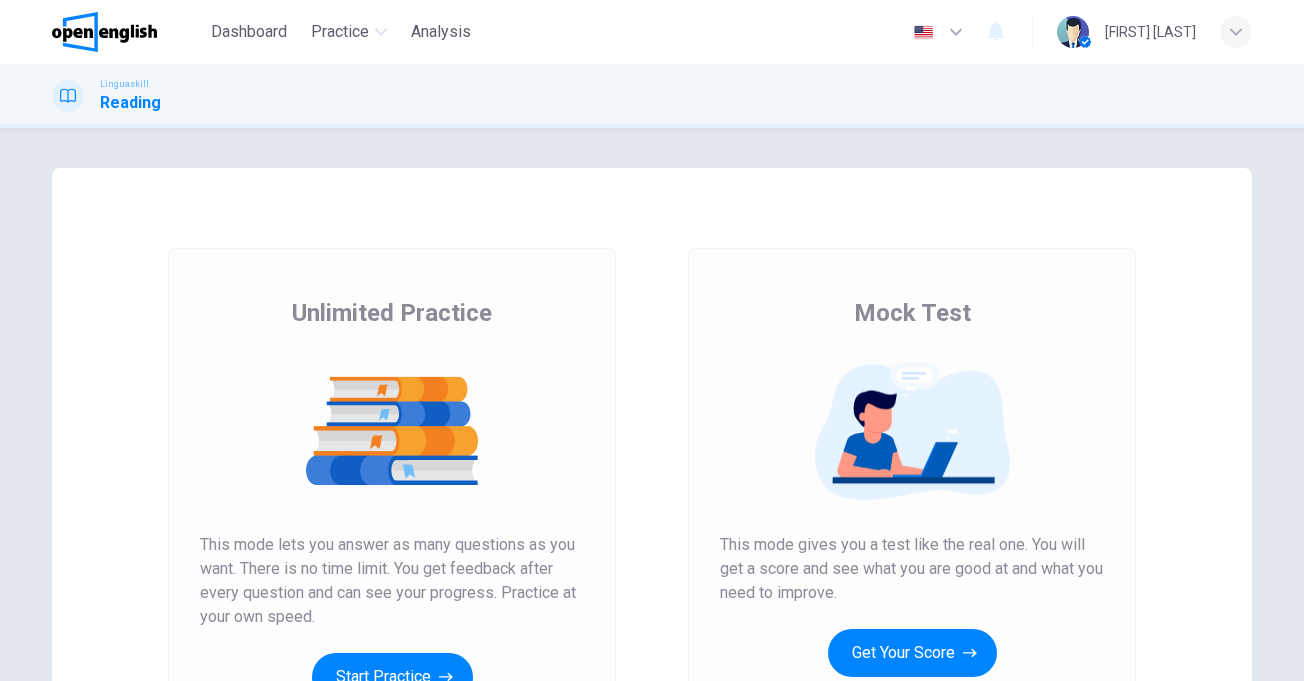 scroll, scrollTop: 0, scrollLeft: 0, axis: both 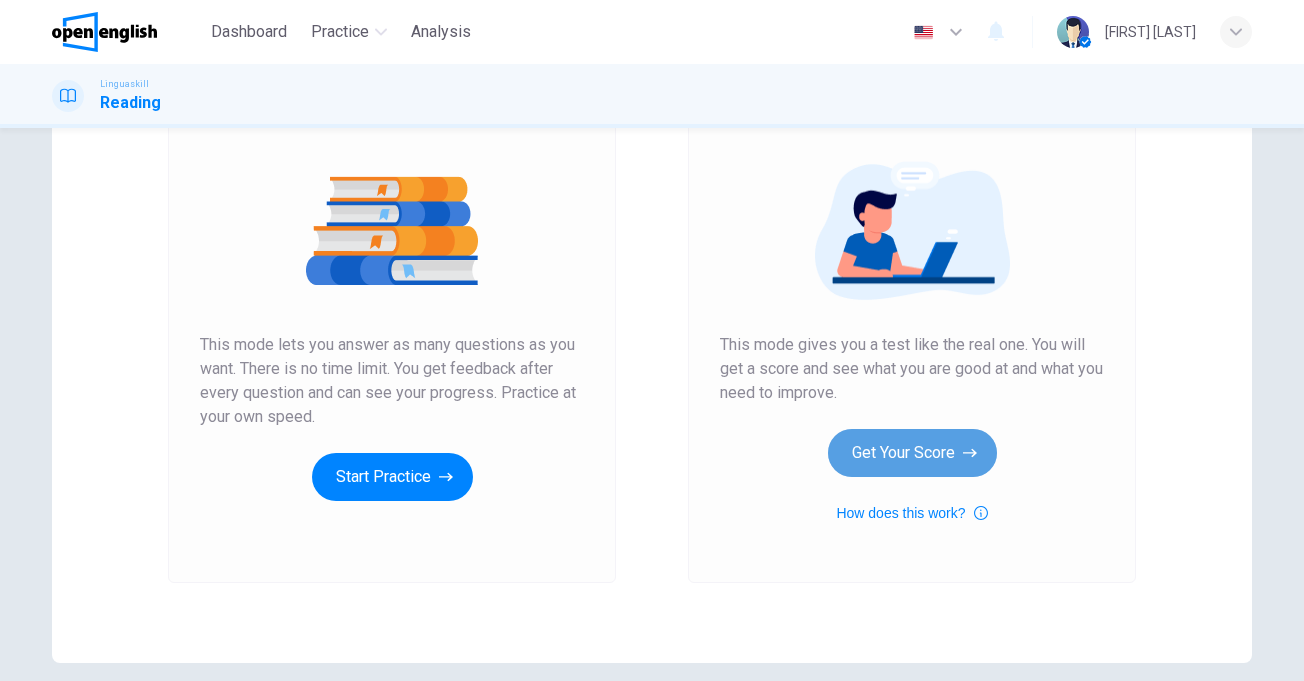 click on "Get Your Score" at bounding box center (912, 453) 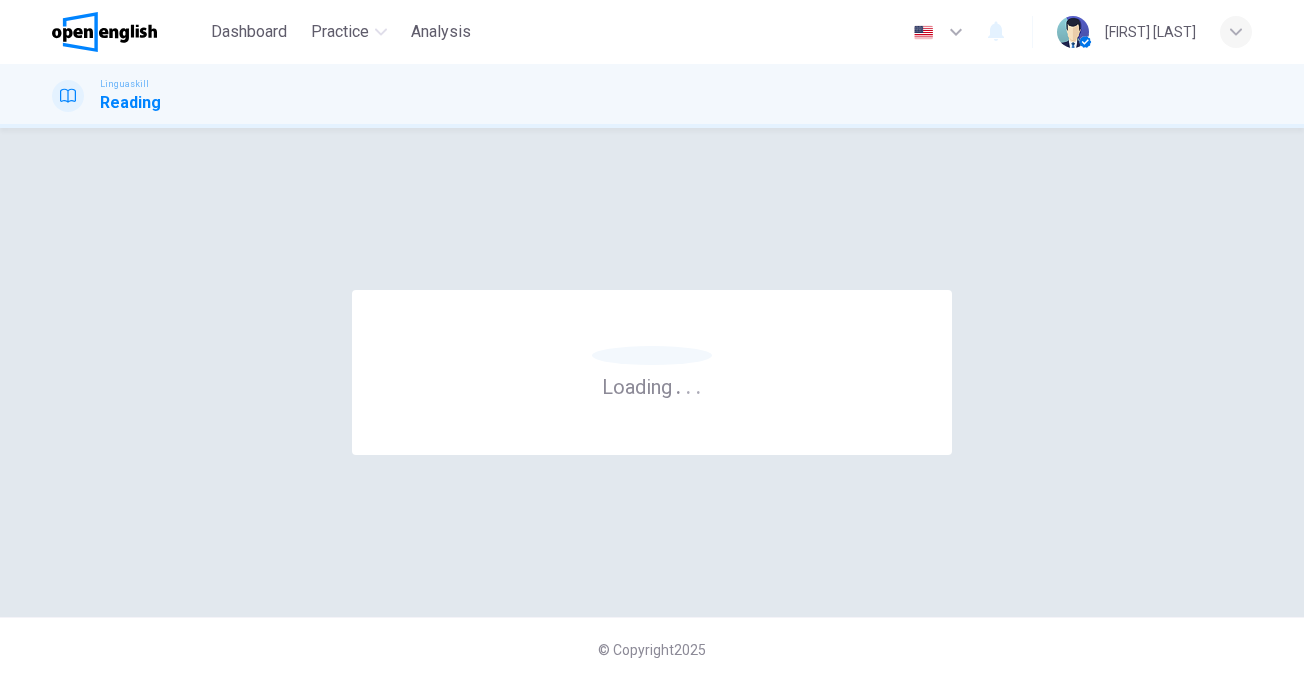 scroll, scrollTop: 0, scrollLeft: 0, axis: both 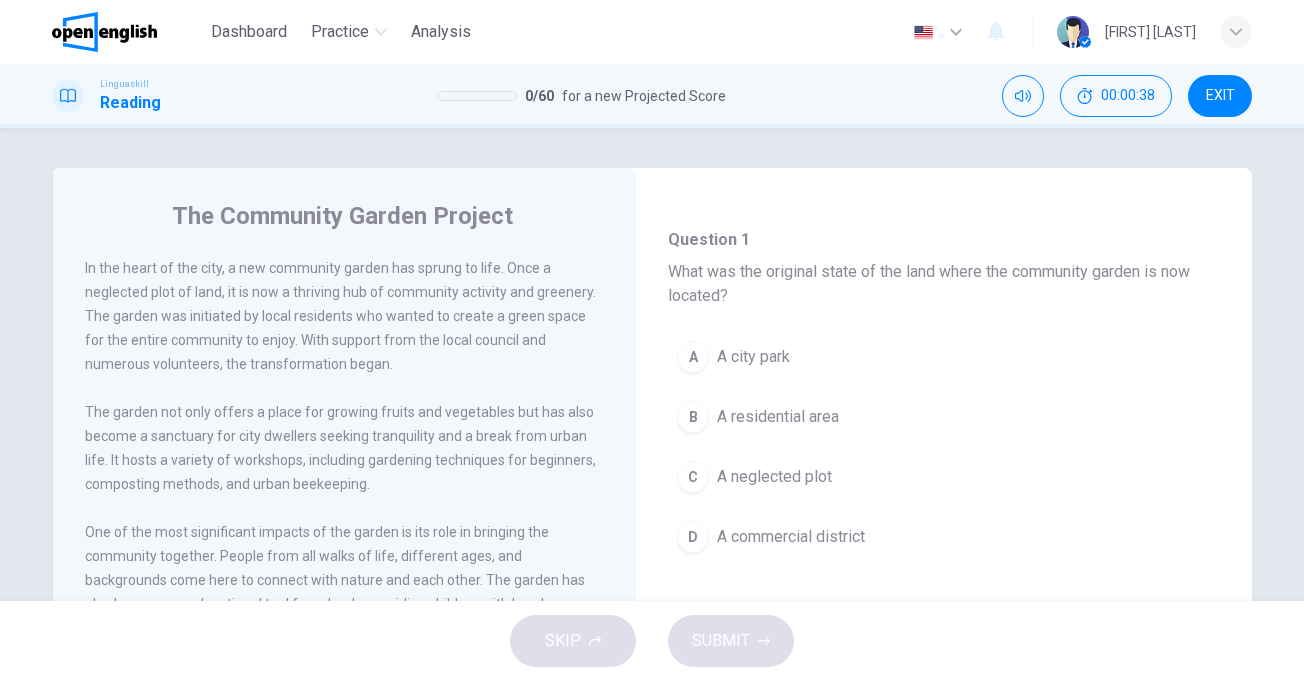 click on "C" at bounding box center [693, 477] 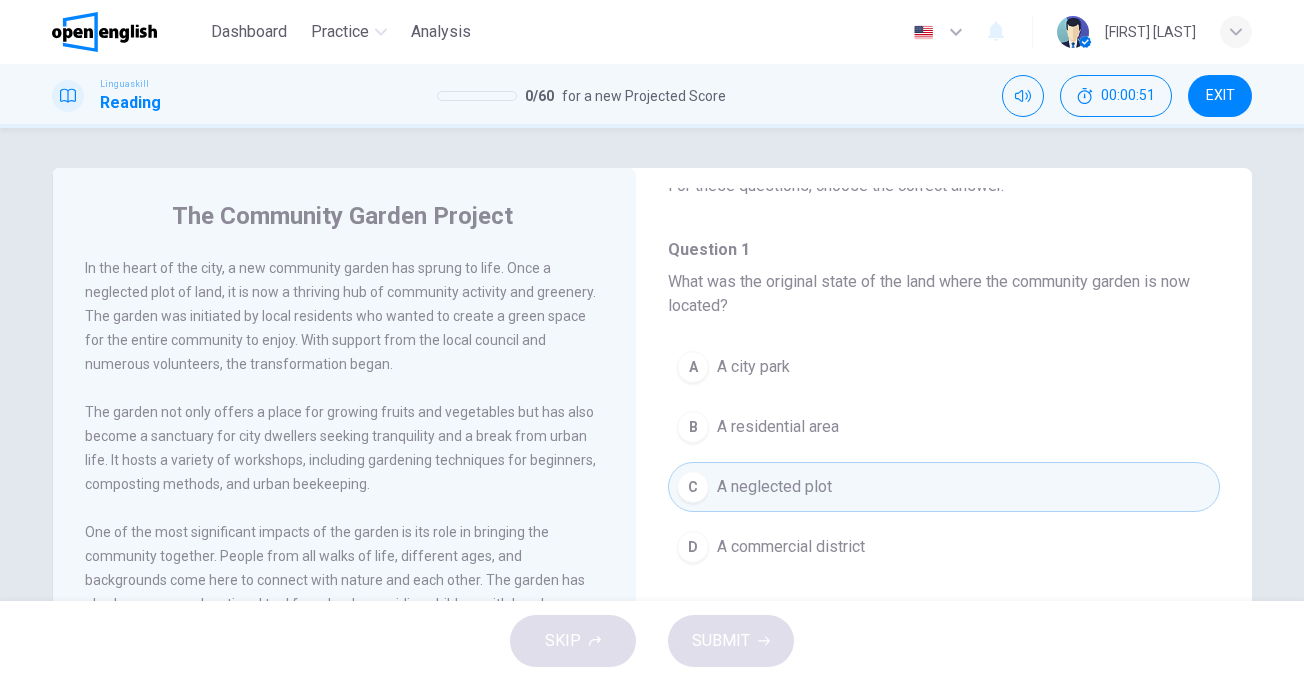 scroll, scrollTop: 0, scrollLeft: 0, axis: both 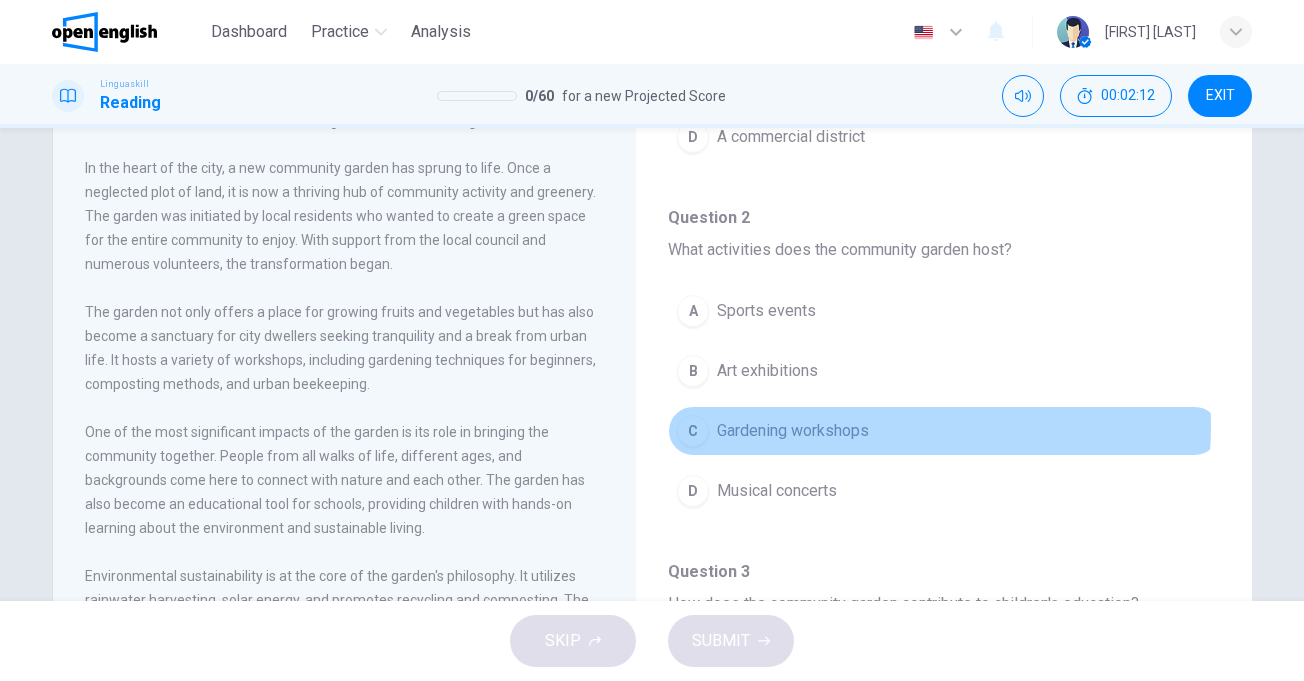 click on "Gardening workshops" at bounding box center [793, 431] 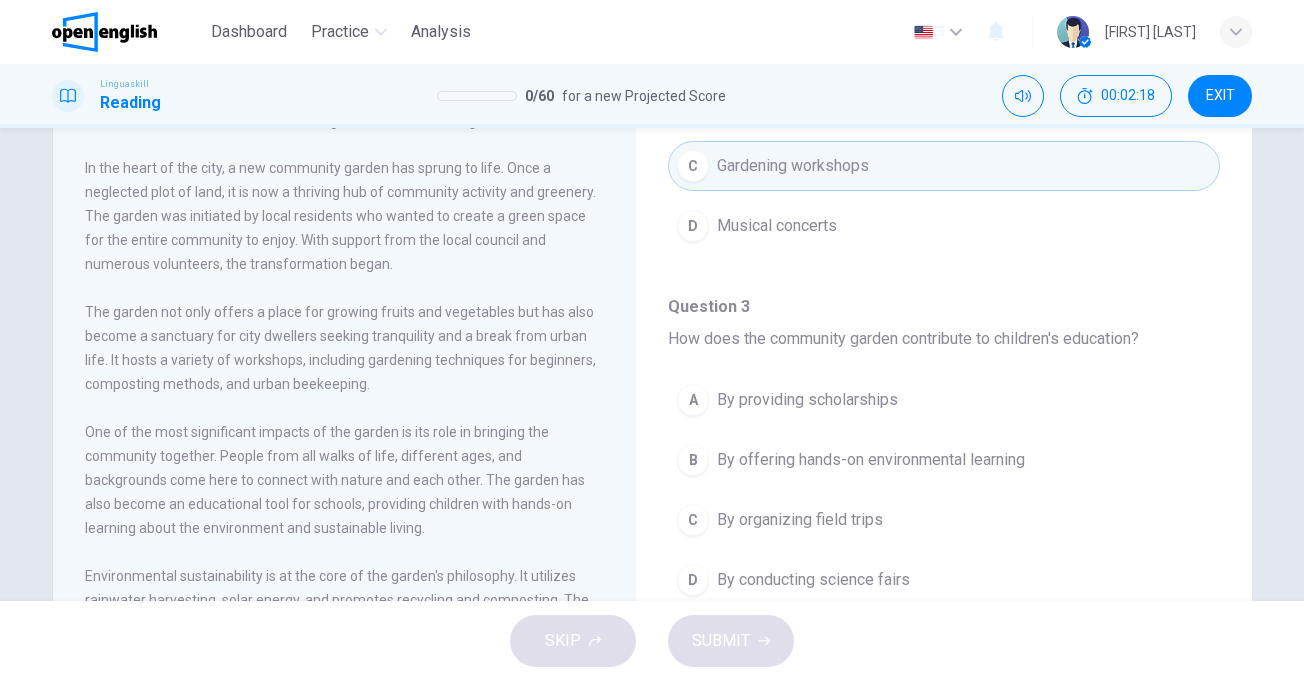 scroll, scrollTop: 700, scrollLeft: 0, axis: vertical 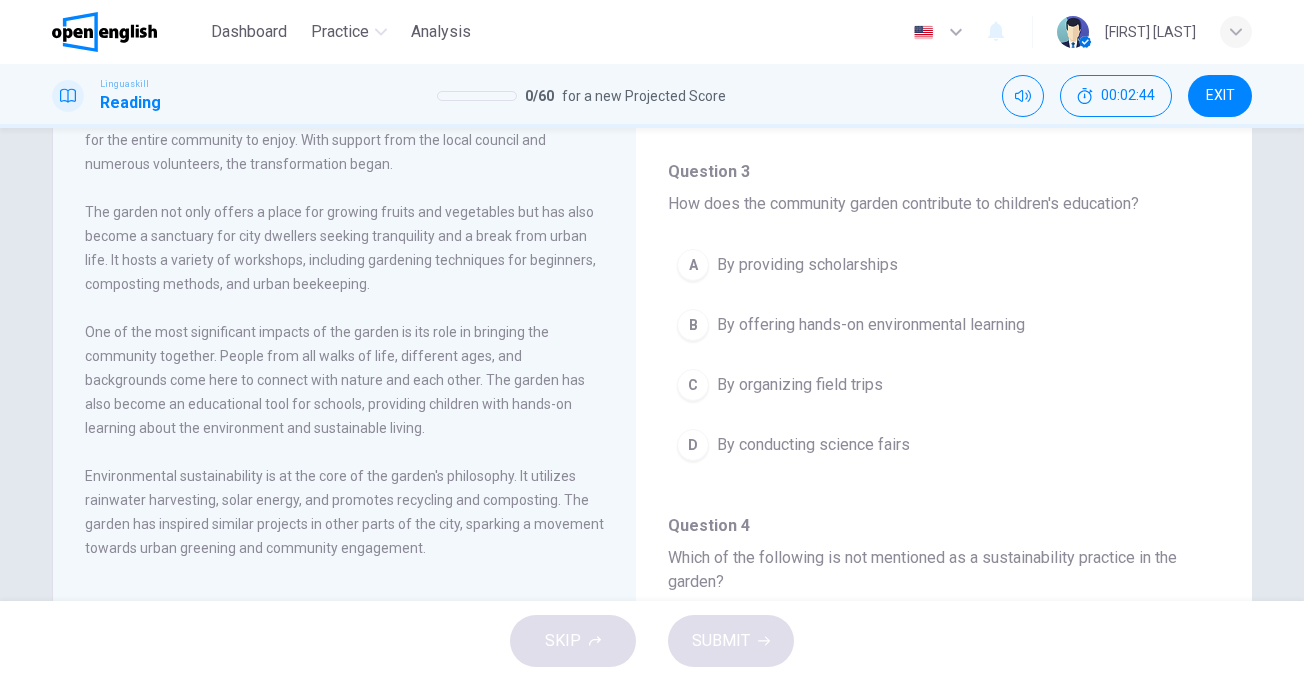 click on "By offering hands-on environmental learning" at bounding box center [871, 325] 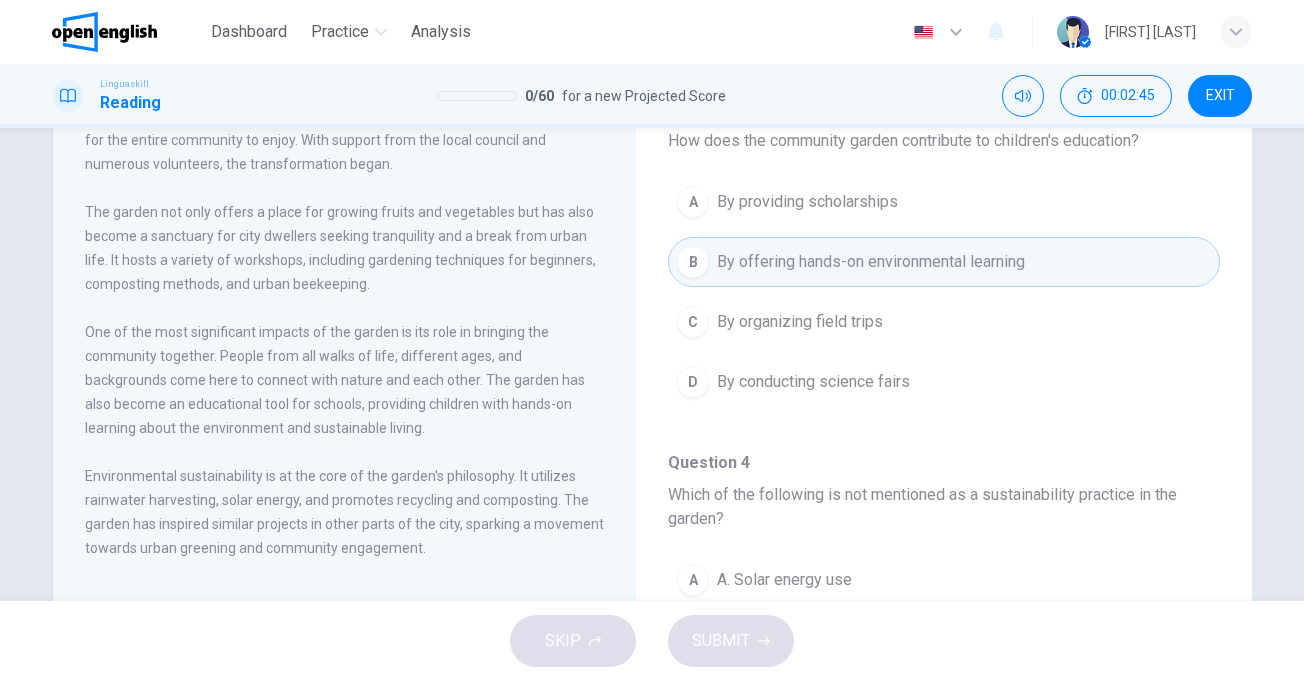 scroll, scrollTop: 1000, scrollLeft: 0, axis: vertical 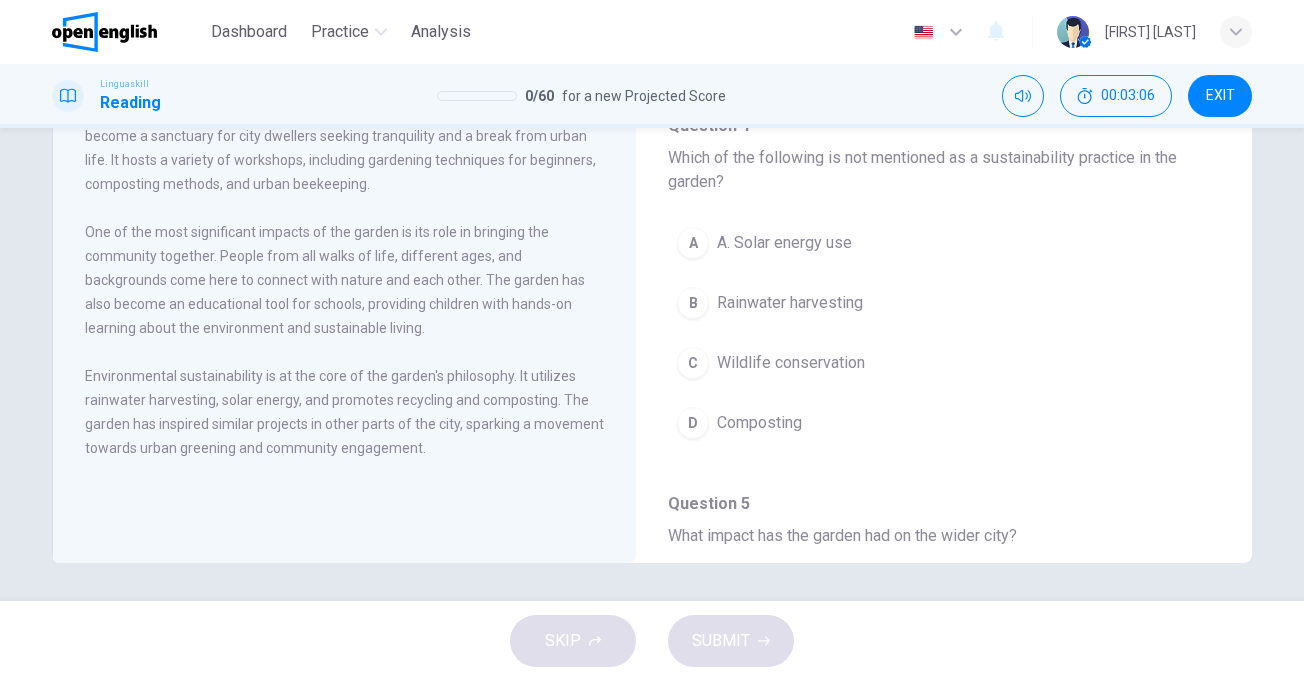 click on "Wildlife conservation" at bounding box center [791, 363] 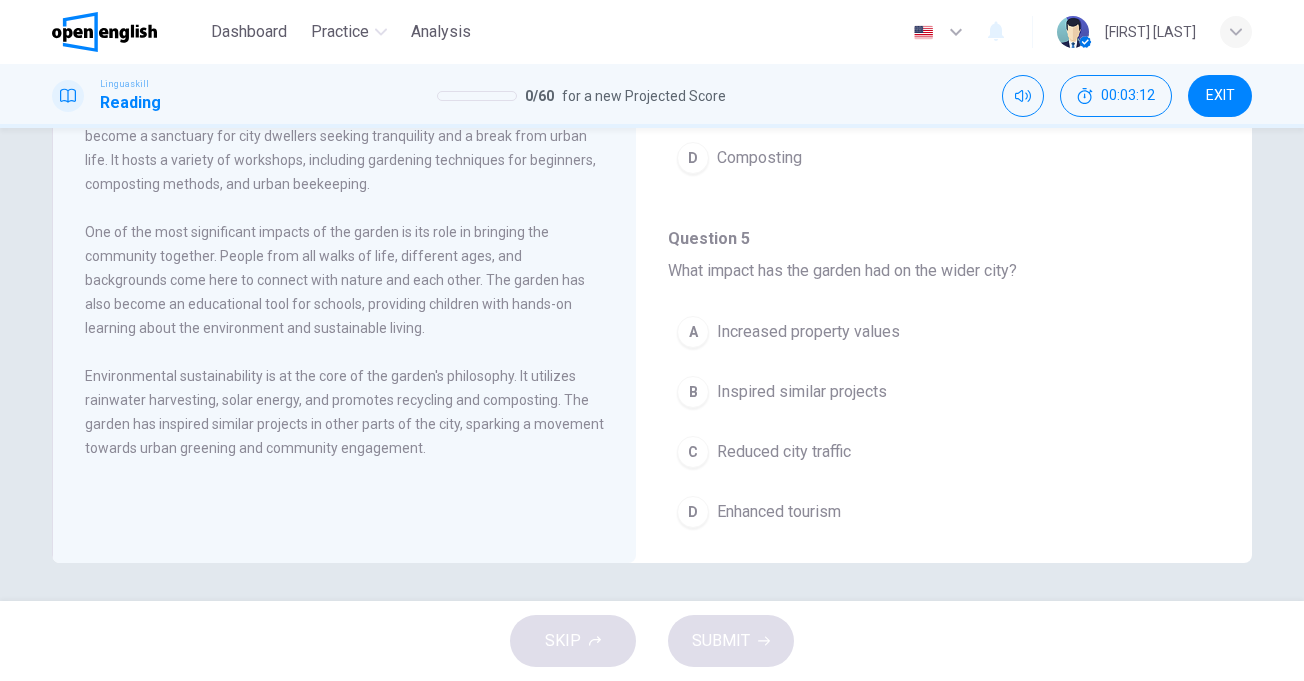 scroll, scrollTop: 1299, scrollLeft: 0, axis: vertical 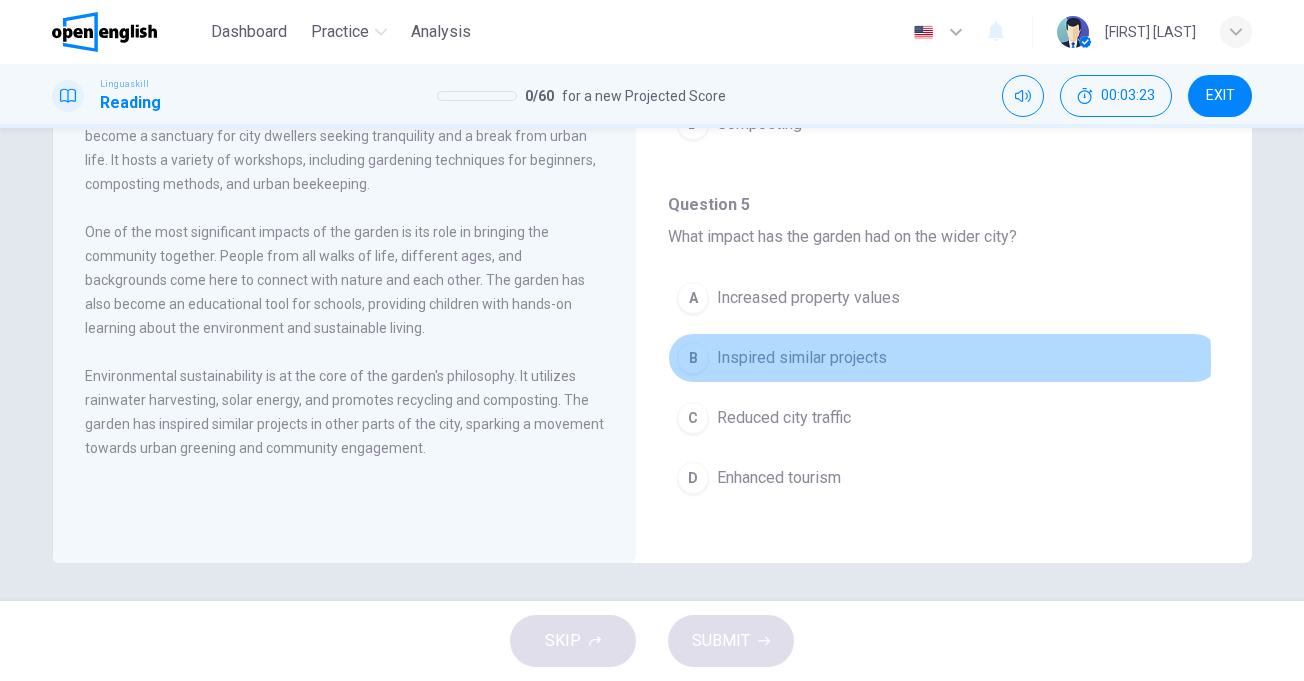 click on "Inspired similar projects" at bounding box center [802, 358] 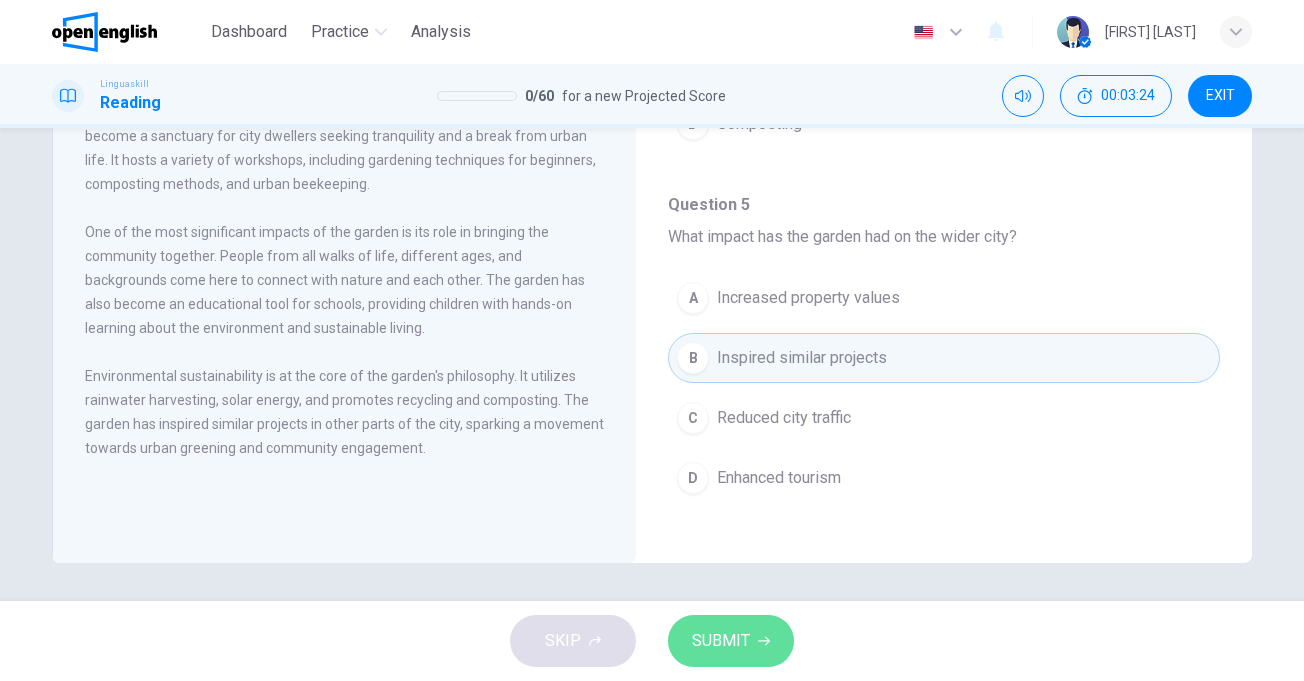 click 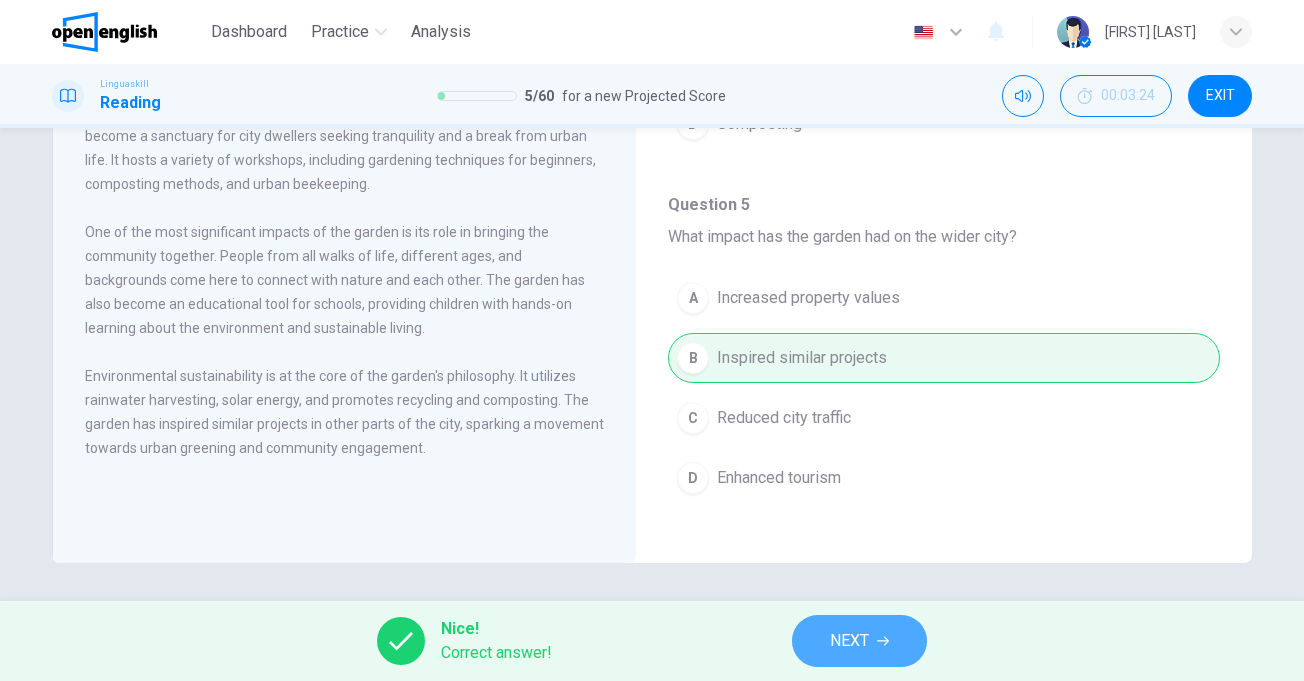 click on "NEXT" at bounding box center (859, 641) 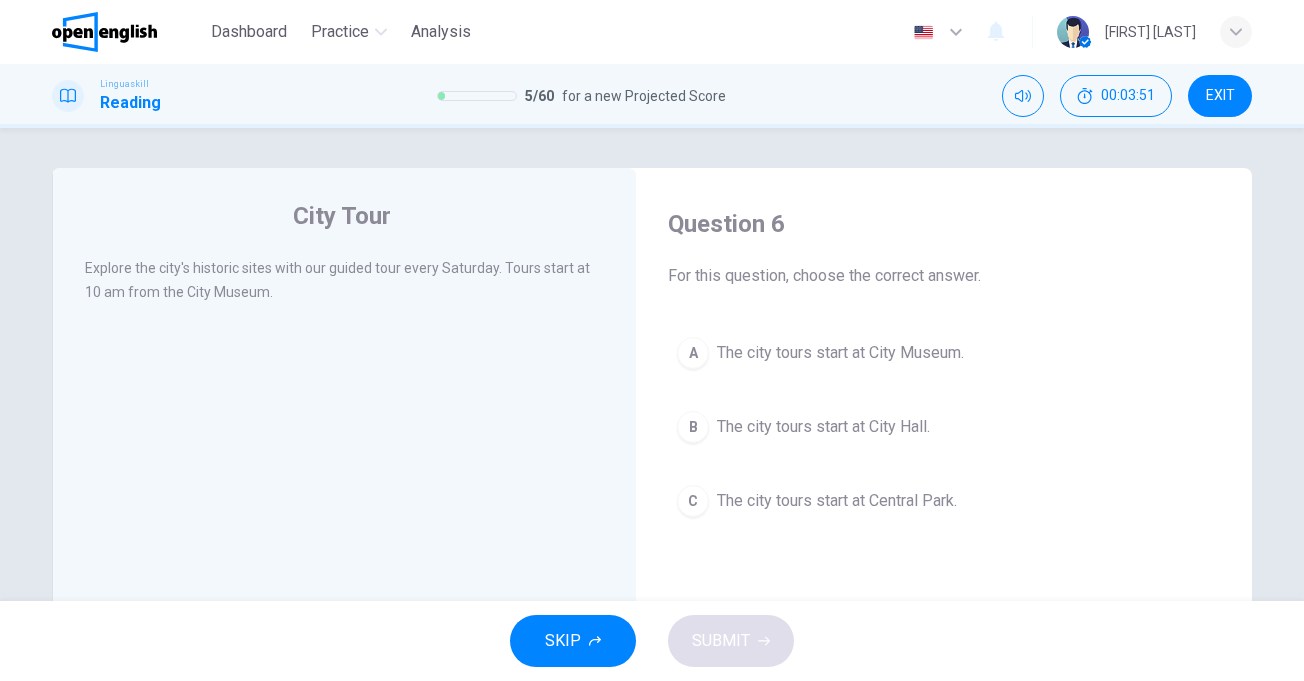 scroll, scrollTop: 100, scrollLeft: 0, axis: vertical 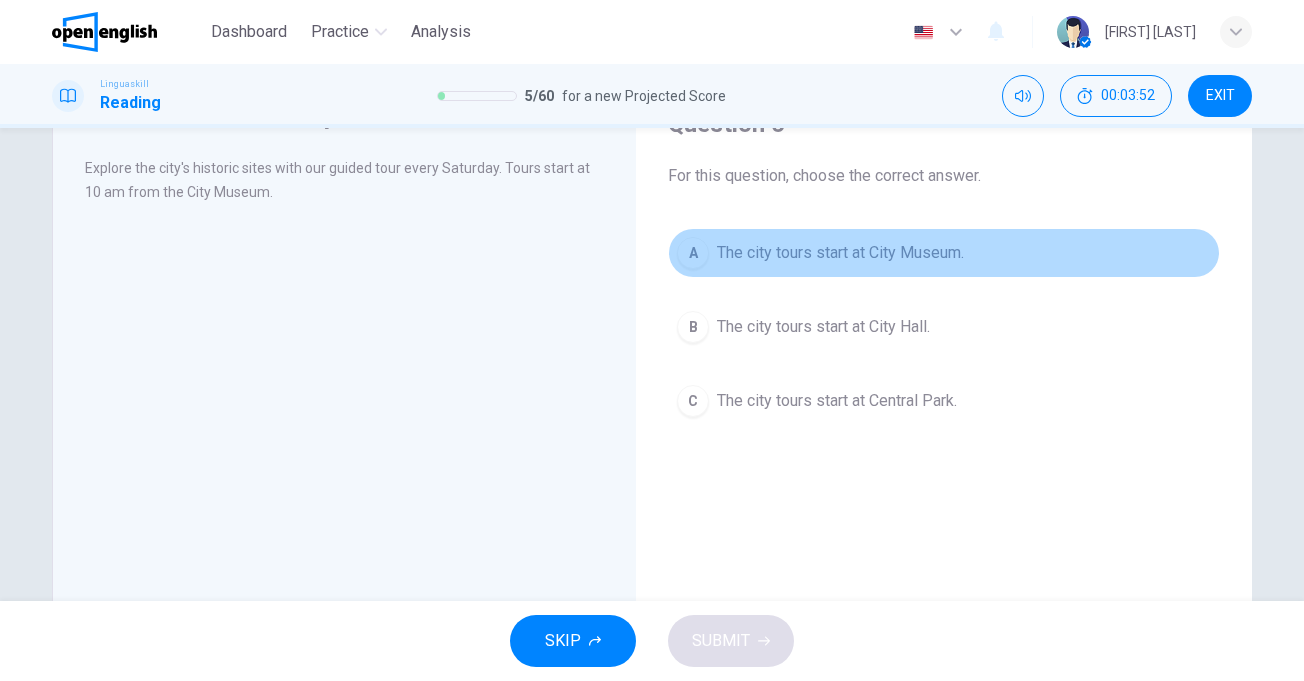 click on "The city tours start at City Museum." at bounding box center (840, 253) 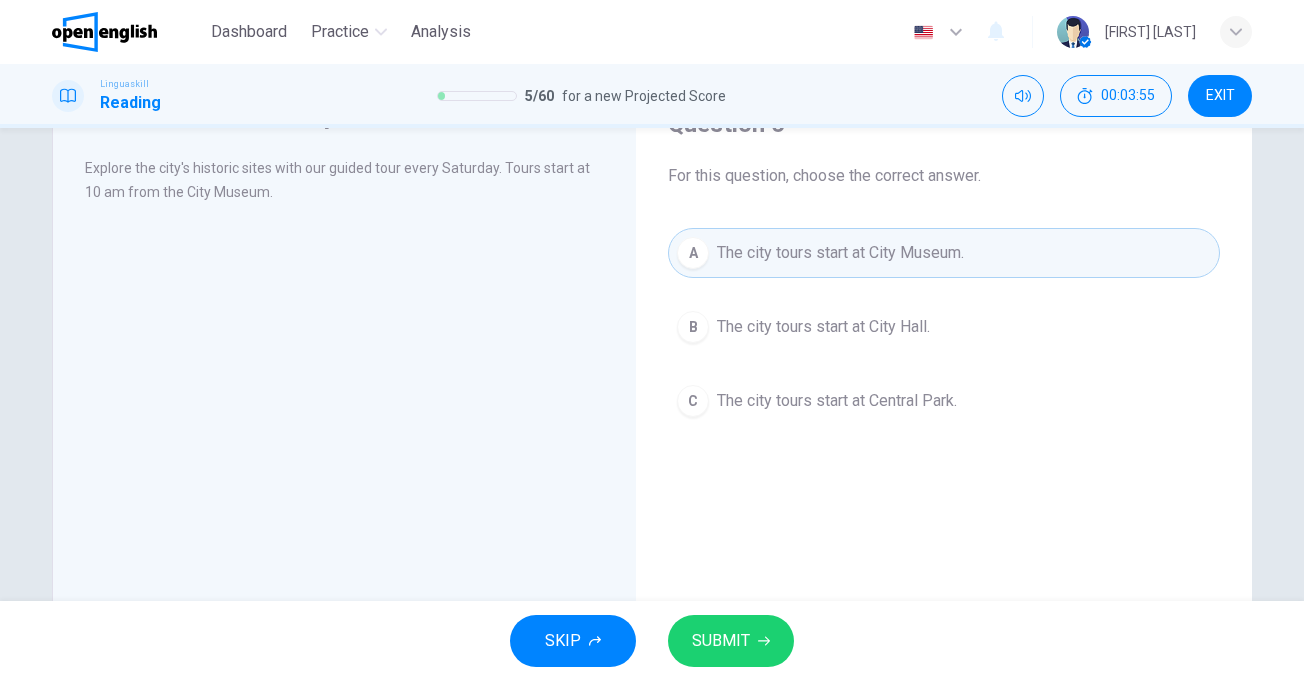 click 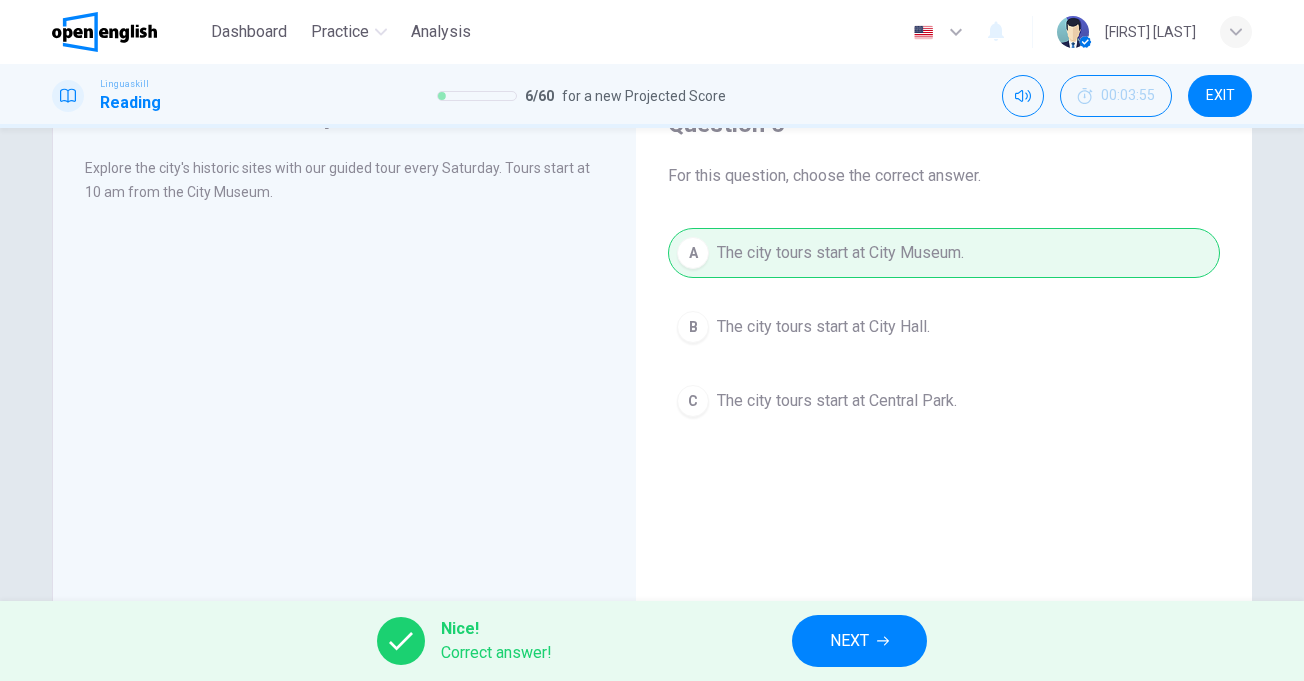 click on "NEXT" at bounding box center [849, 641] 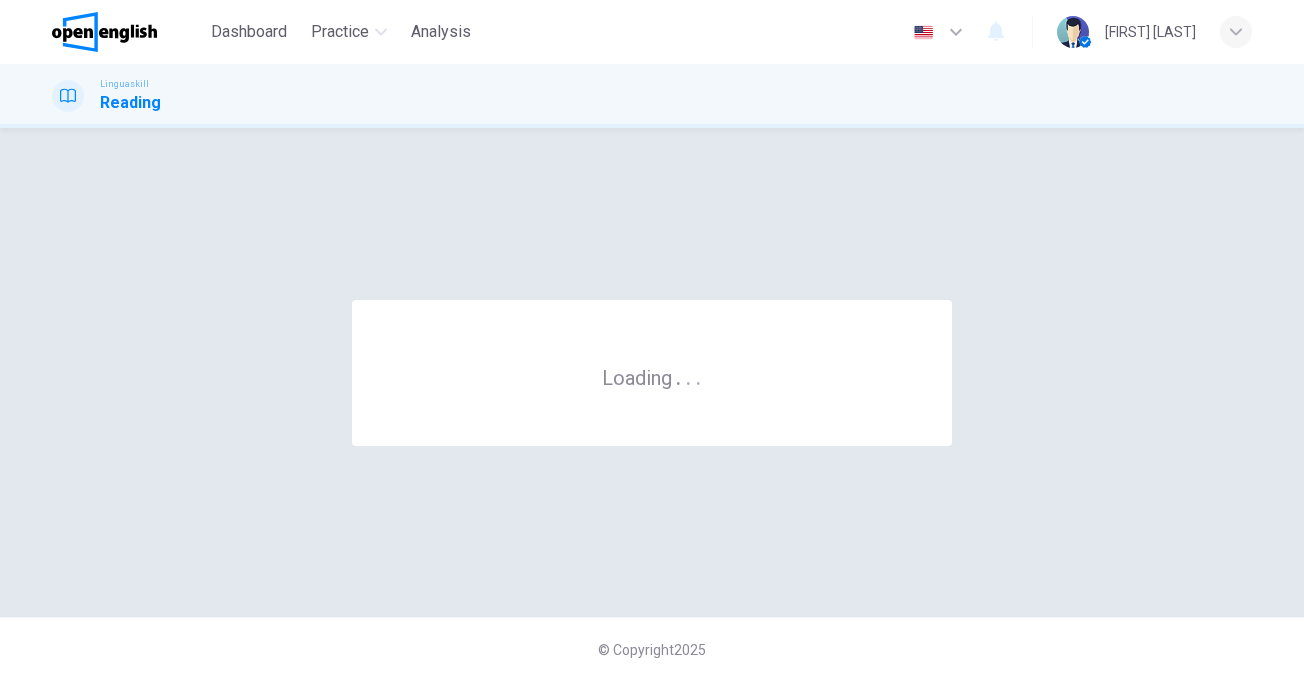scroll, scrollTop: 0, scrollLeft: 0, axis: both 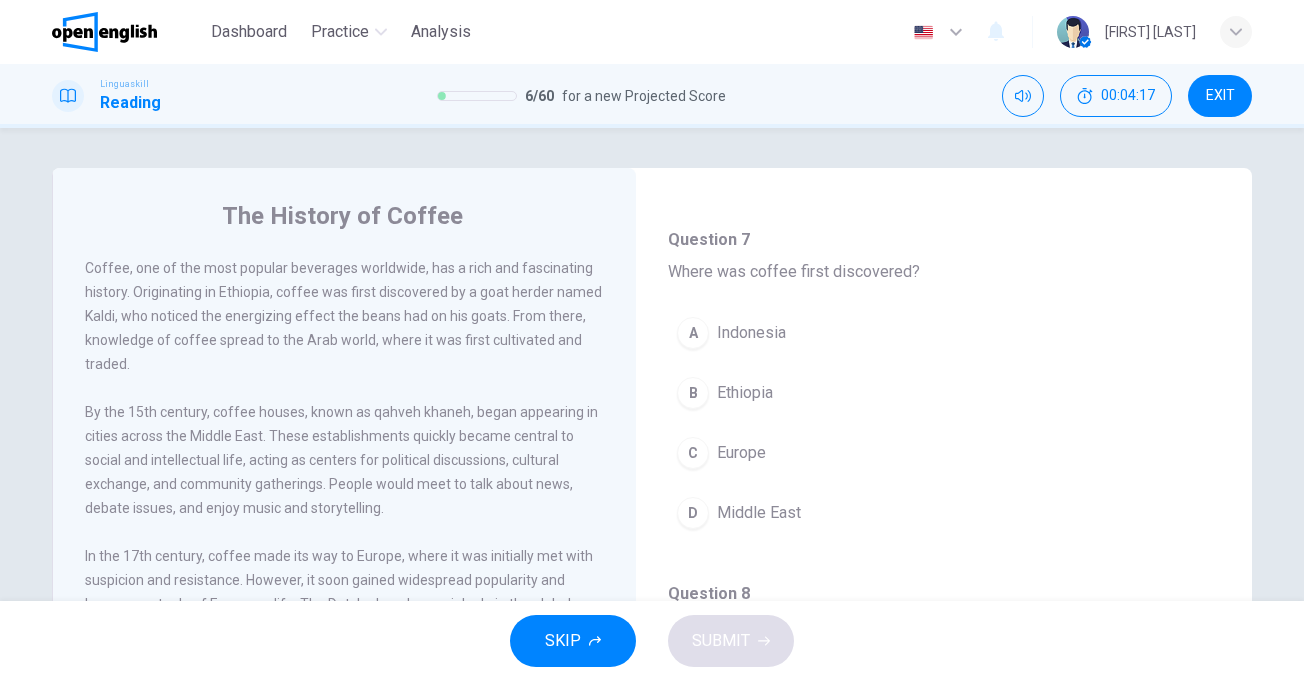 click on "Ethiopia" at bounding box center (745, 393) 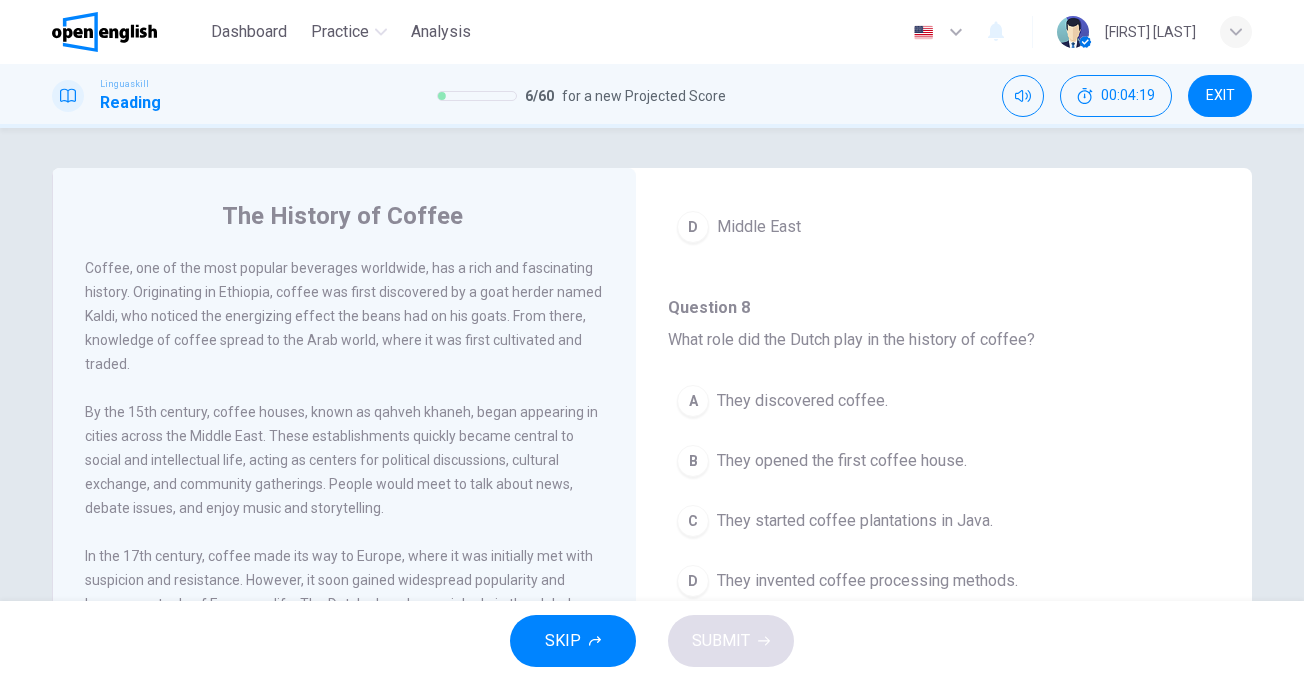 scroll, scrollTop: 400, scrollLeft: 0, axis: vertical 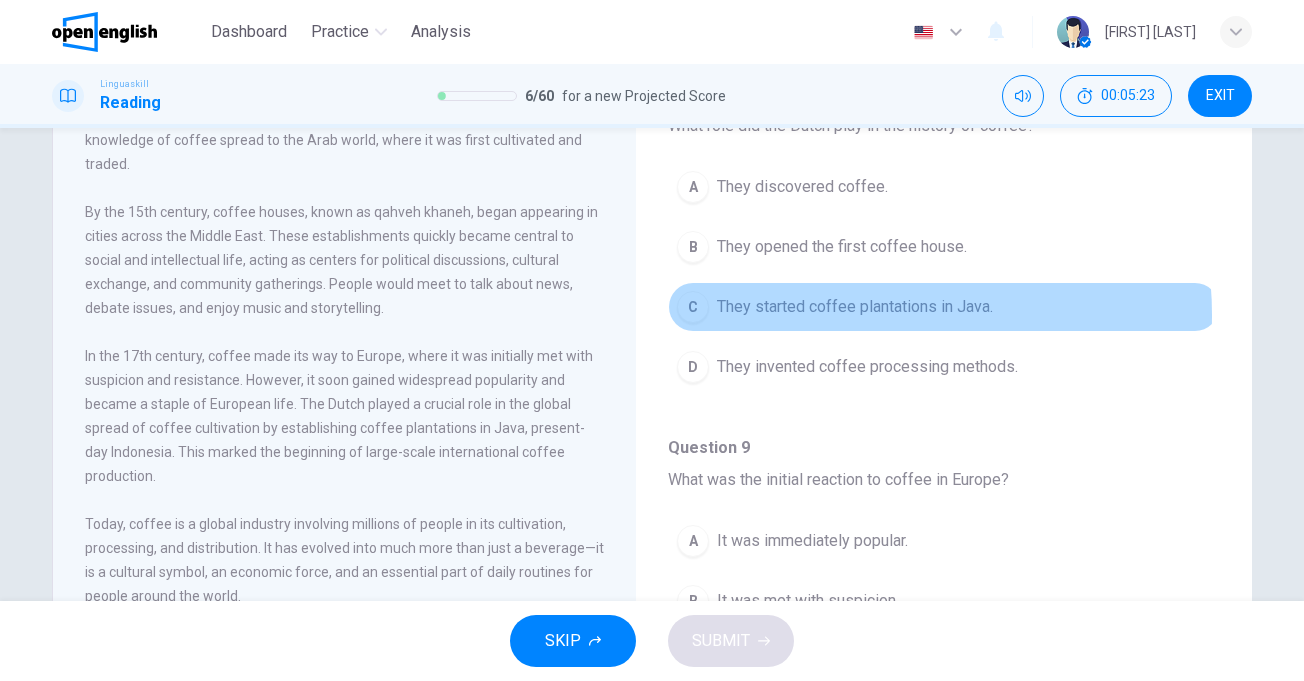 click on "They started coffee plantations in Java." at bounding box center (855, 307) 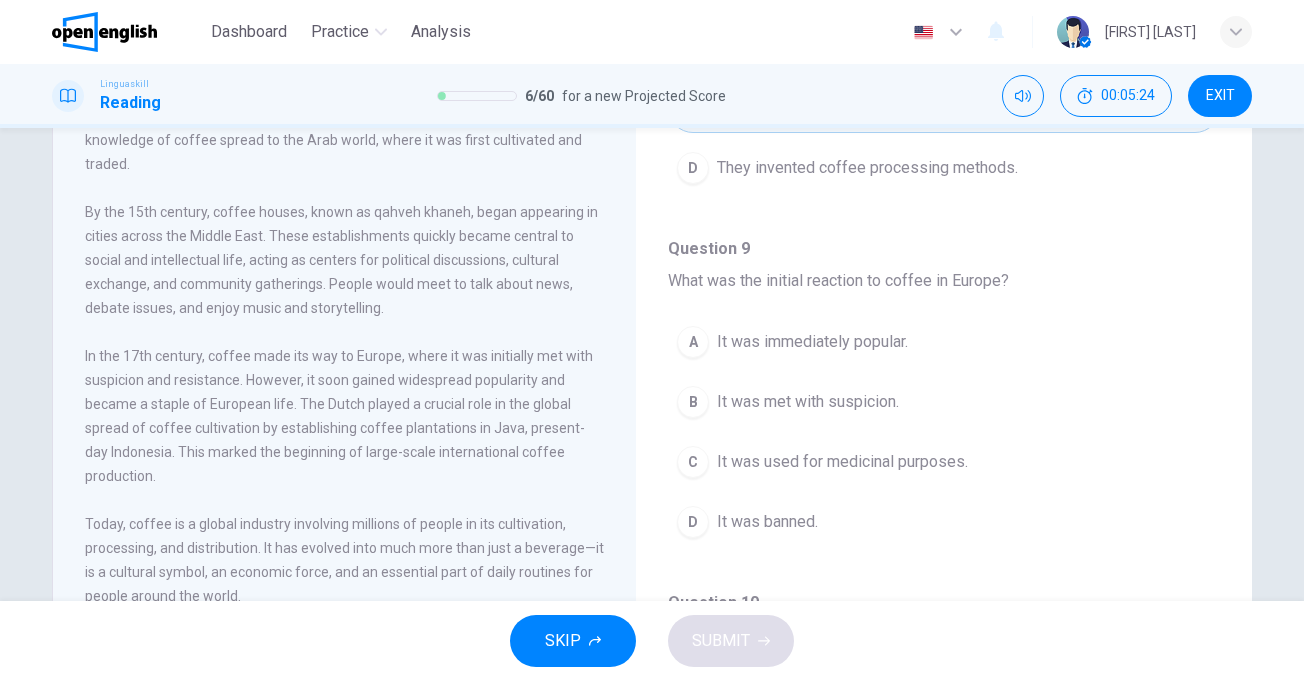 scroll, scrollTop: 600, scrollLeft: 0, axis: vertical 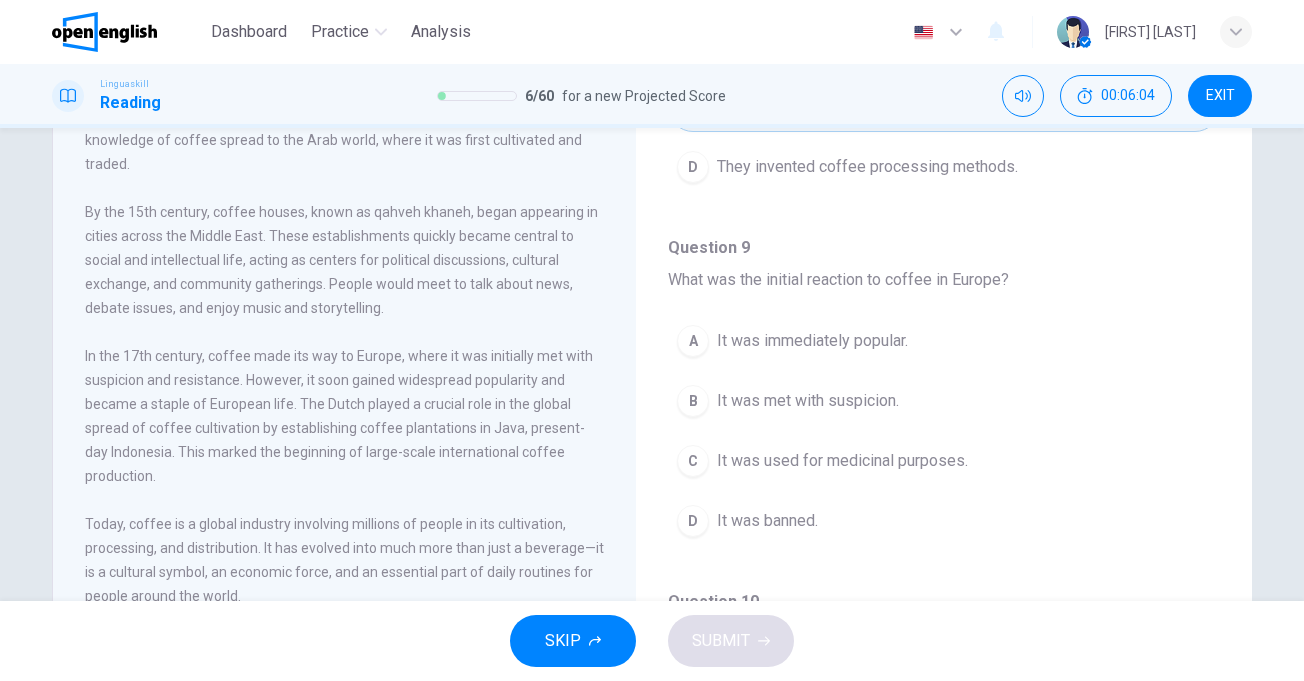click on "It was met with suspicion." at bounding box center (808, 401) 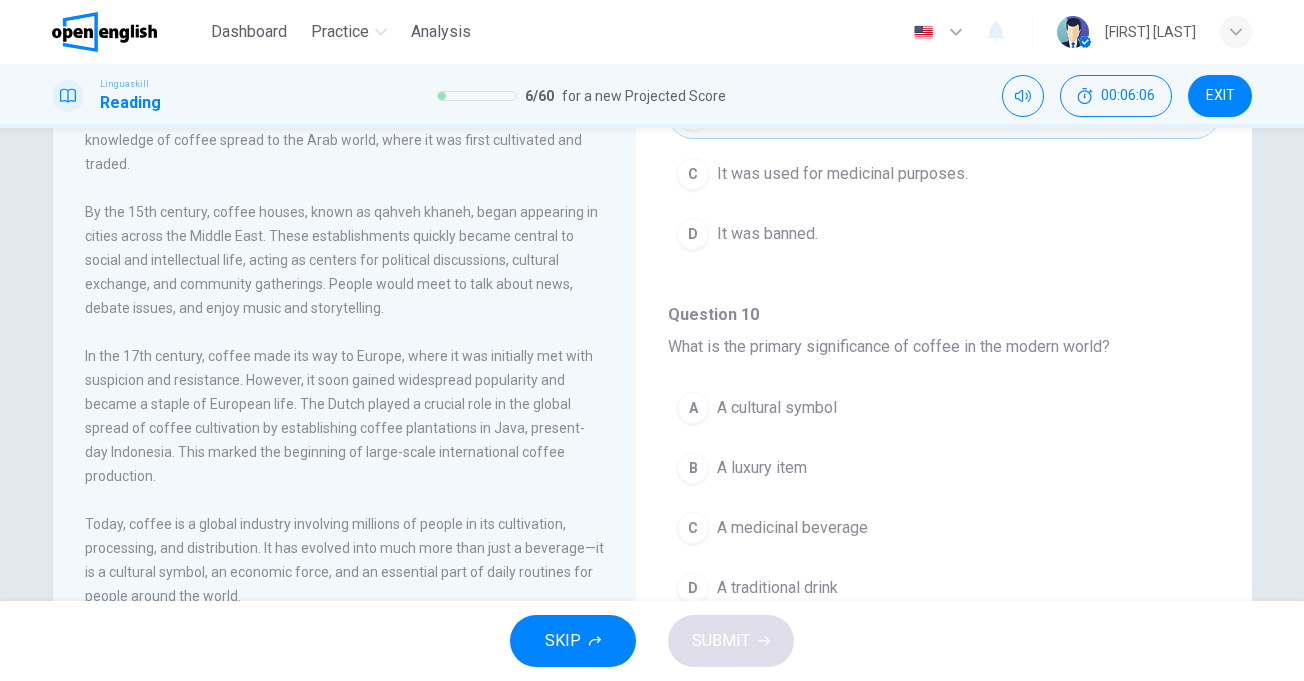 scroll, scrollTop: 900, scrollLeft: 0, axis: vertical 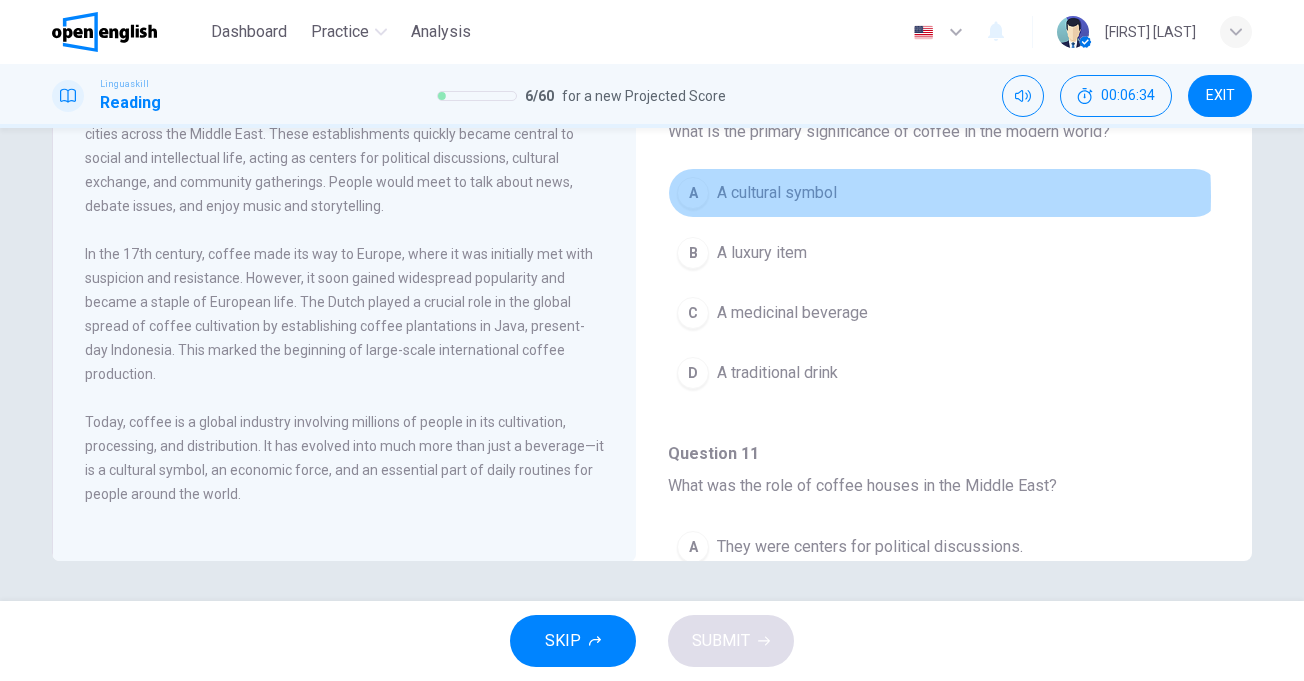 click on "A cultural symbol" at bounding box center [777, 193] 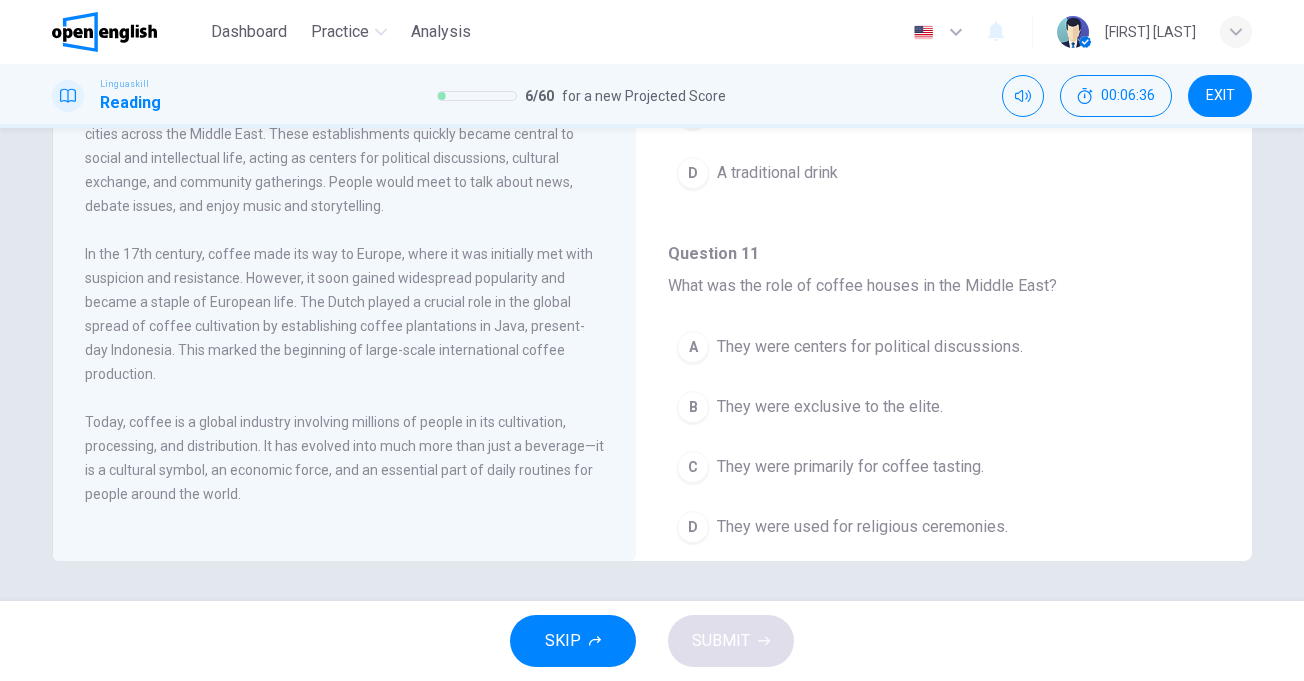 scroll, scrollTop: 1251, scrollLeft: 0, axis: vertical 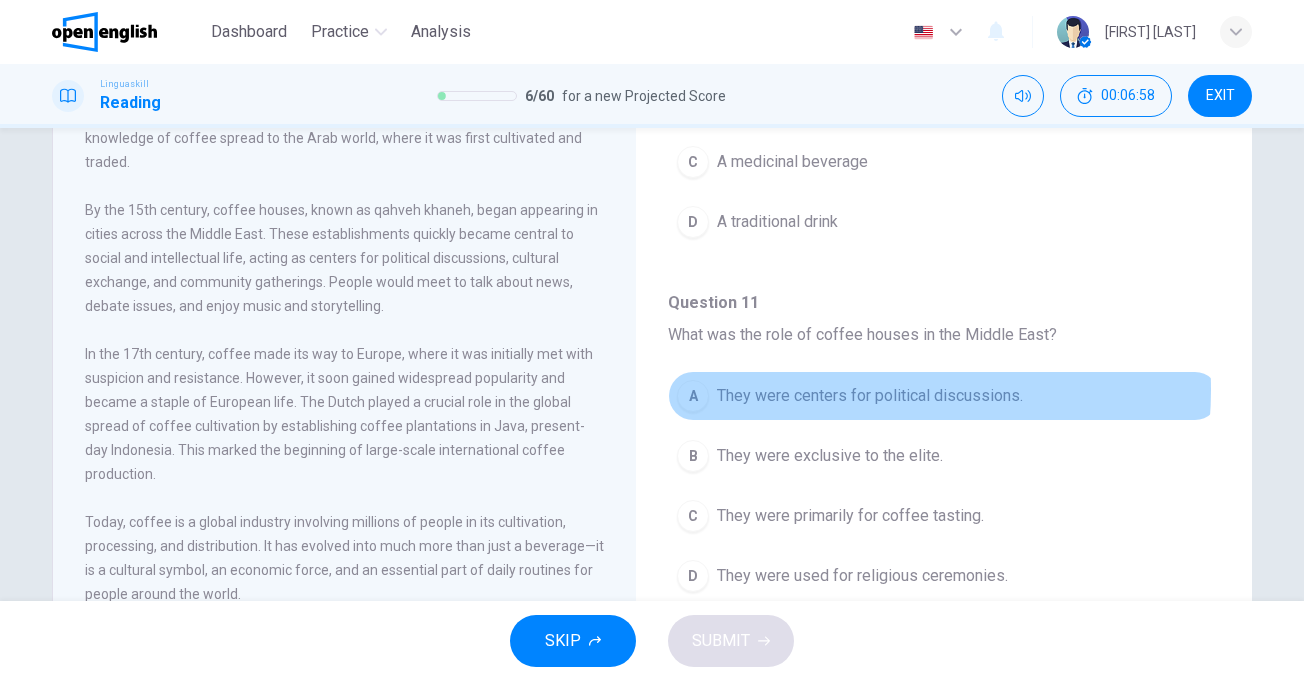 click on "They were centers for political discussions." at bounding box center [870, 396] 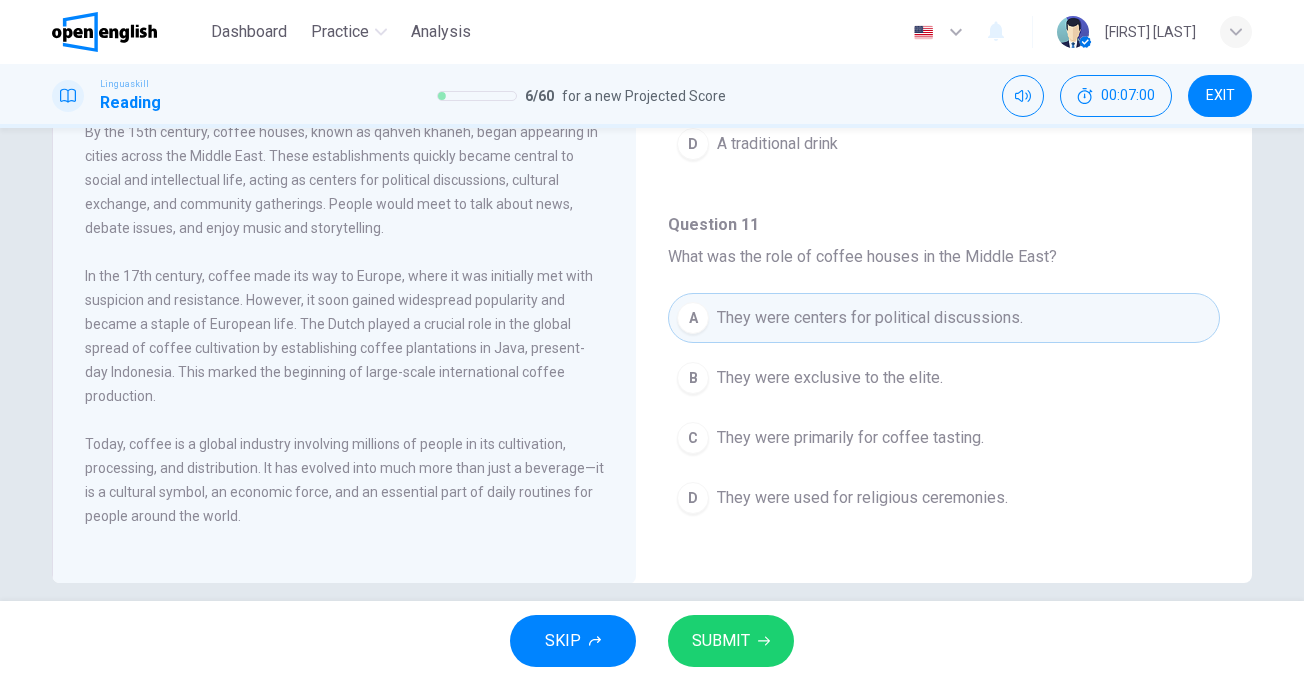 scroll, scrollTop: 302, scrollLeft: 0, axis: vertical 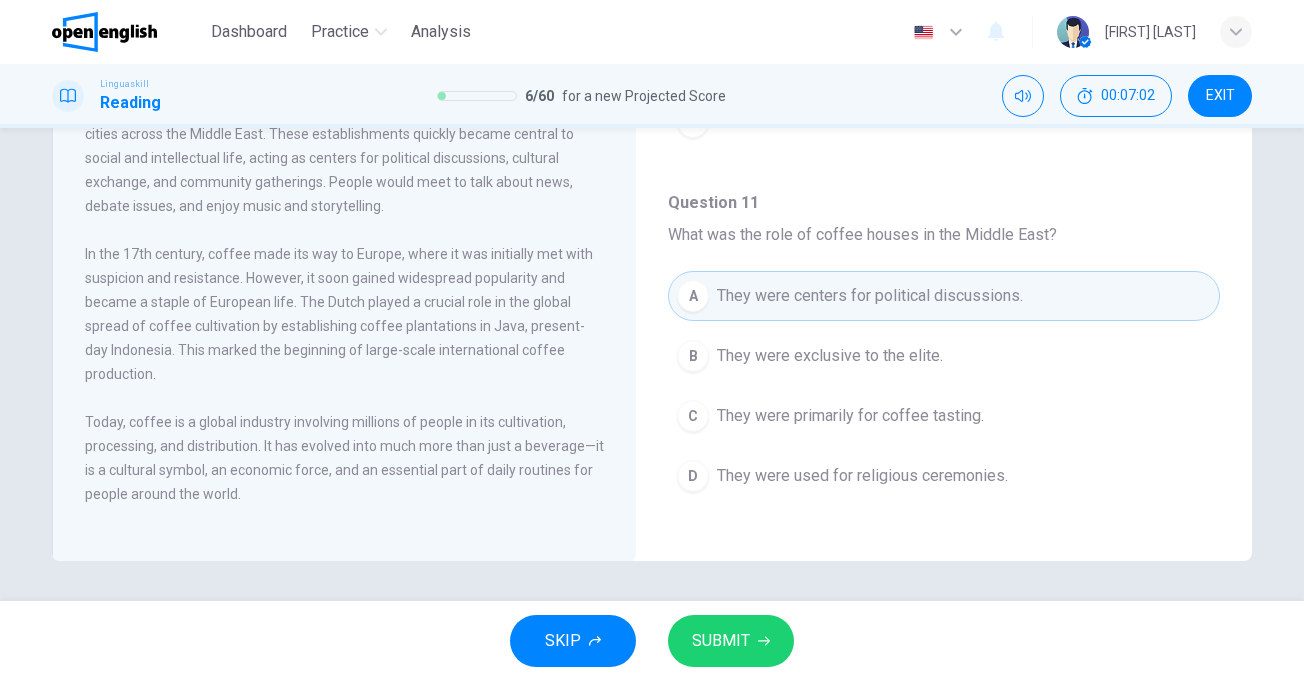 click on "SUBMIT" at bounding box center (731, 641) 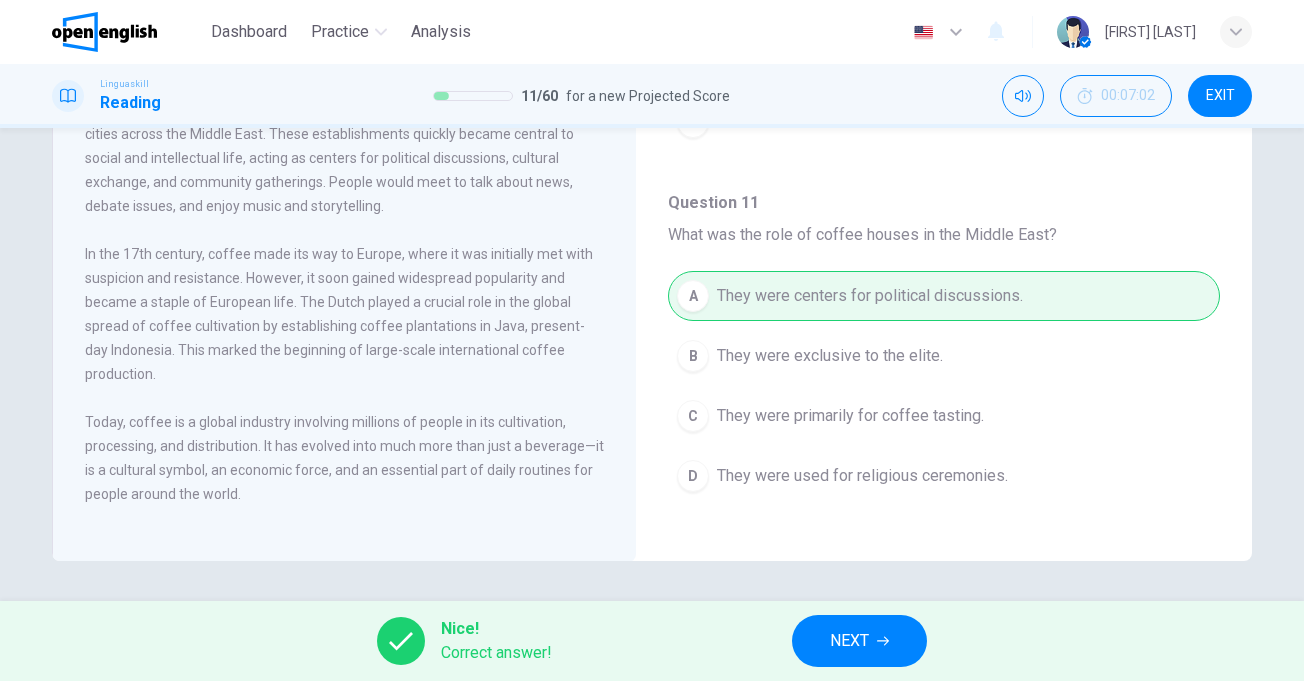 click on "NEXT" at bounding box center [849, 641] 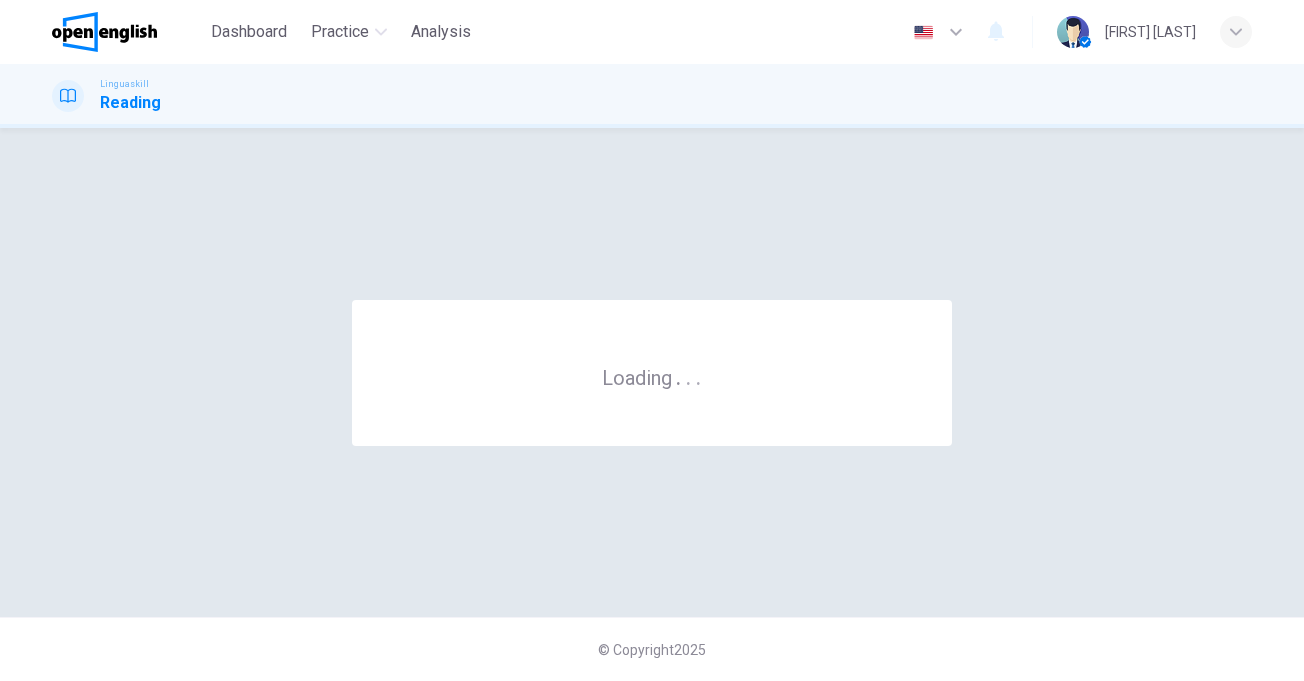 scroll, scrollTop: 0, scrollLeft: 0, axis: both 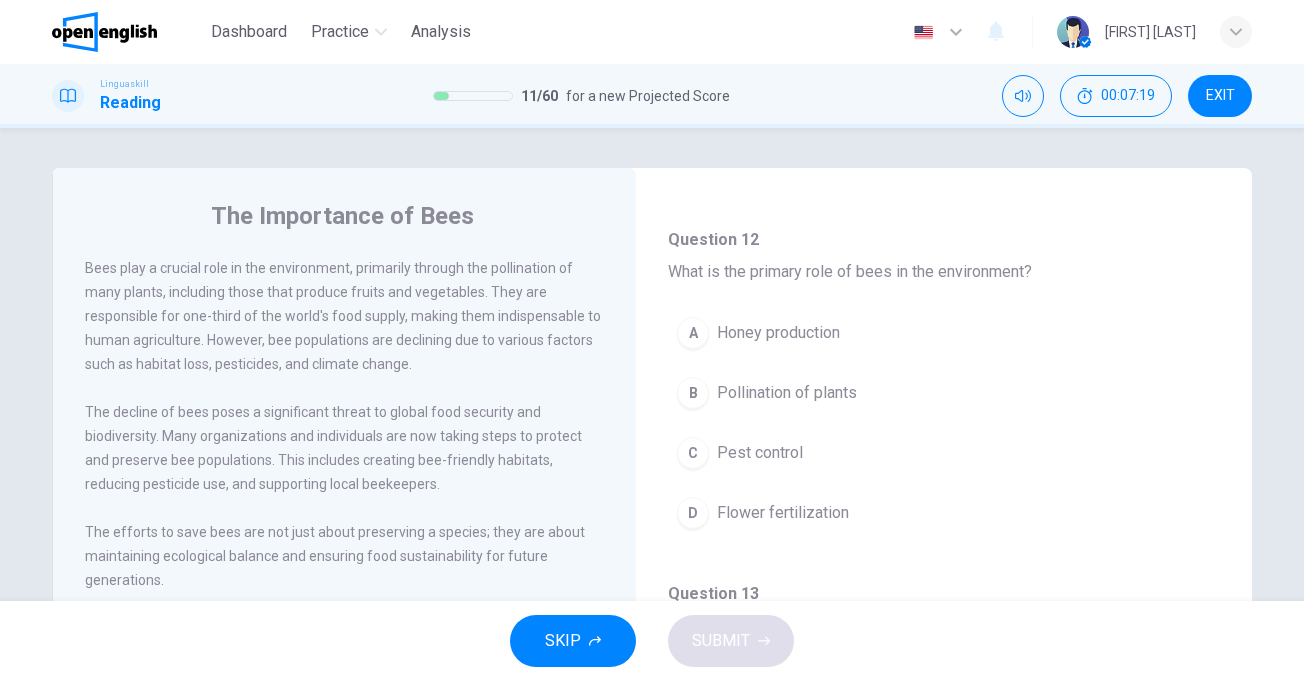 click on "Pollination of plants" at bounding box center [787, 393] 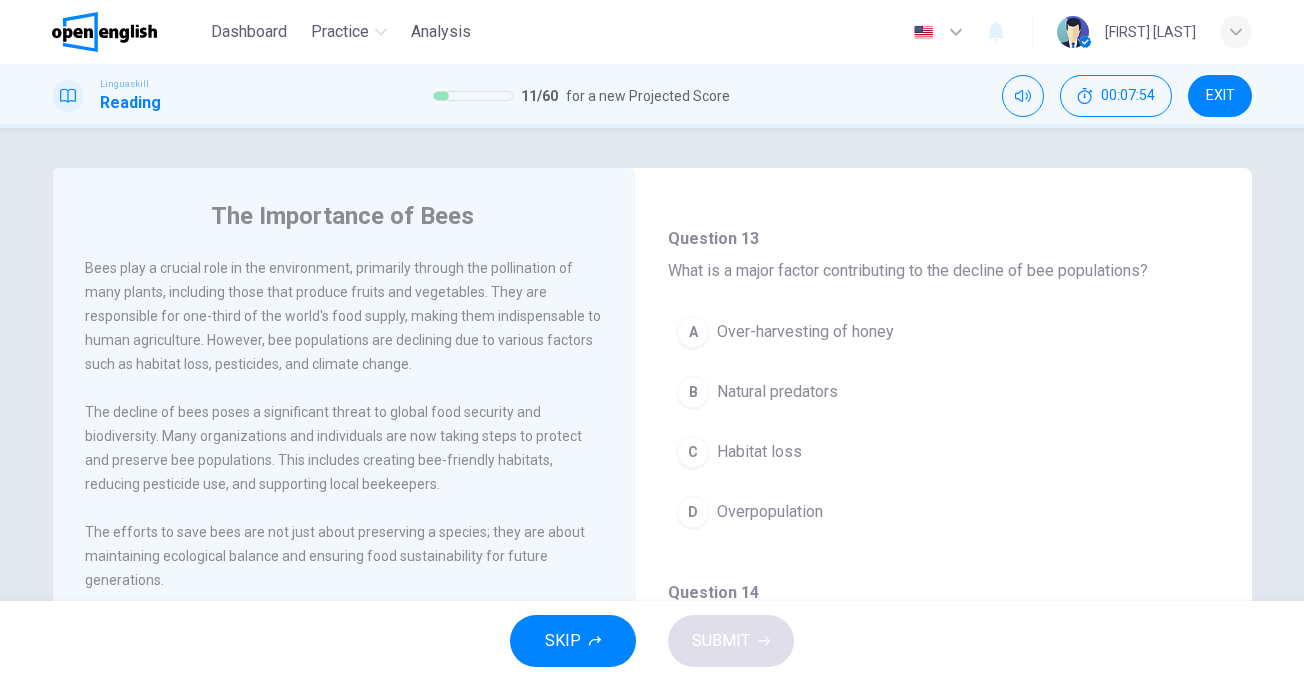 scroll, scrollTop: 500, scrollLeft: 0, axis: vertical 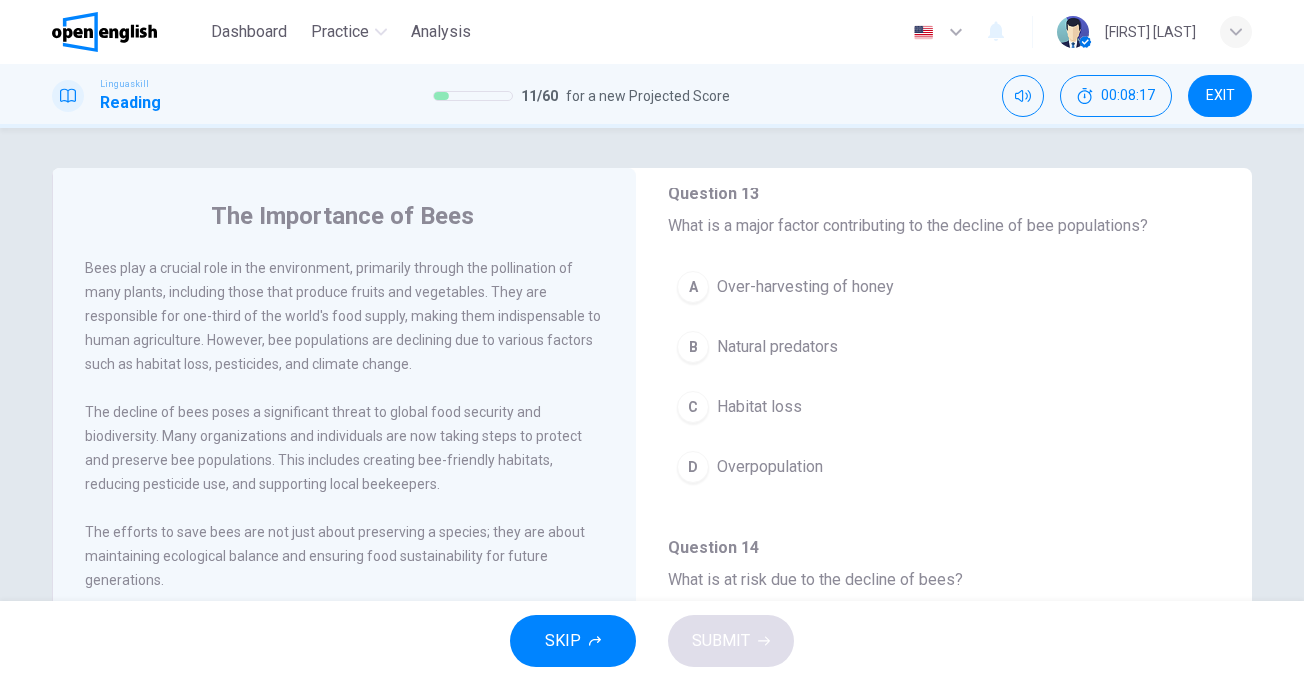 click on "Habitat loss" at bounding box center [759, 407] 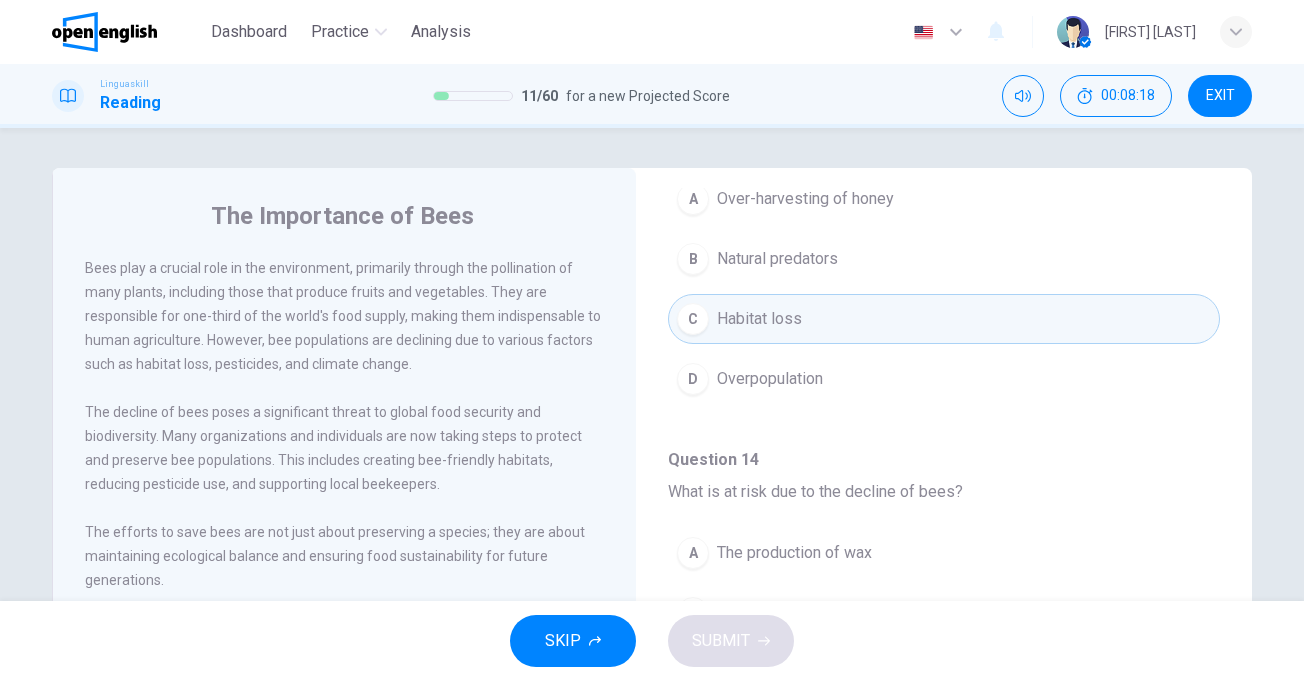 scroll, scrollTop: 800, scrollLeft: 0, axis: vertical 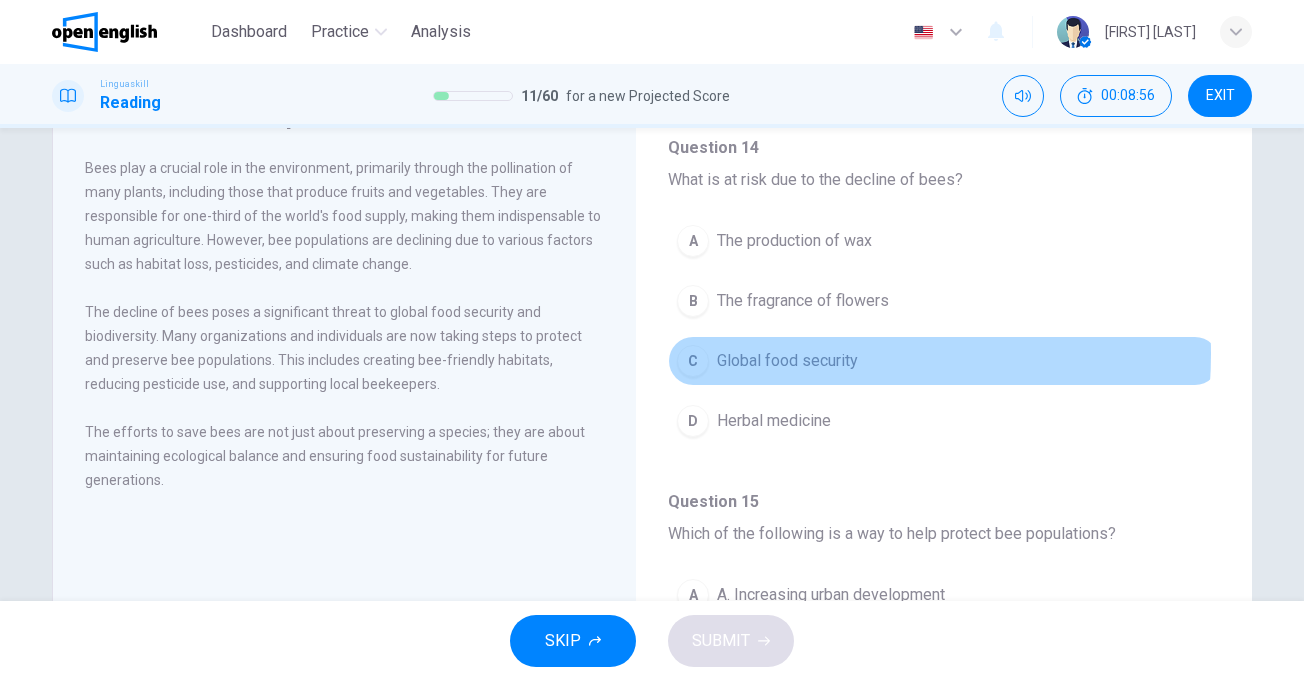 click on "Global food security" at bounding box center [787, 361] 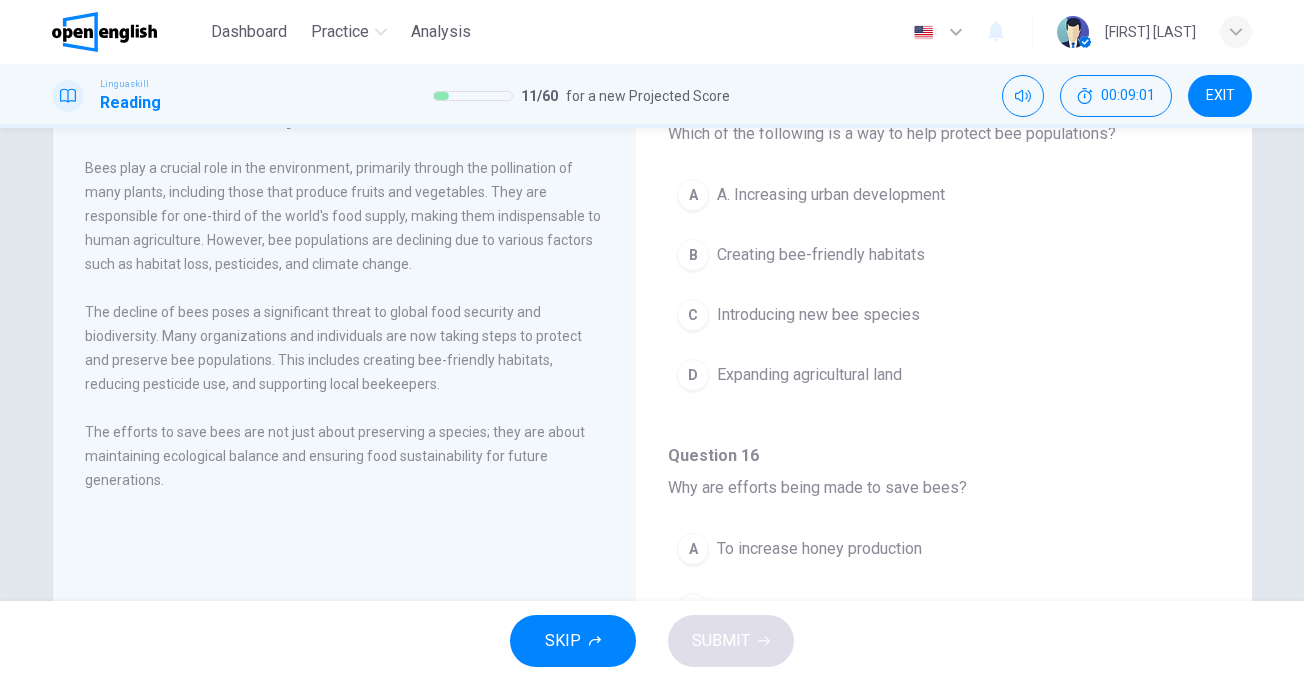 scroll, scrollTop: 1100, scrollLeft: 0, axis: vertical 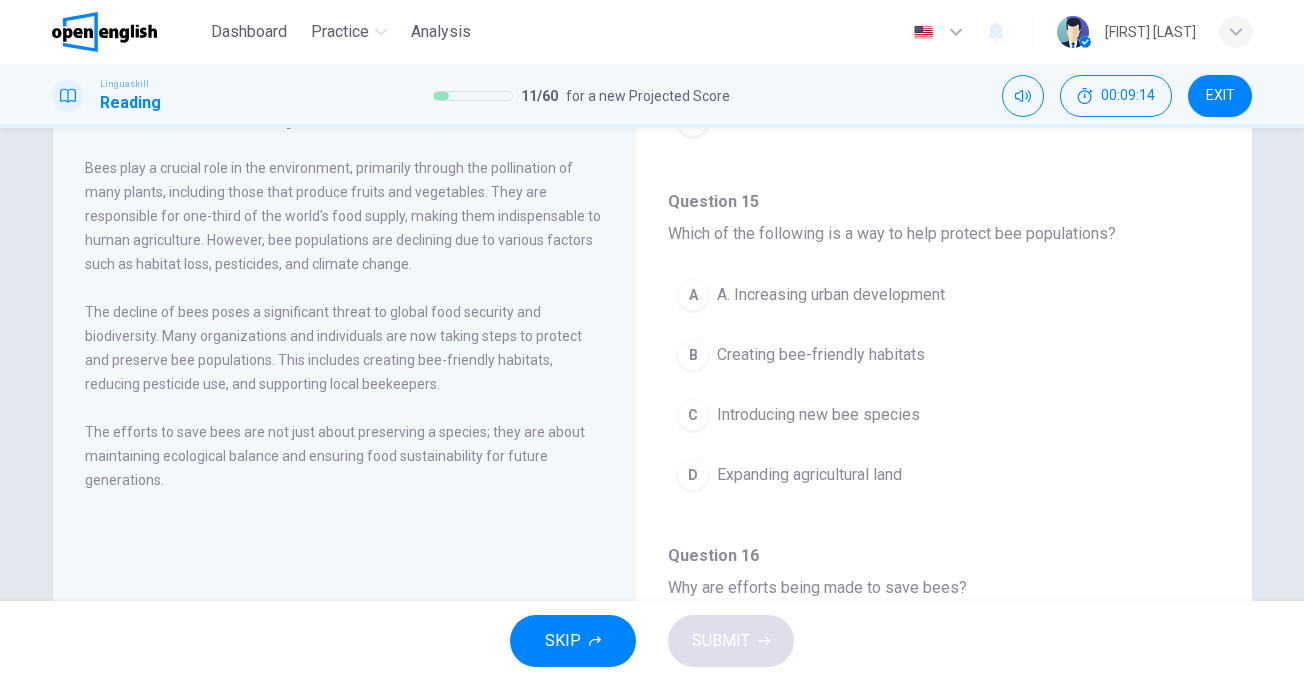 click on "Creating bee-friendly habitats" at bounding box center [821, 355] 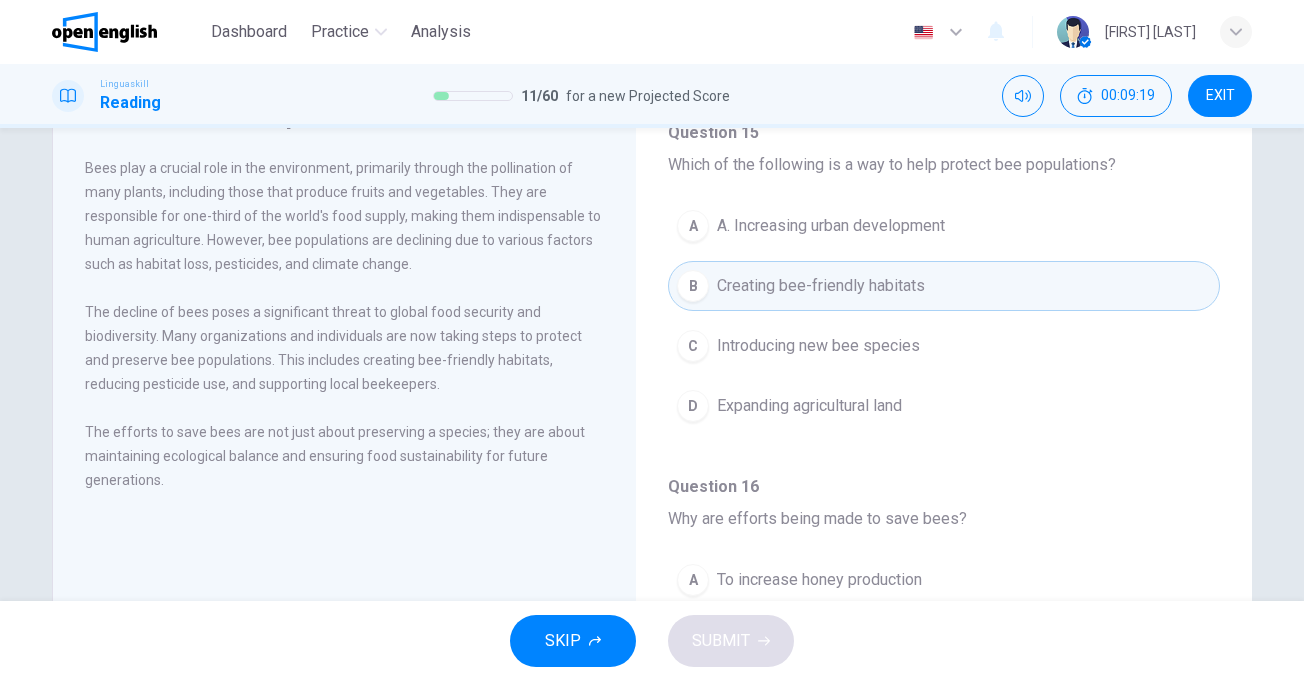 scroll, scrollTop: 1251, scrollLeft: 0, axis: vertical 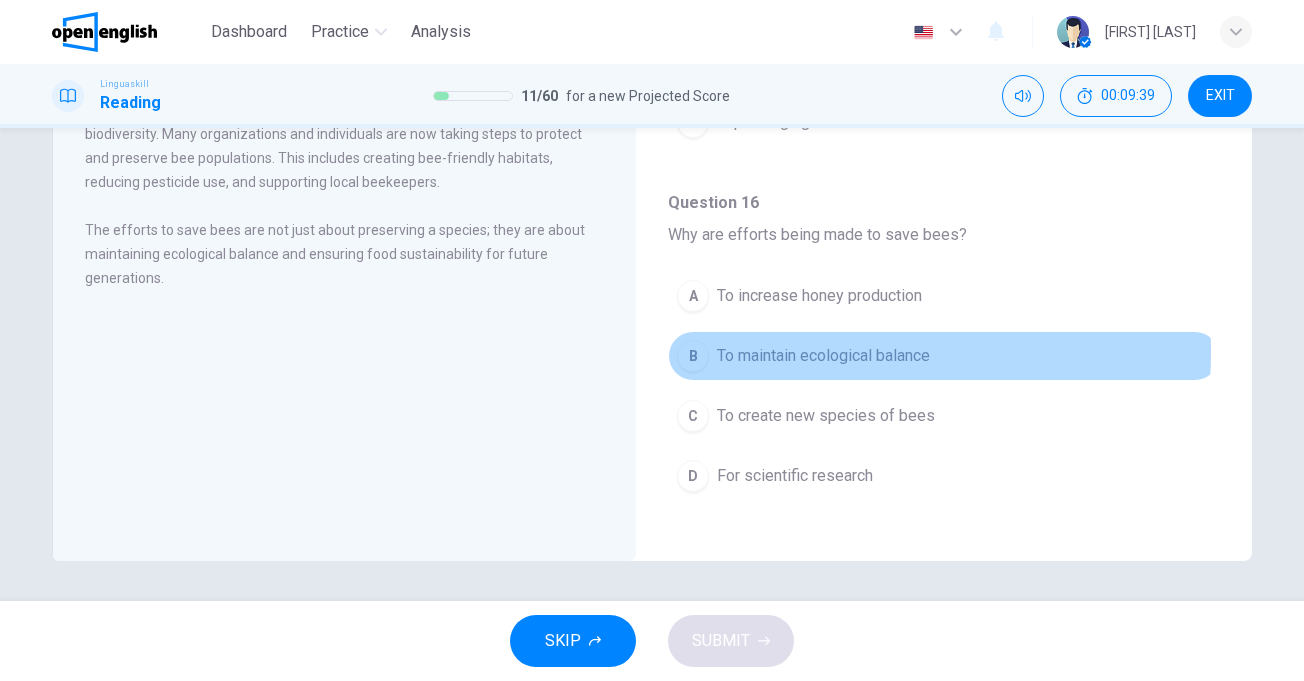click on "To maintain ecological balance" at bounding box center [823, 356] 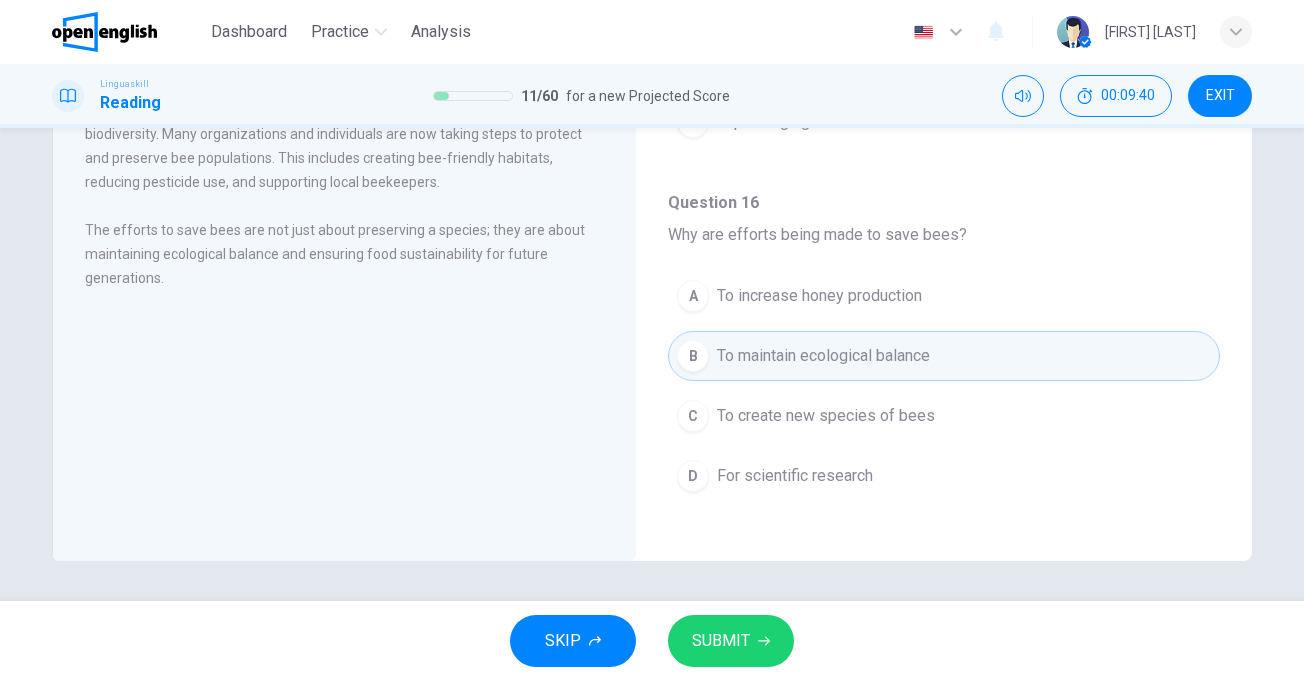 click on "SUBMIT" at bounding box center (721, 641) 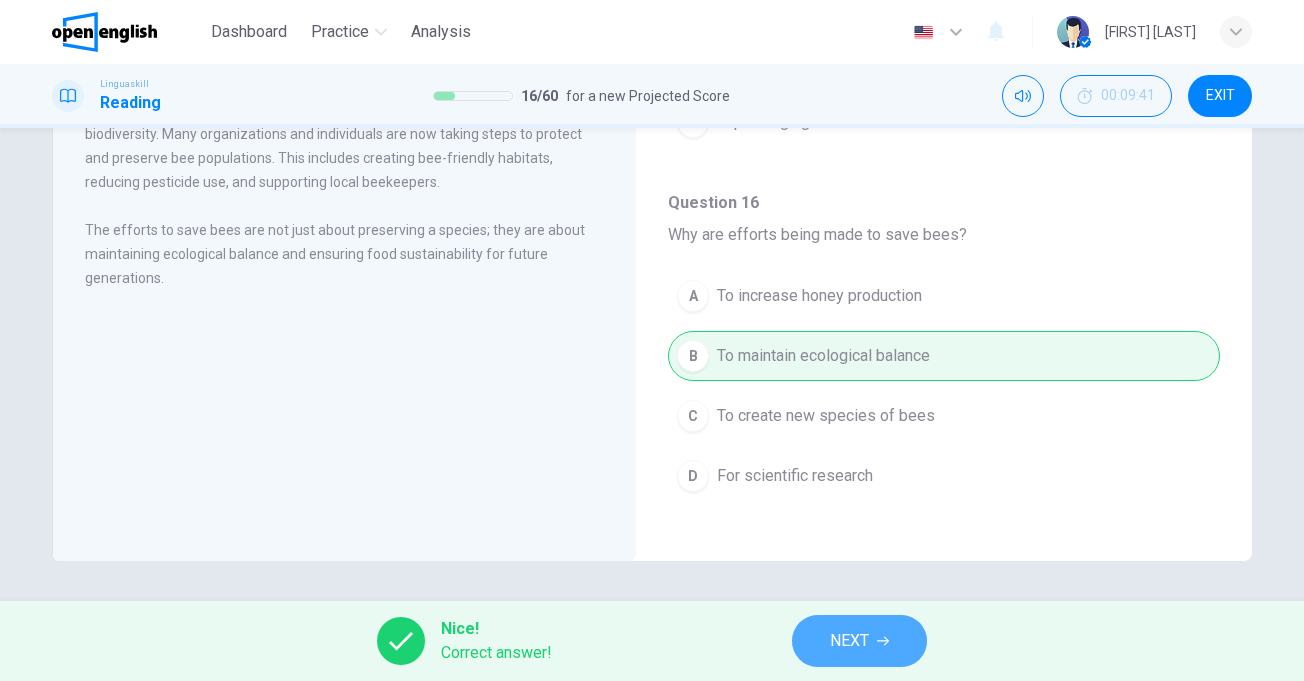 click on "NEXT" at bounding box center [859, 641] 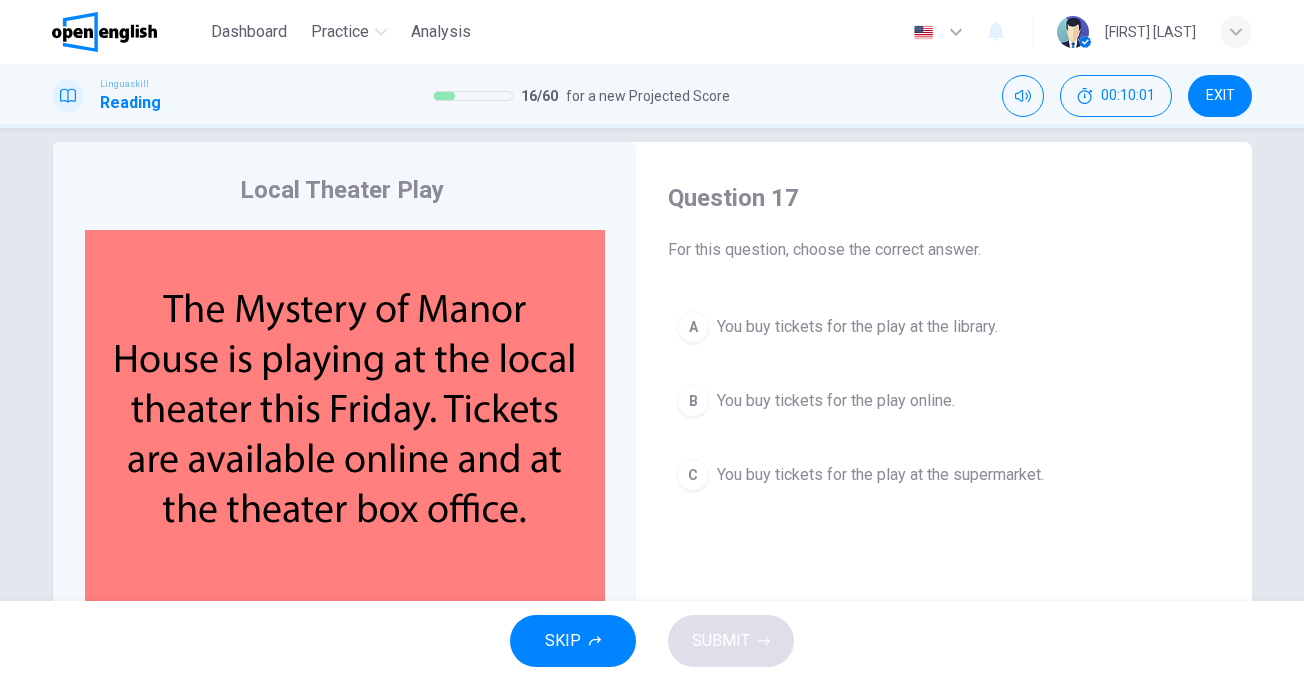 scroll, scrollTop: 0, scrollLeft: 0, axis: both 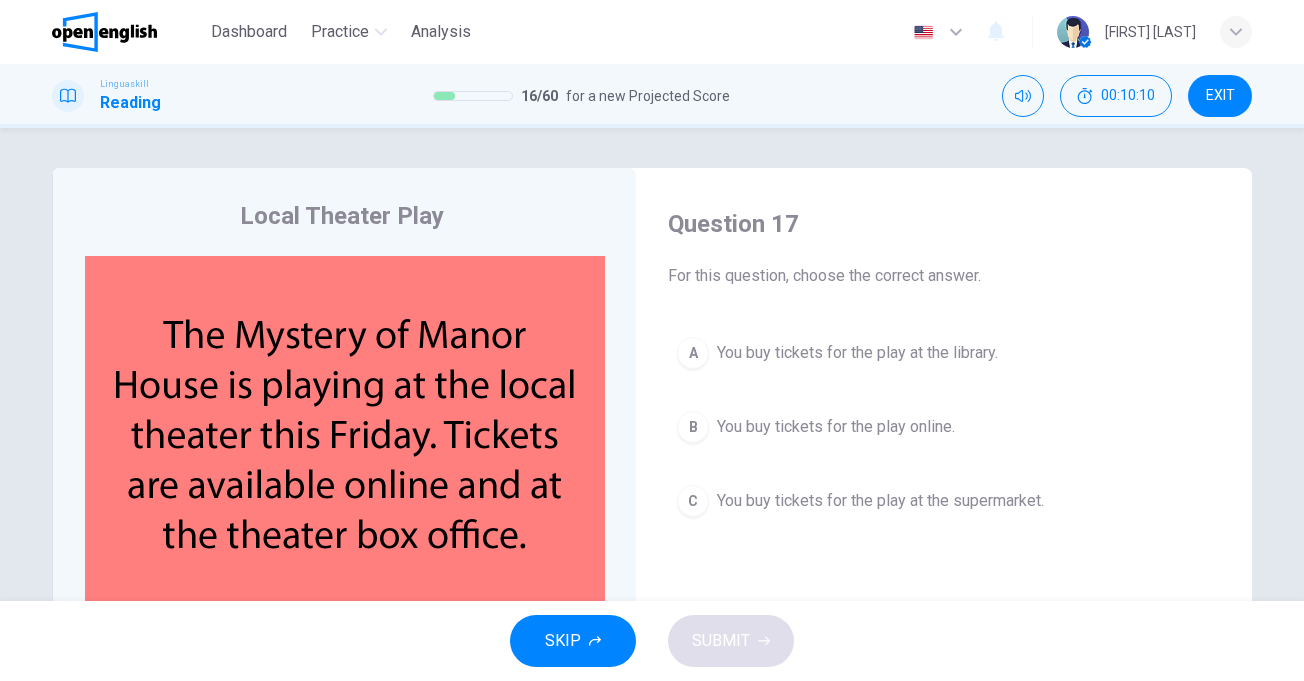 click on "You buy tickets for the play online." at bounding box center [836, 427] 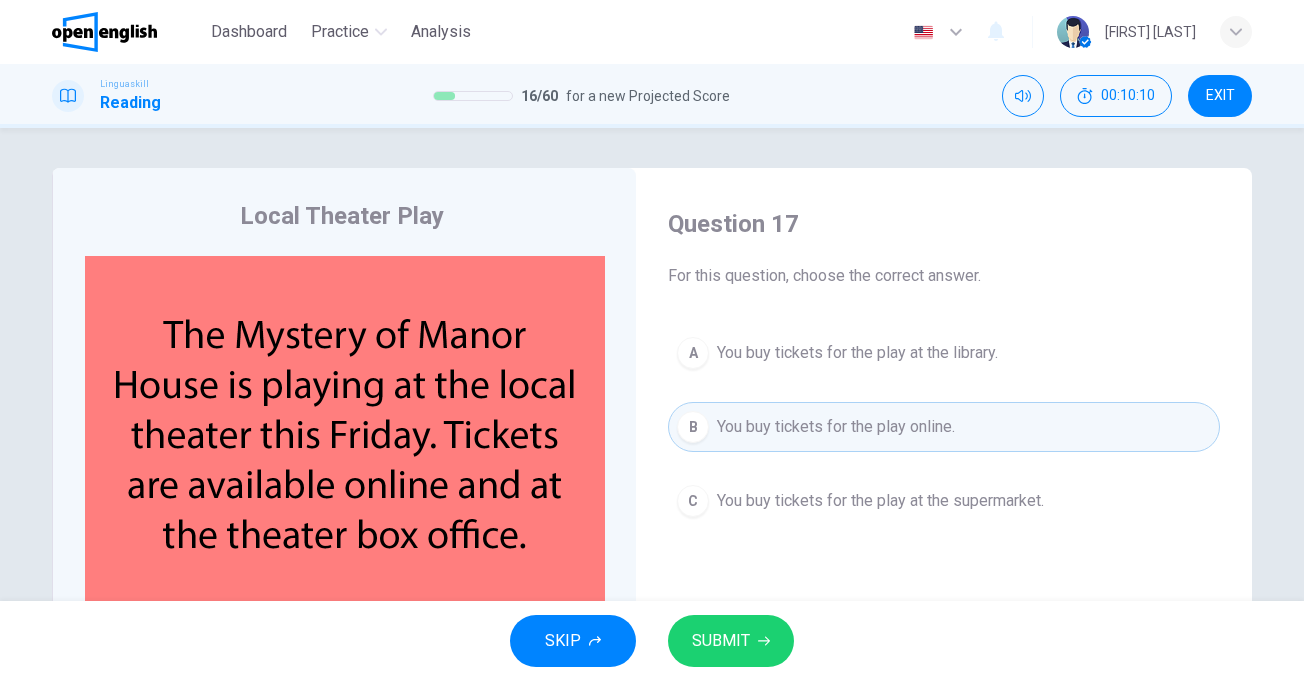 click on "SUBMIT" at bounding box center [721, 641] 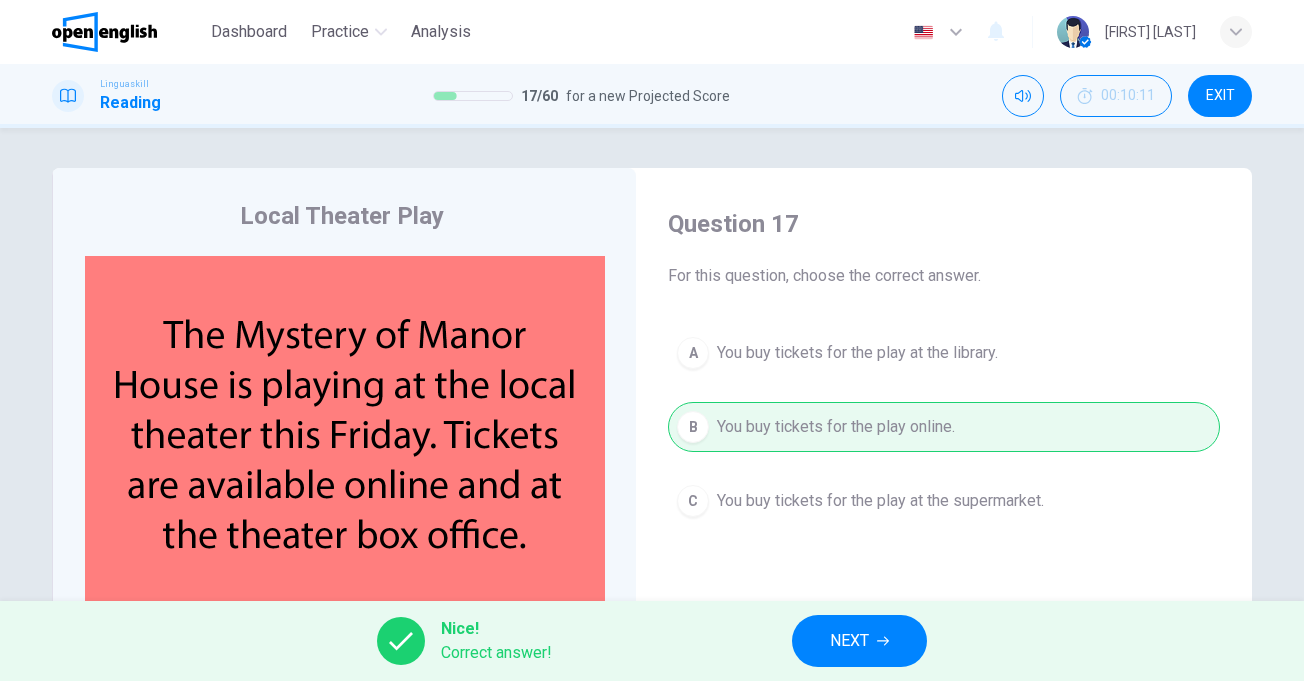 drag, startPoint x: 789, startPoint y: 635, endPoint x: 813, endPoint y: 639, distance: 24.33105 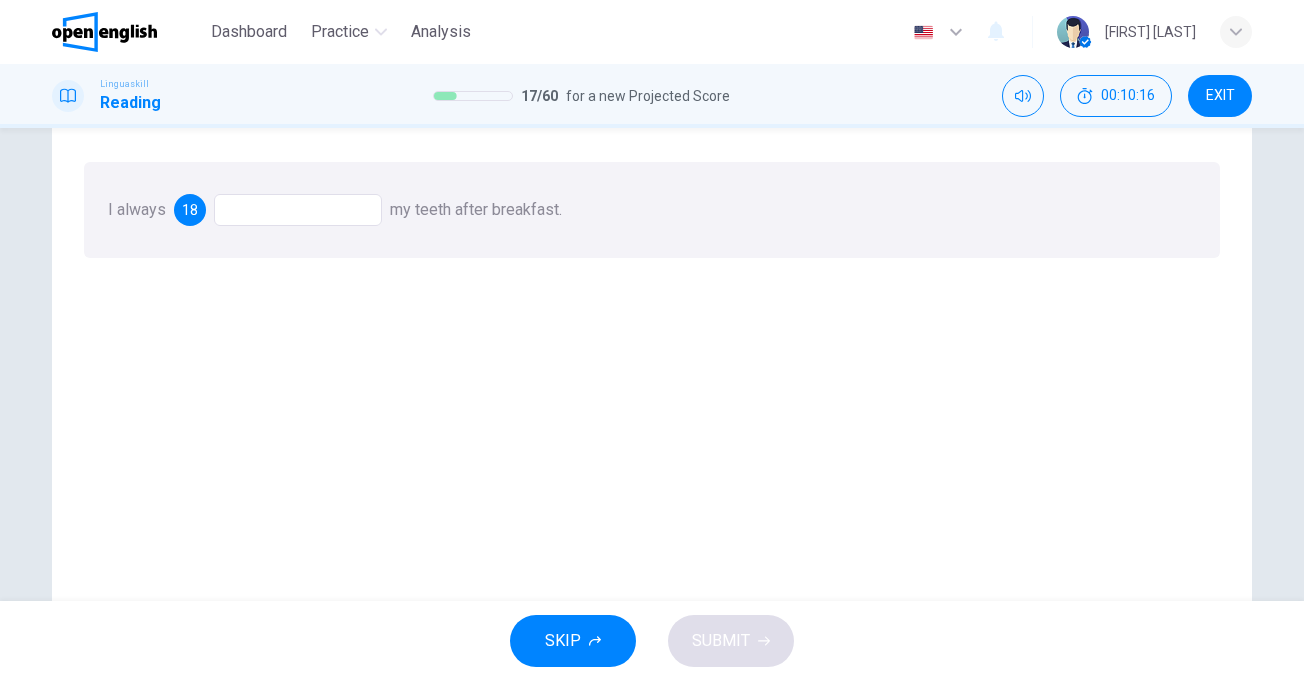 scroll, scrollTop: 100, scrollLeft: 0, axis: vertical 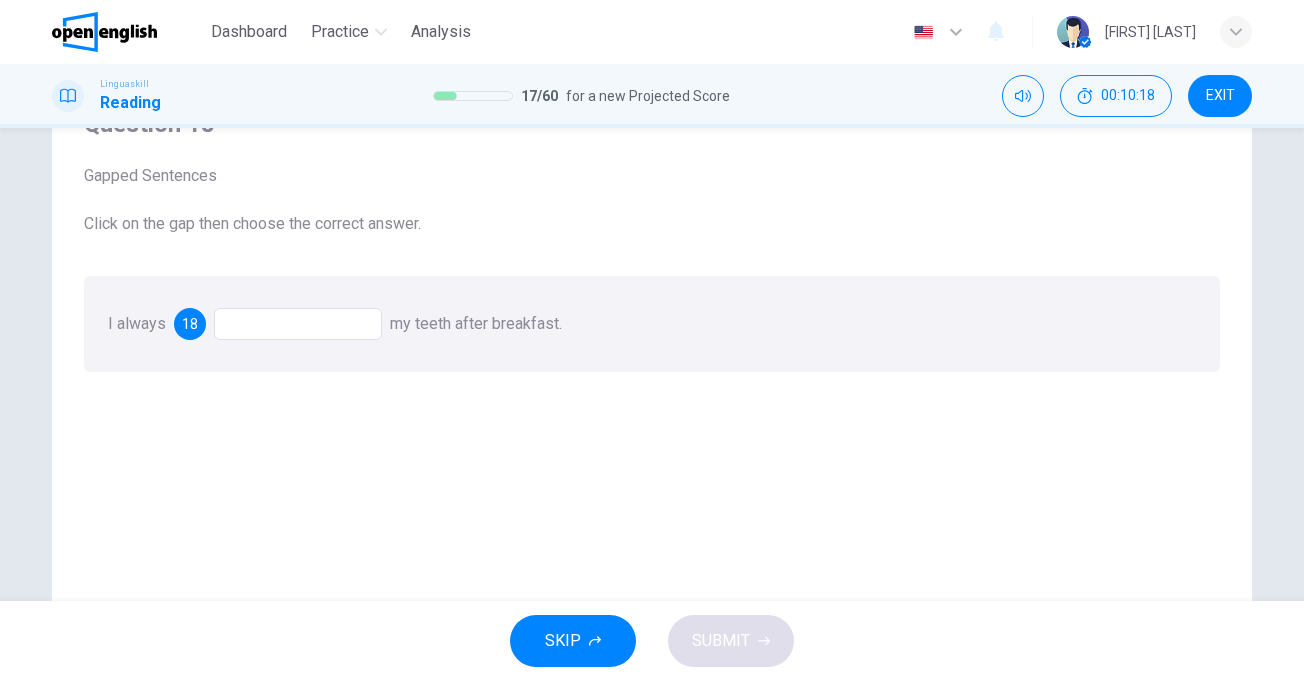 click at bounding box center (298, 324) 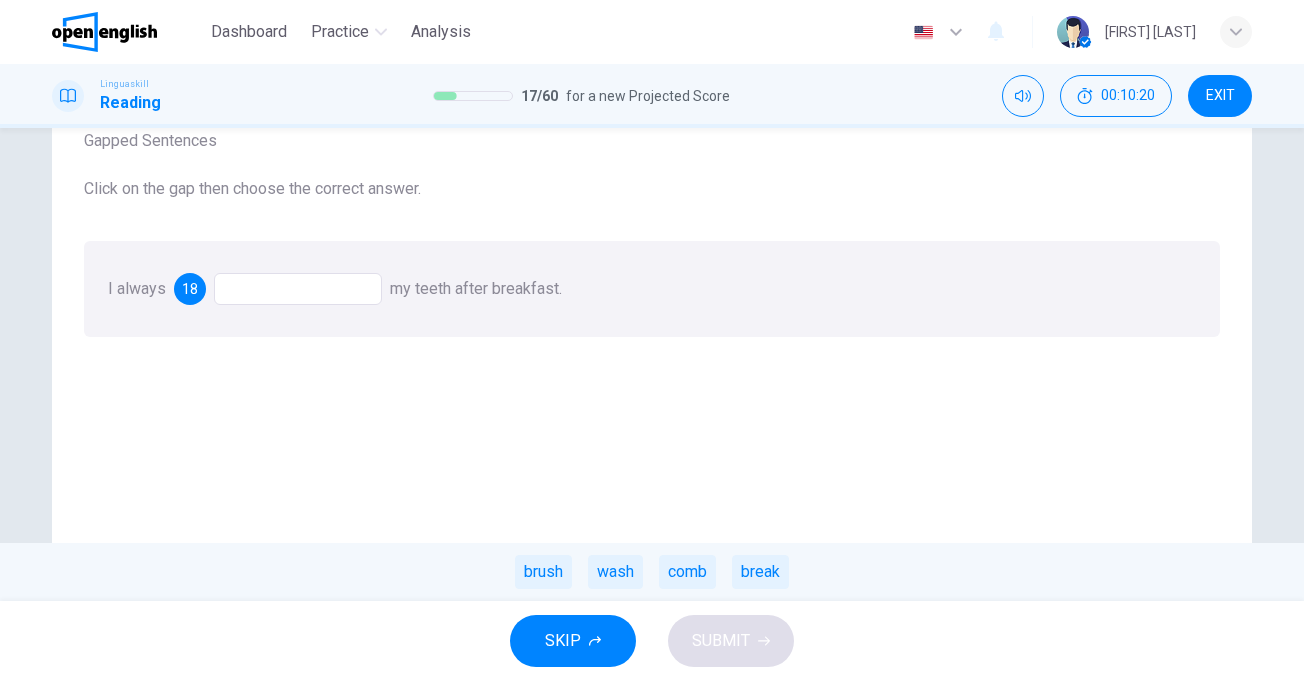 scroll, scrollTop: 100, scrollLeft: 0, axis: vertical 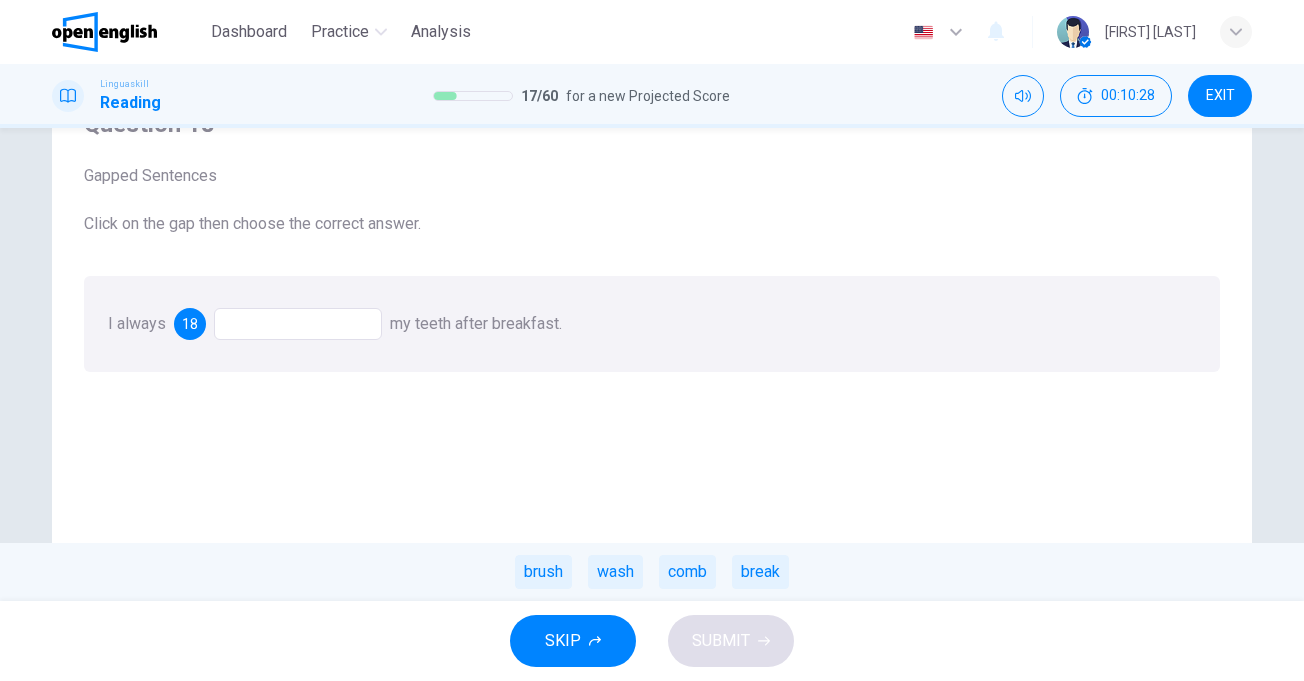 drag, startPoint x: 539, startPoint y: 576, endPoint x: 361, endPoint y: 359, distance: 280.66528 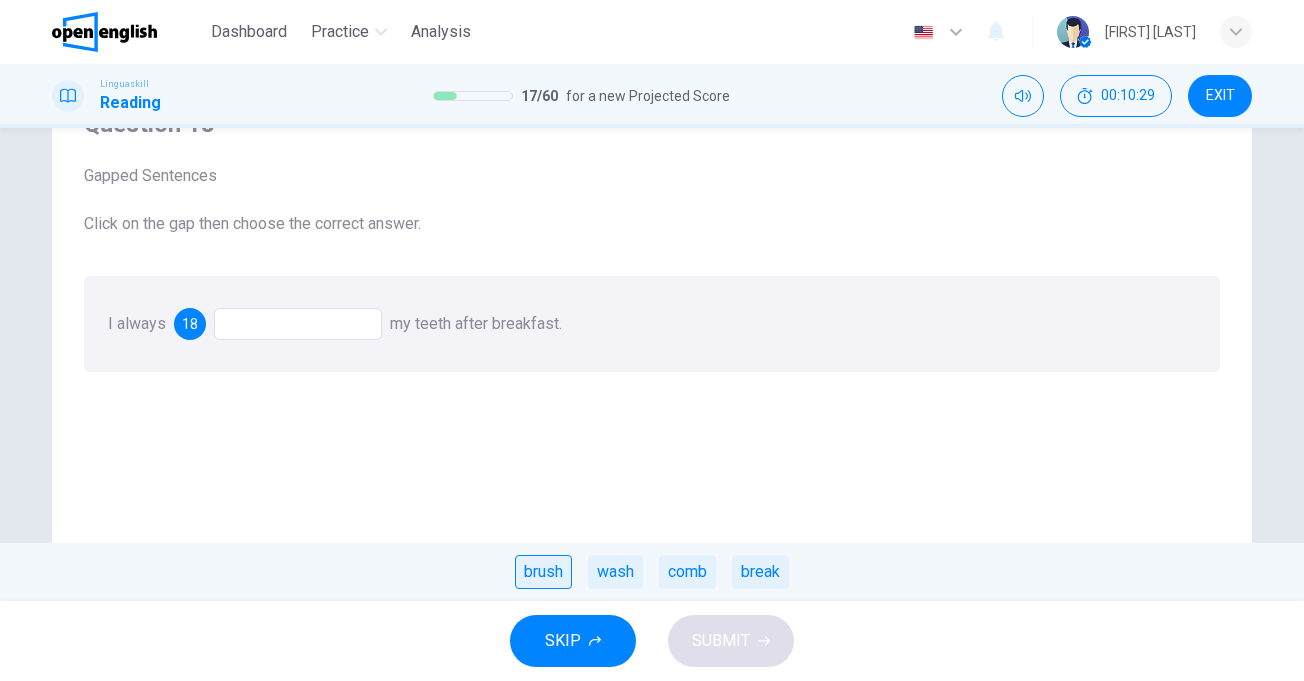 click on "brush" at bounding box center [543, 572] 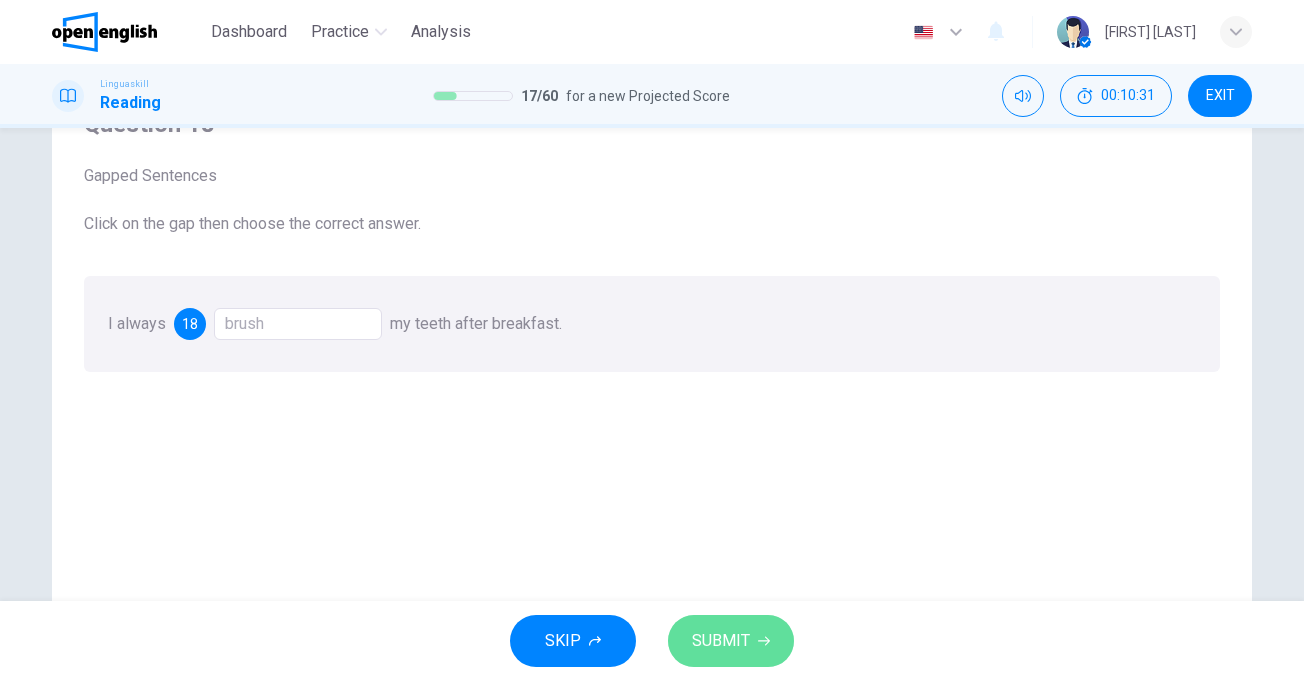 click on "SUBMIT" at bounding box center [731, 641] 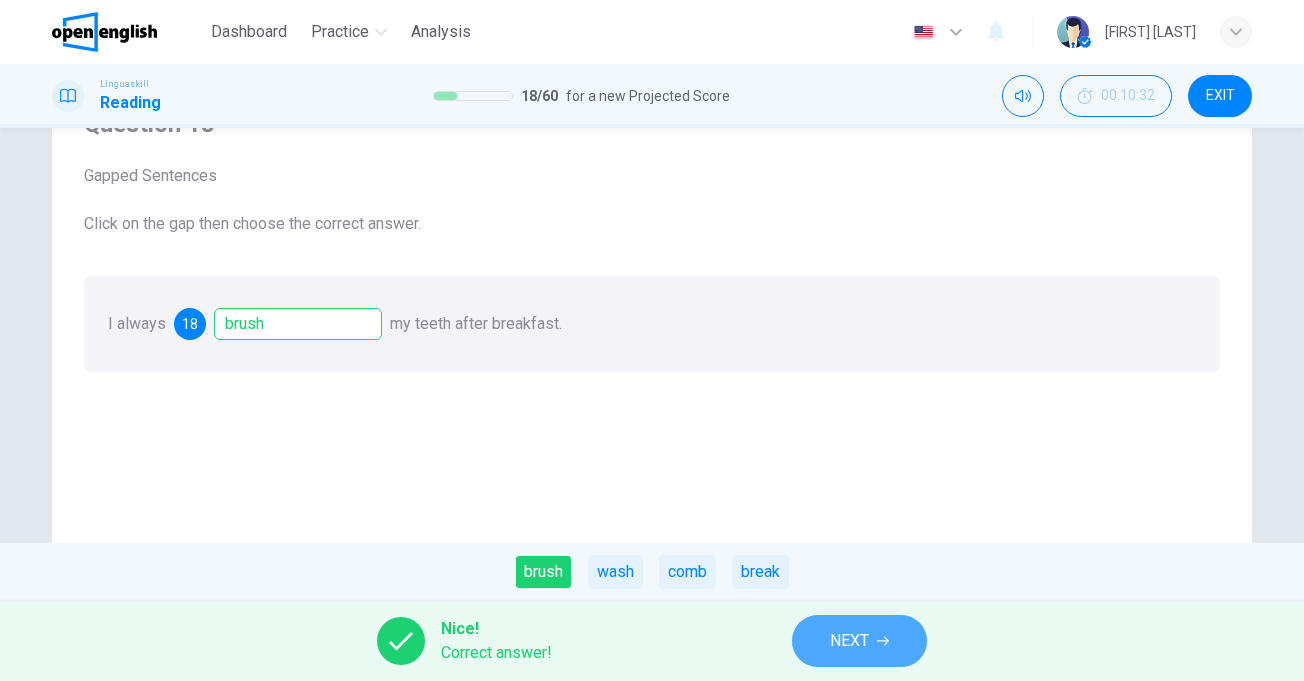click on "NEXT" at bounding box center (849, 641) 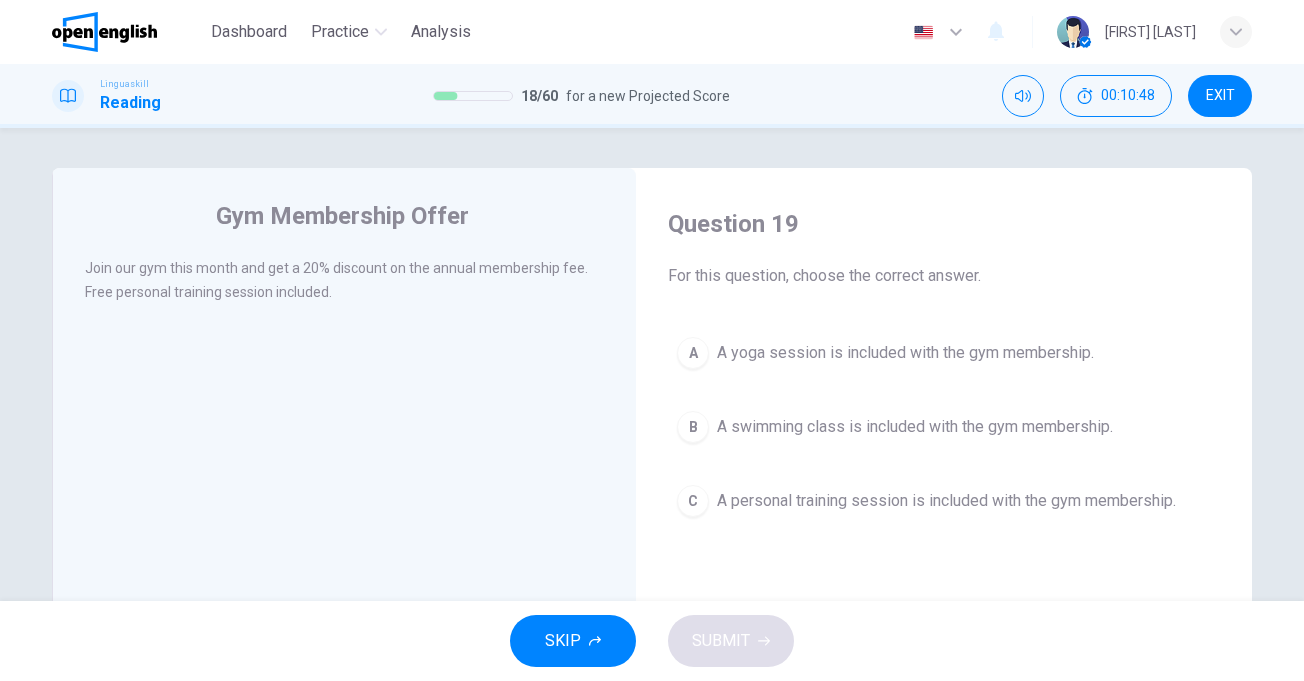 click on "A personal training session is included with the gym membership." at bounding box center [946, 501] 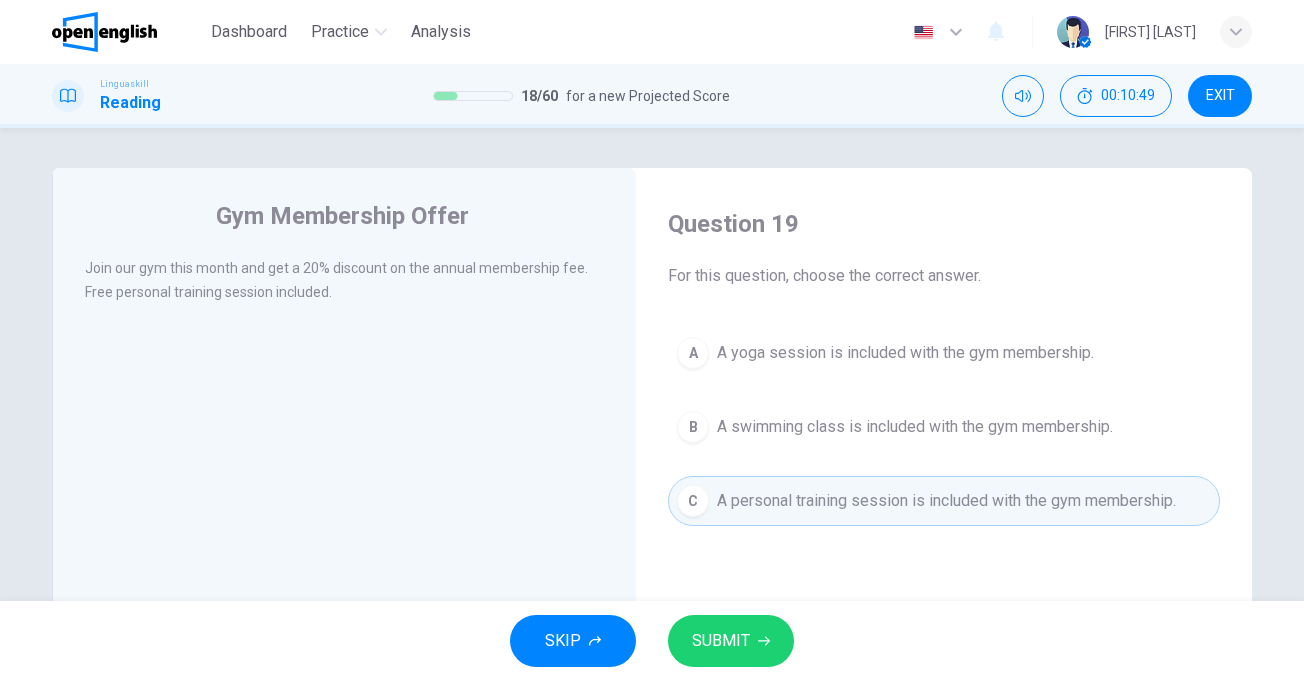 click 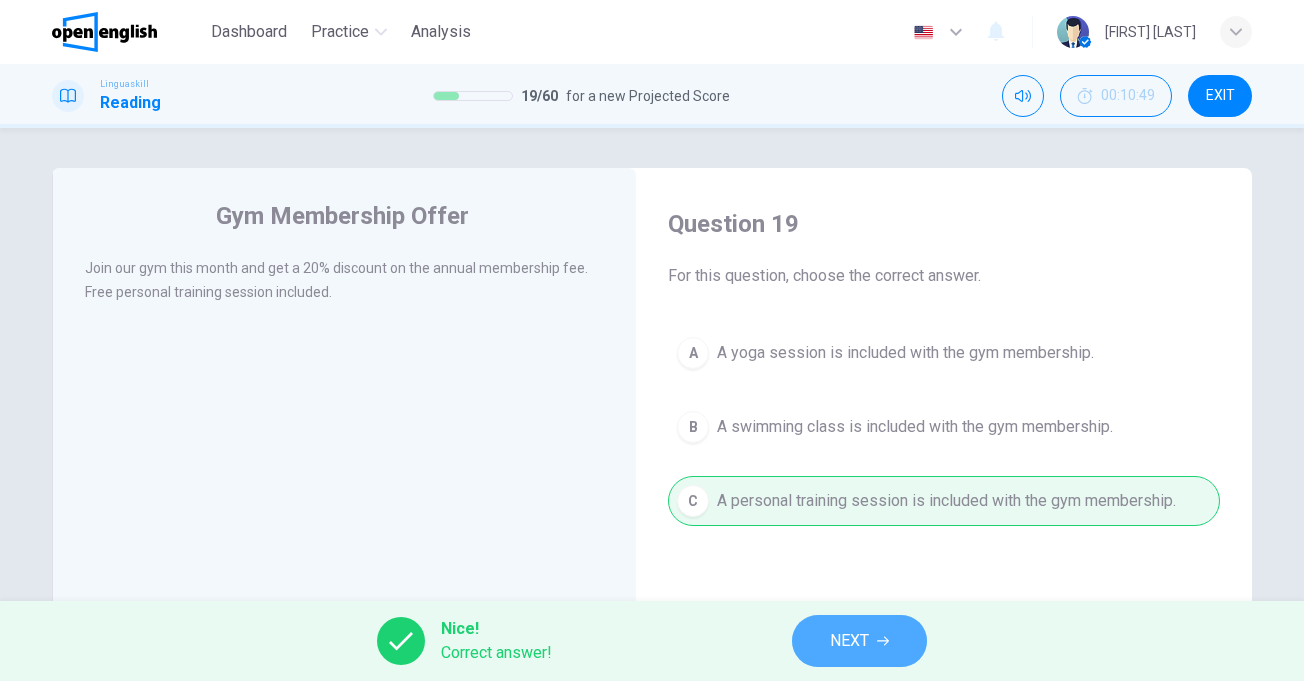 click on "NEXT" at bounding box center (849, 641) 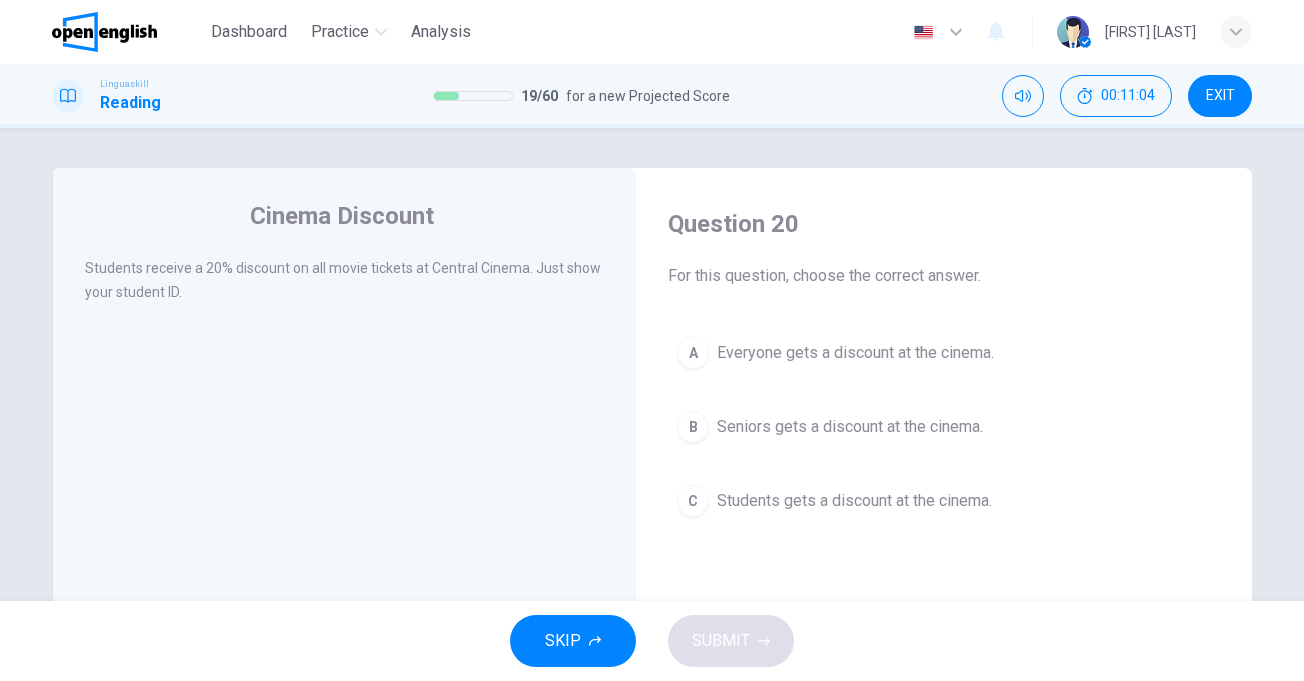 click on "Students gets a discount at the cinema." at bounding box center [854, 501] 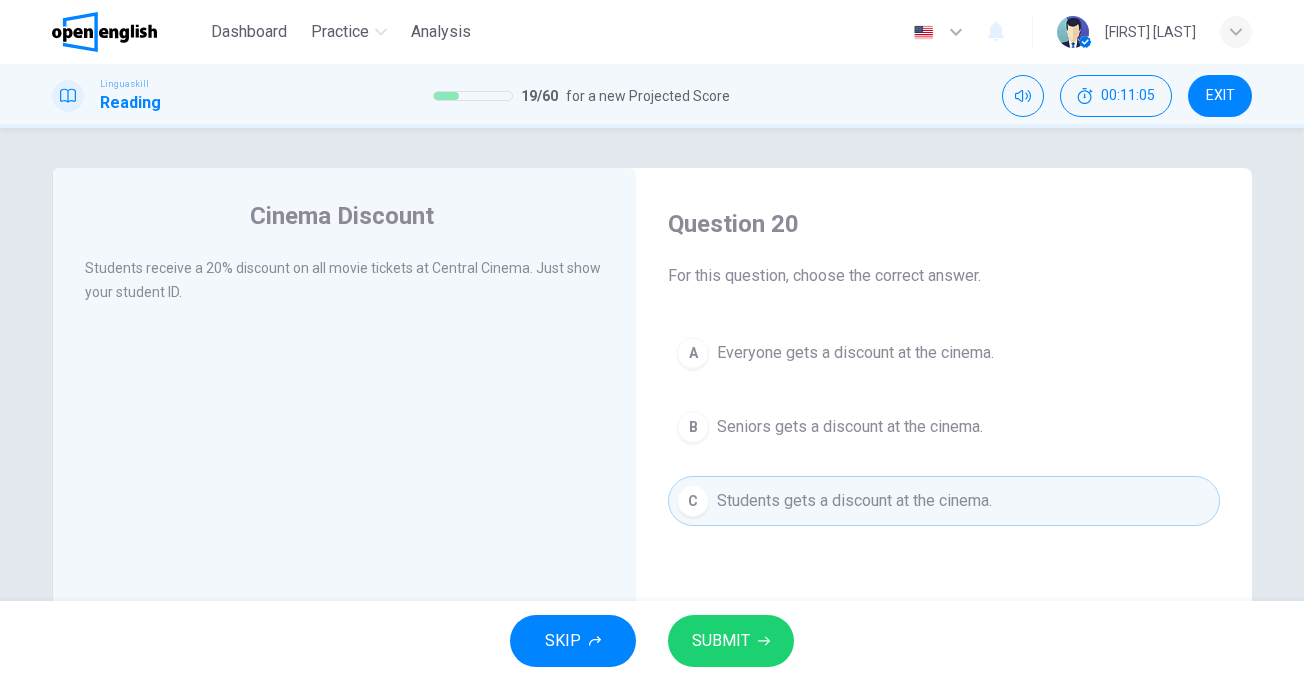 click on "SUBMIT" at bounding box center [731, 641] 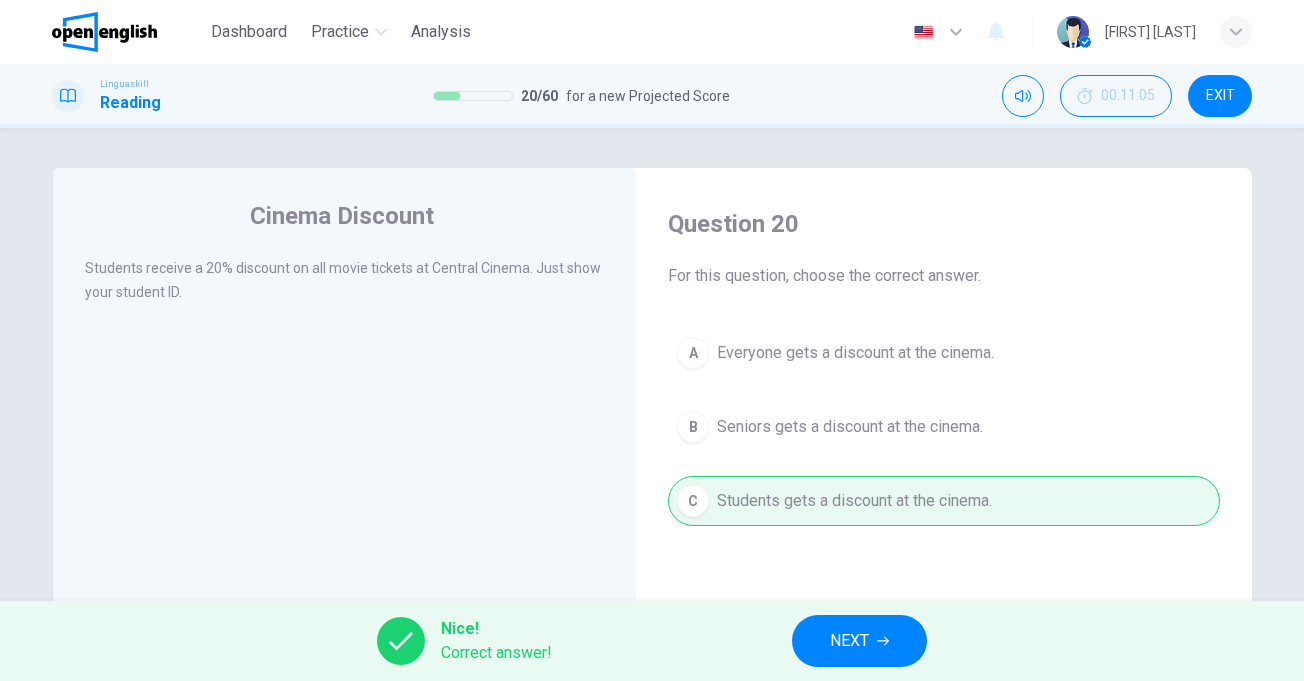 click on "NEXT" at bounding box center [849, 641] 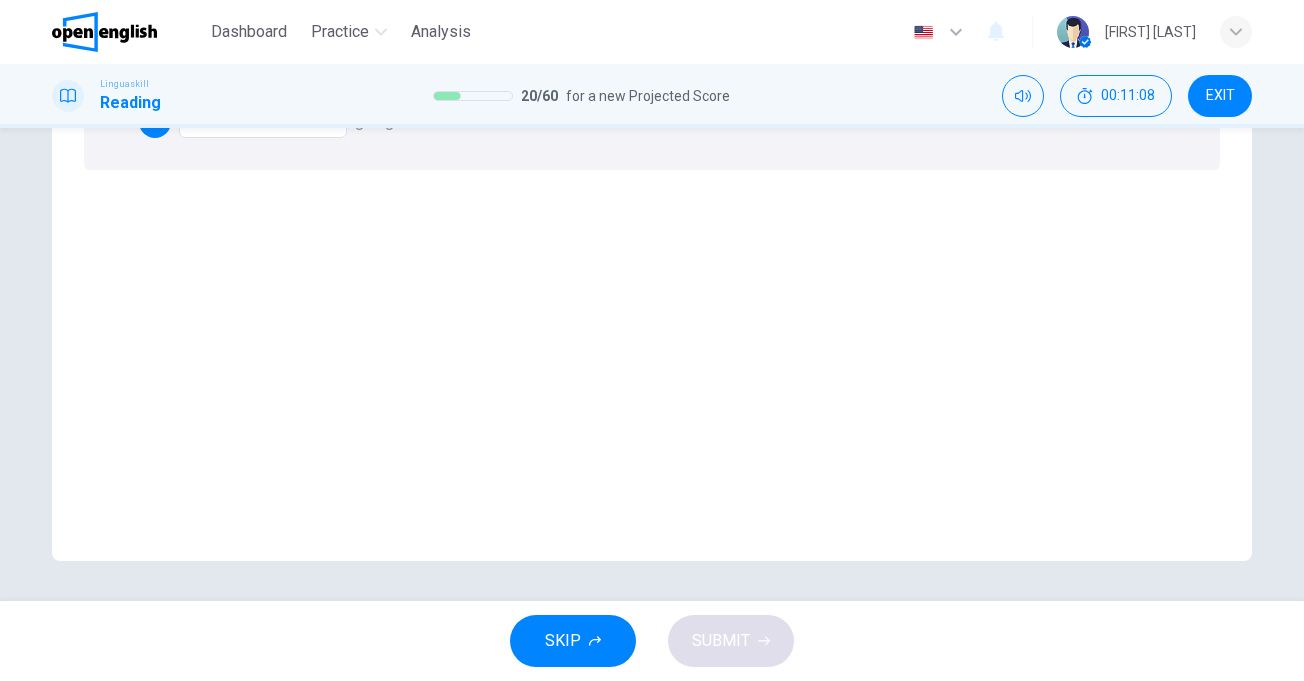 scroll, scrollTop: 0, scrollLeft: 0, axis: both 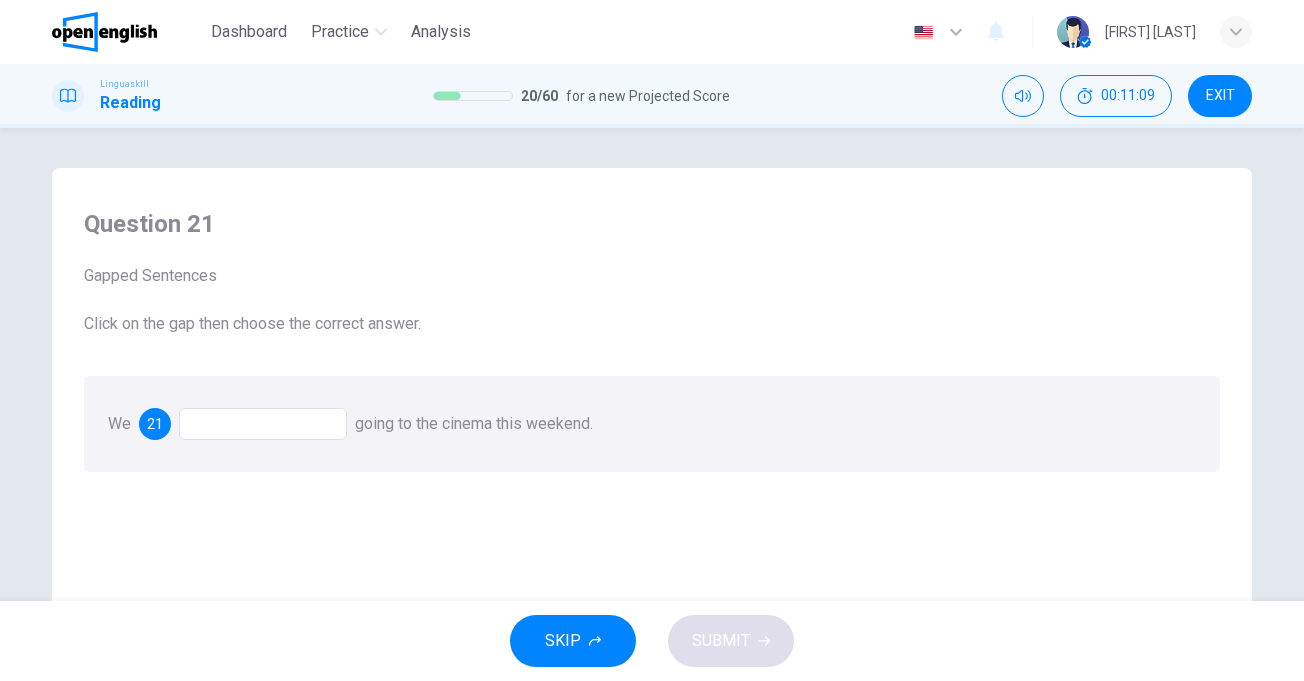 click at bounding box center (263, 424) 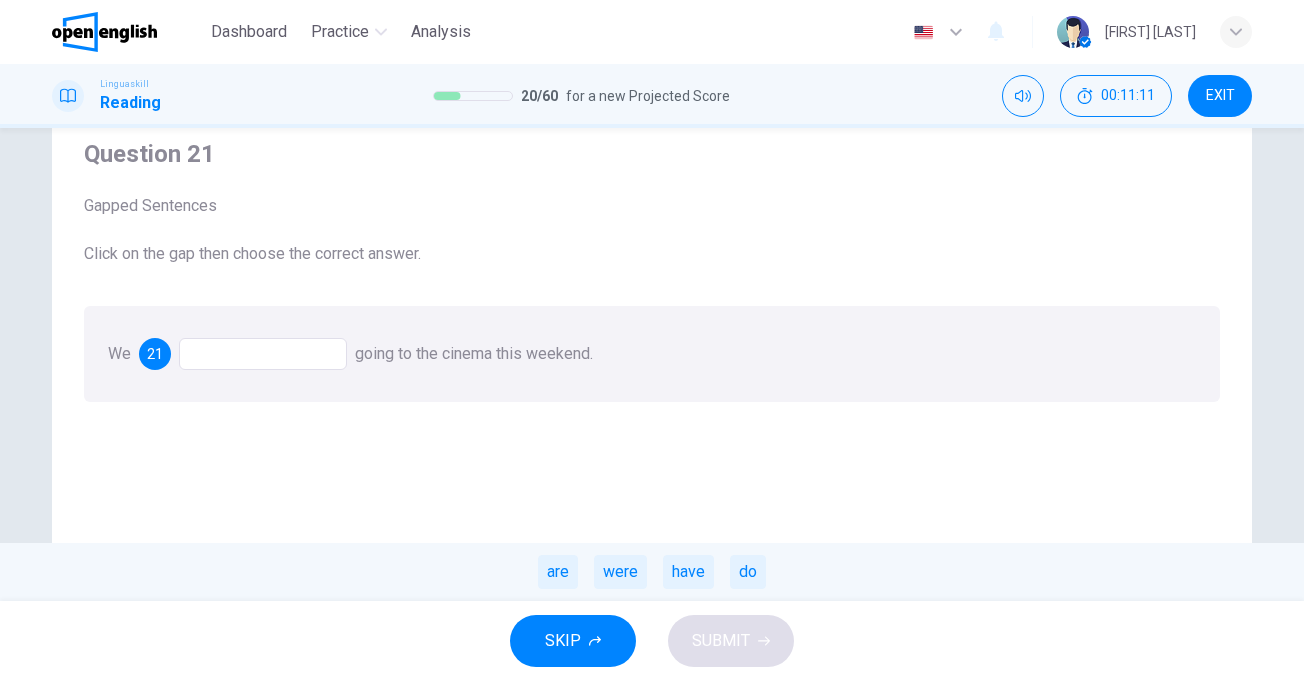 scroll, scrollTop: 100, scrollLeft: 0, axis: vertical 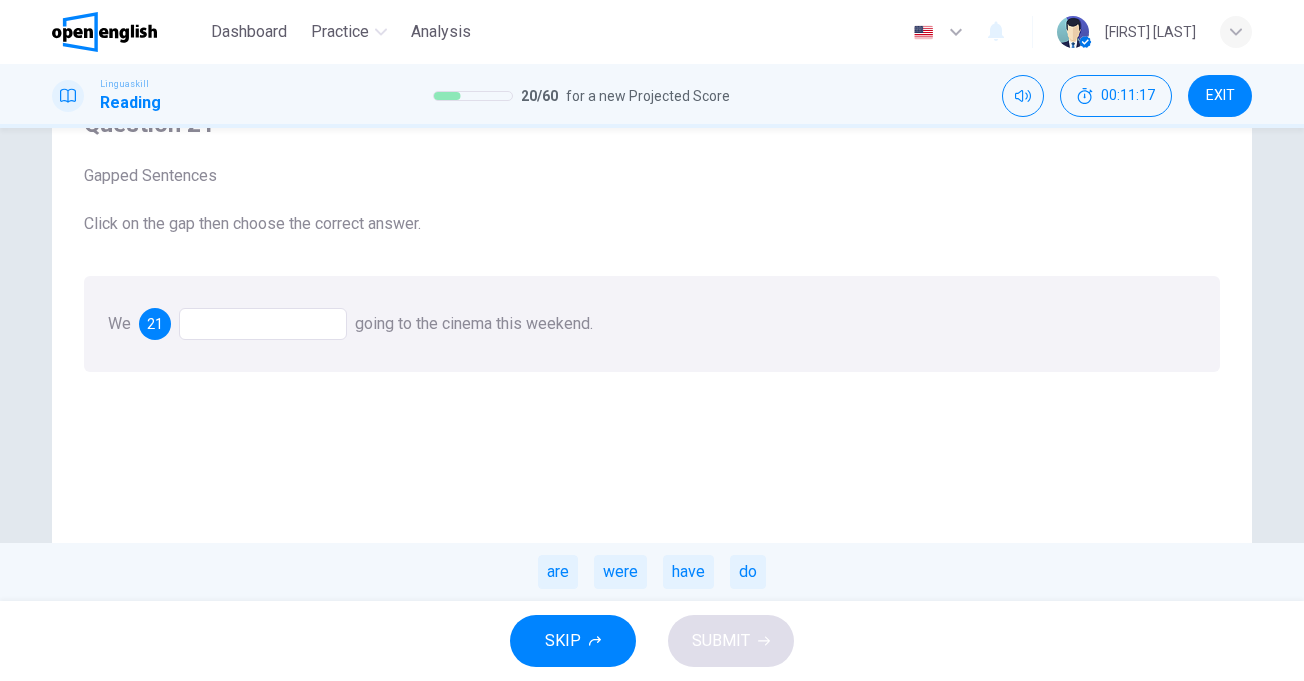 drag, startPoint x: 572, startPoint y: 569, endPoint x: 337, endPoint y: 345, distance: 324.6552 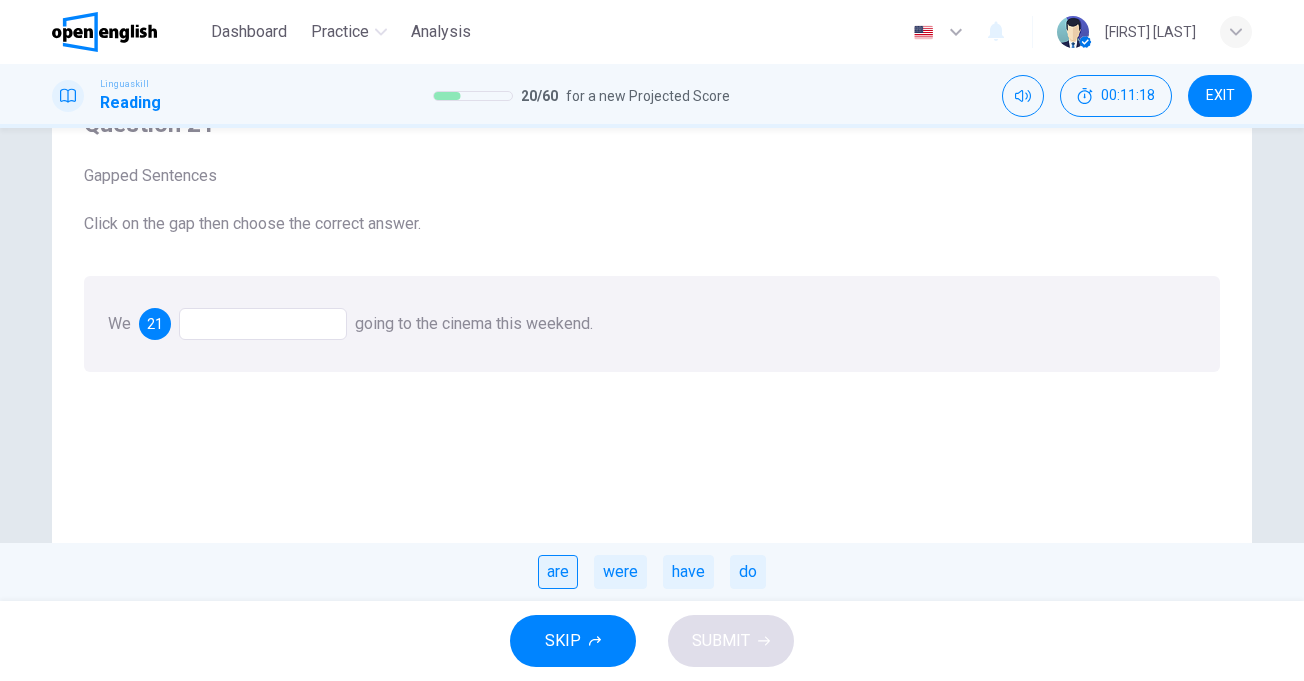 click on "are" at bounding box center [558, 572] 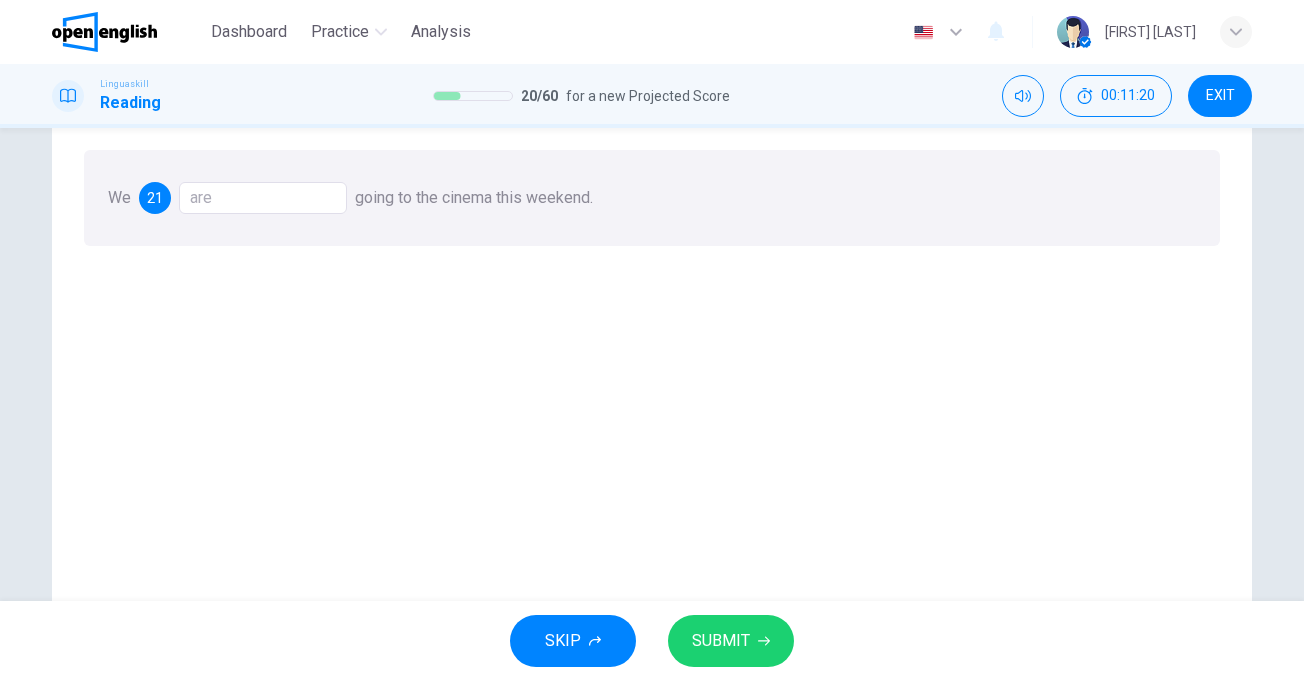 scroll, scrollTop: 102, scrollLeft: 0, axis: vertical 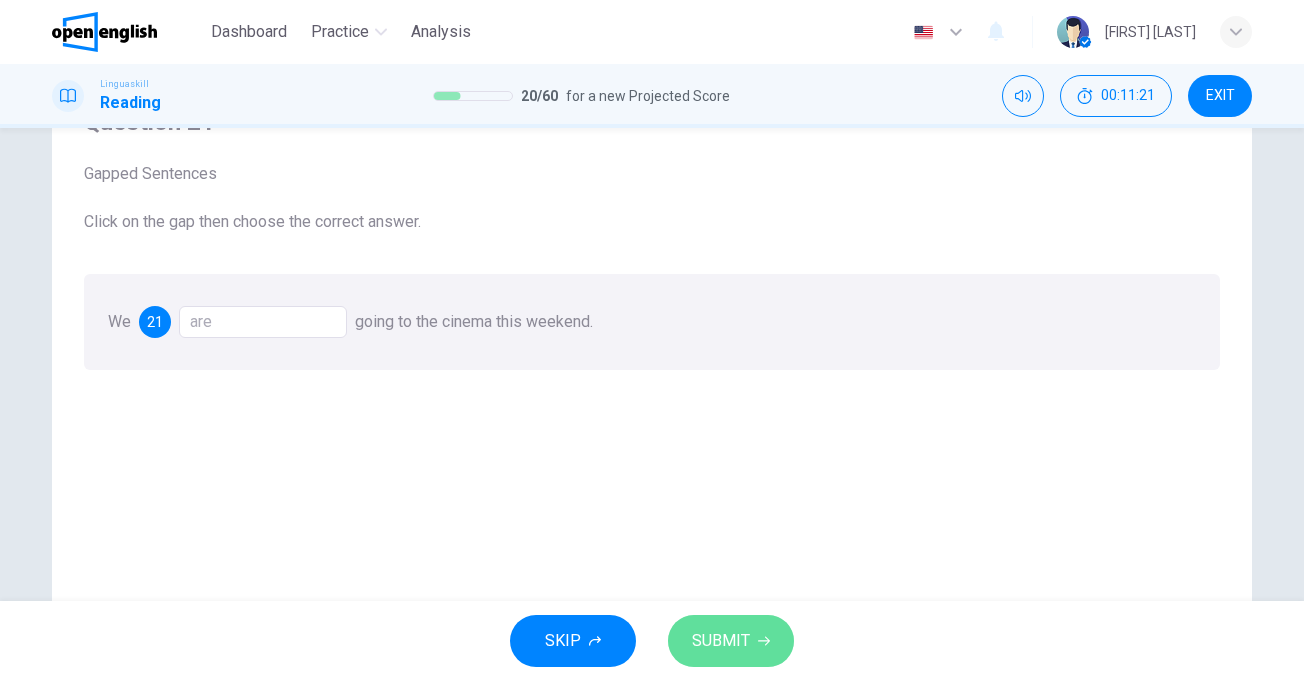 click on "SUBMIT" at bounding box center (721, 641) 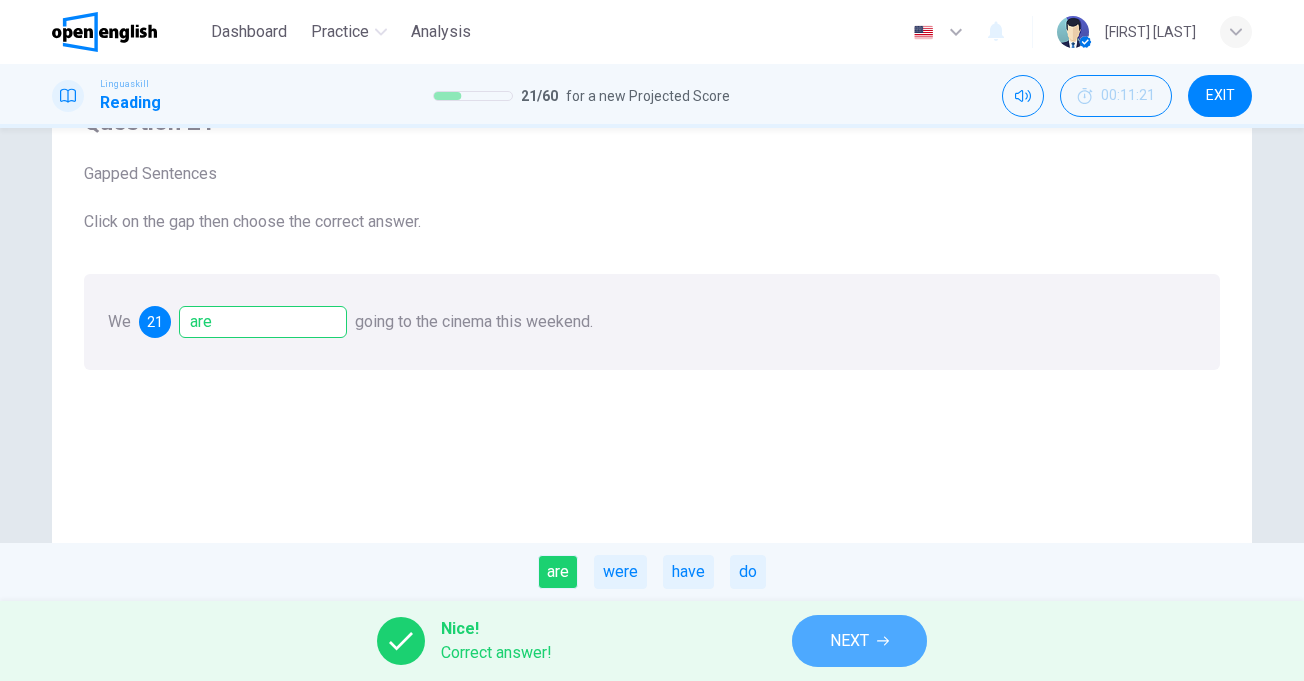 click on "NEXT" at bounding box center (849, 641) 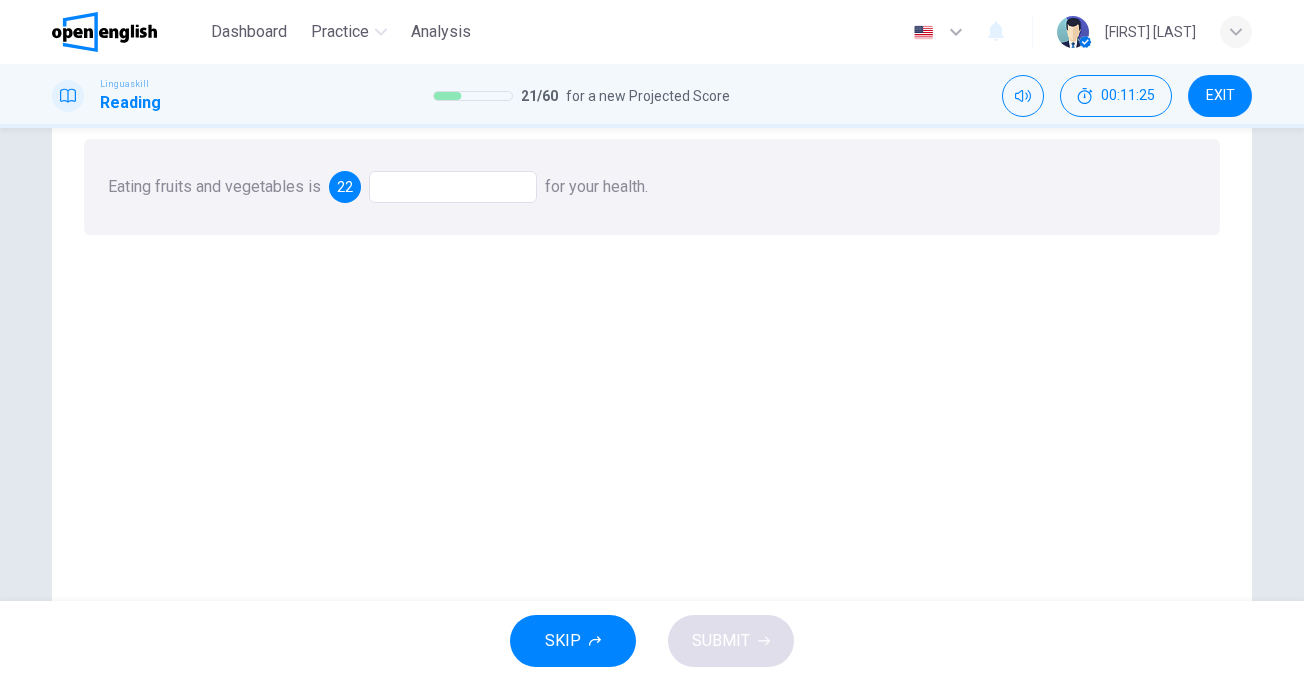 scroll, scrollTop: 202, scrollLeft: 0, axis: vertical 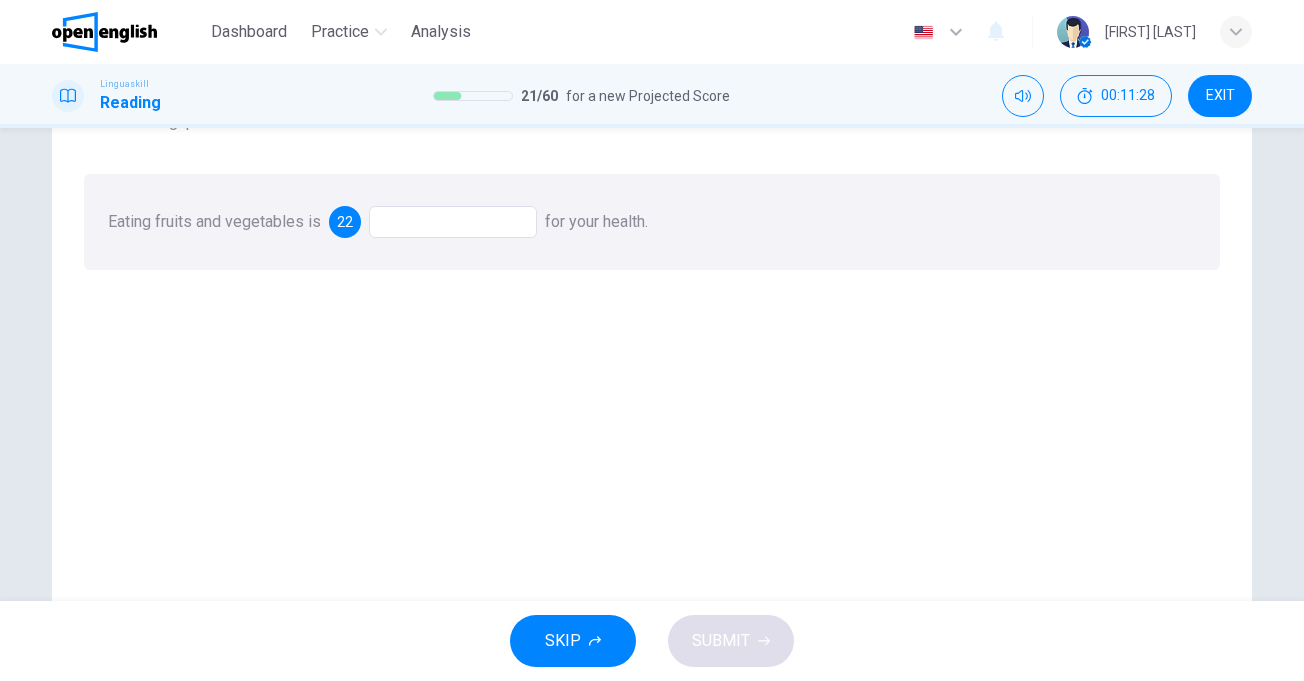 click at bounding box center (453, 222) 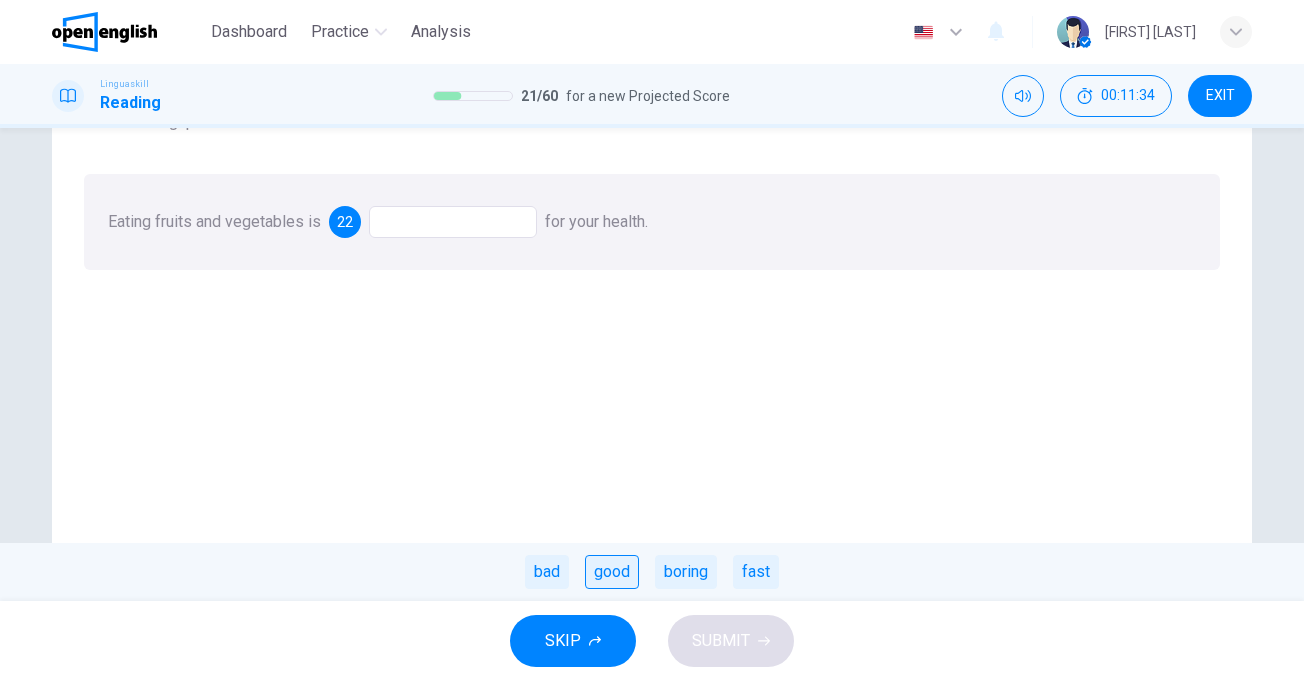 click on "good" at bounding box center [612, 572] 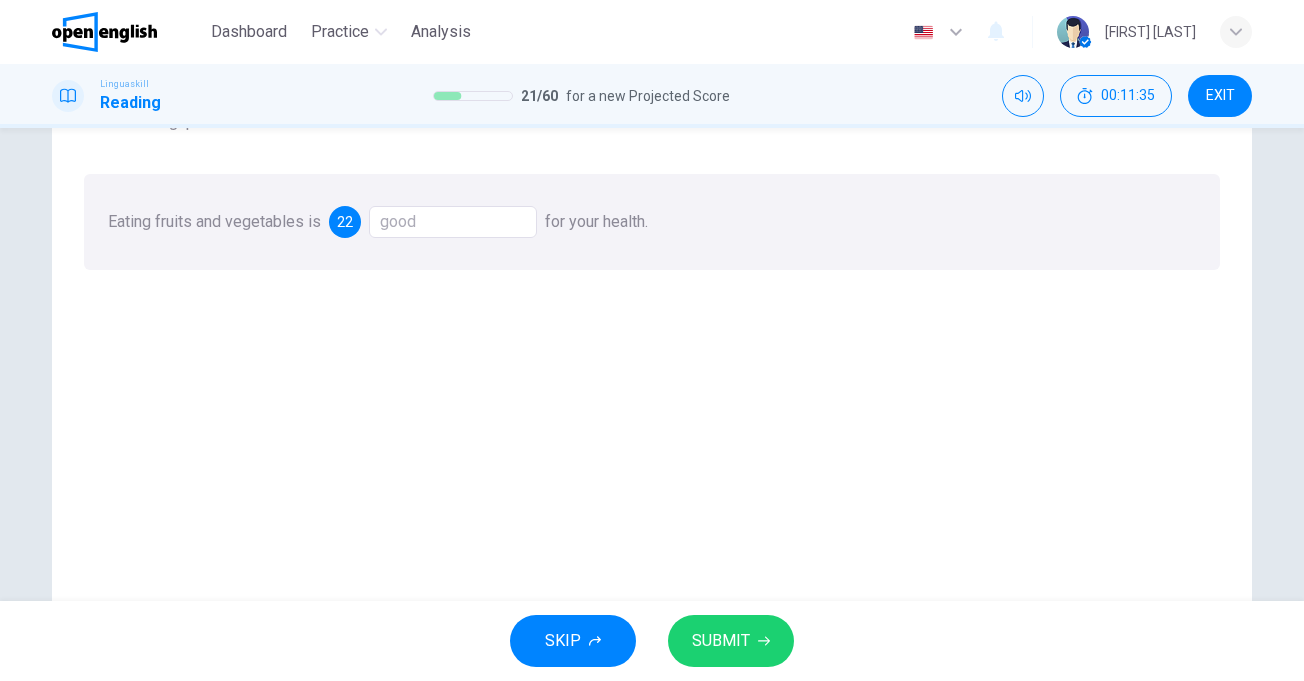 click on "SUBMIT" at bounding box center [721, 641] 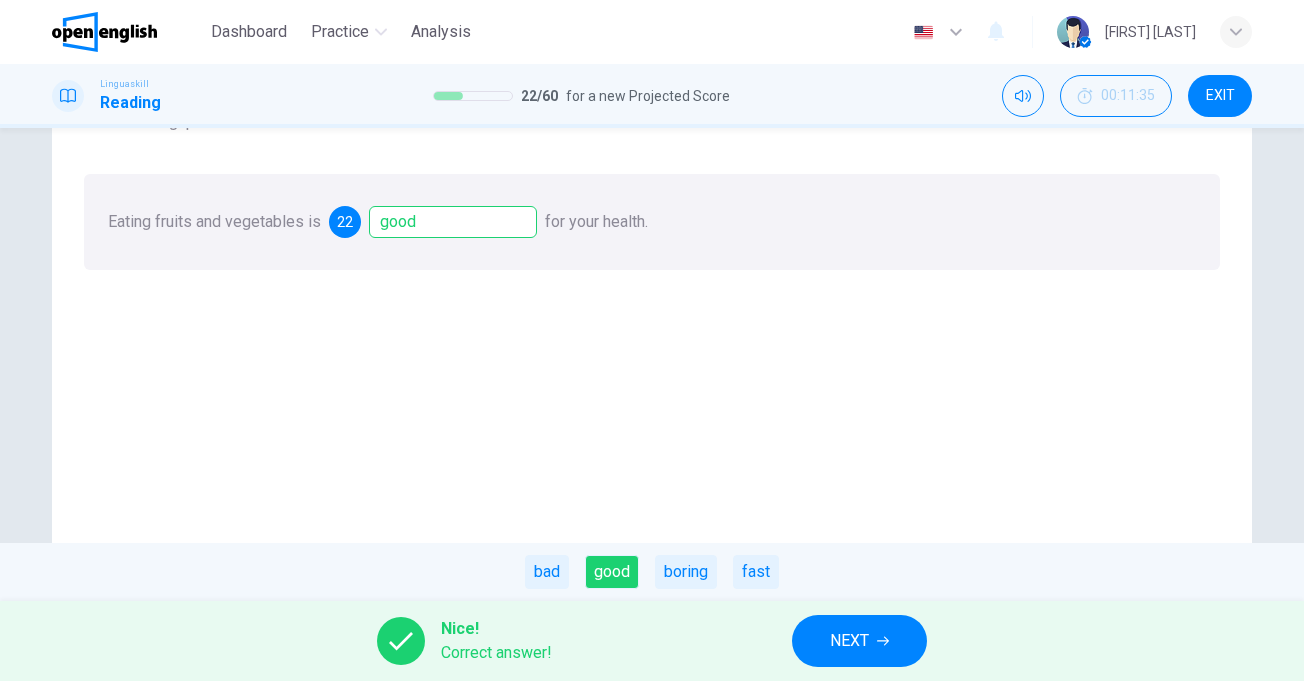 click on "NEXT" at bounding box center (849, 641) 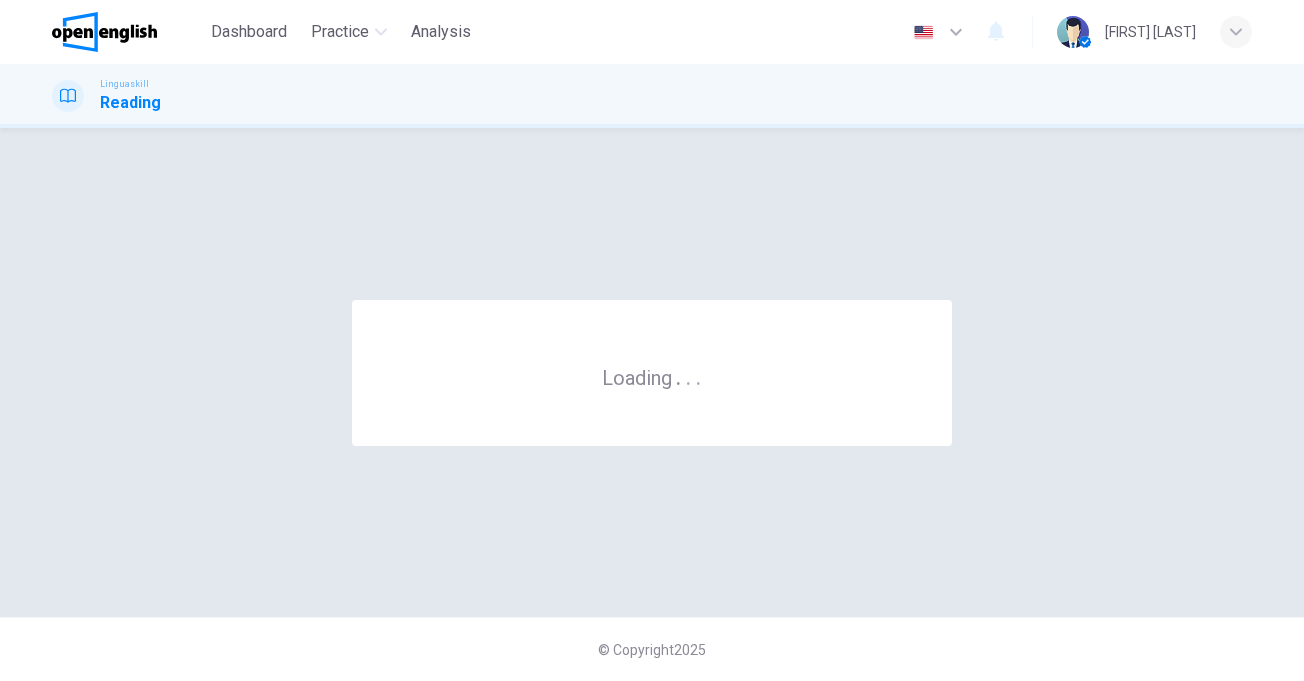 scroll, scrollTop: 0, scrollLeft: 0, axis: both 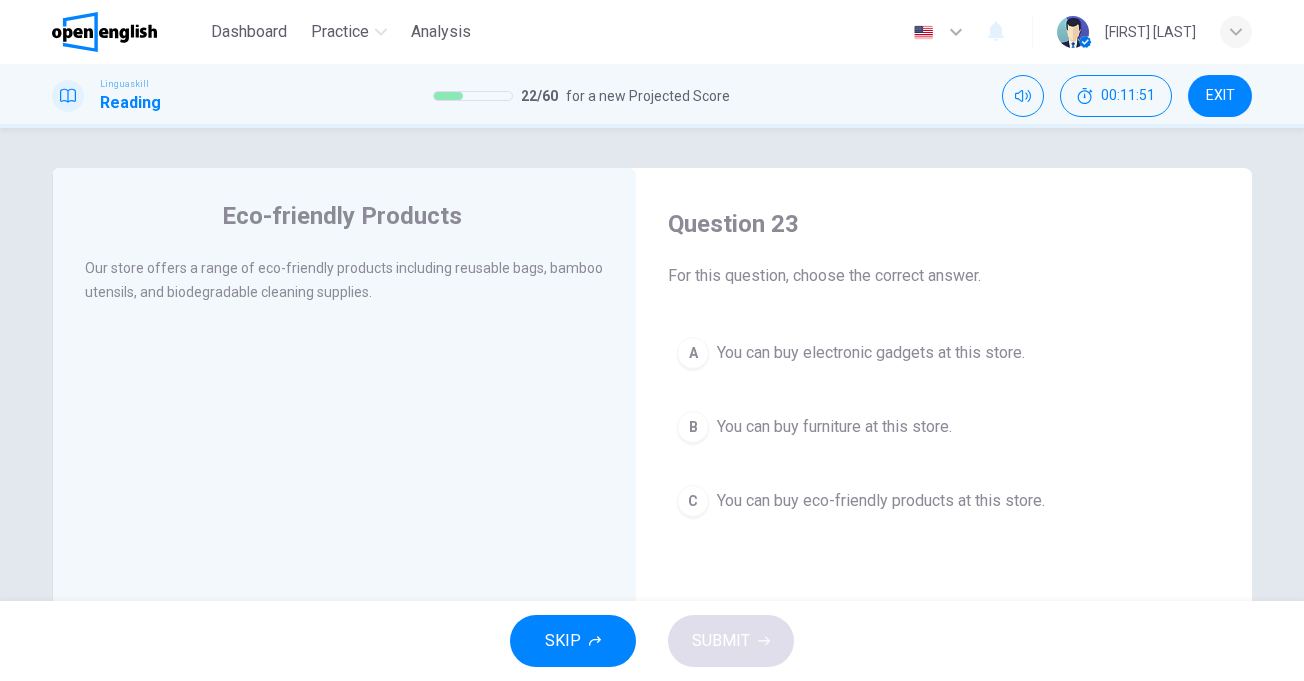 click on "You can buy eco-friendly products at this store." at bounding box center (881, 501) 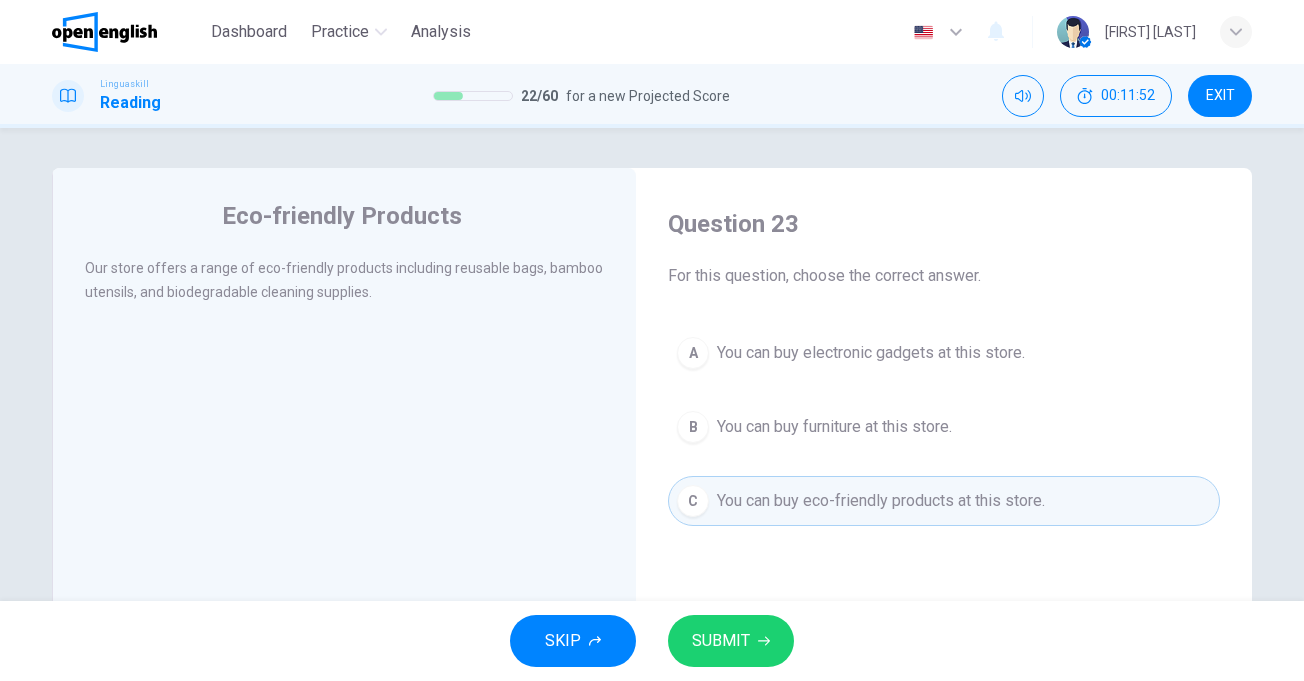 click on "SUBMIT" at bounding box center [731, 641] 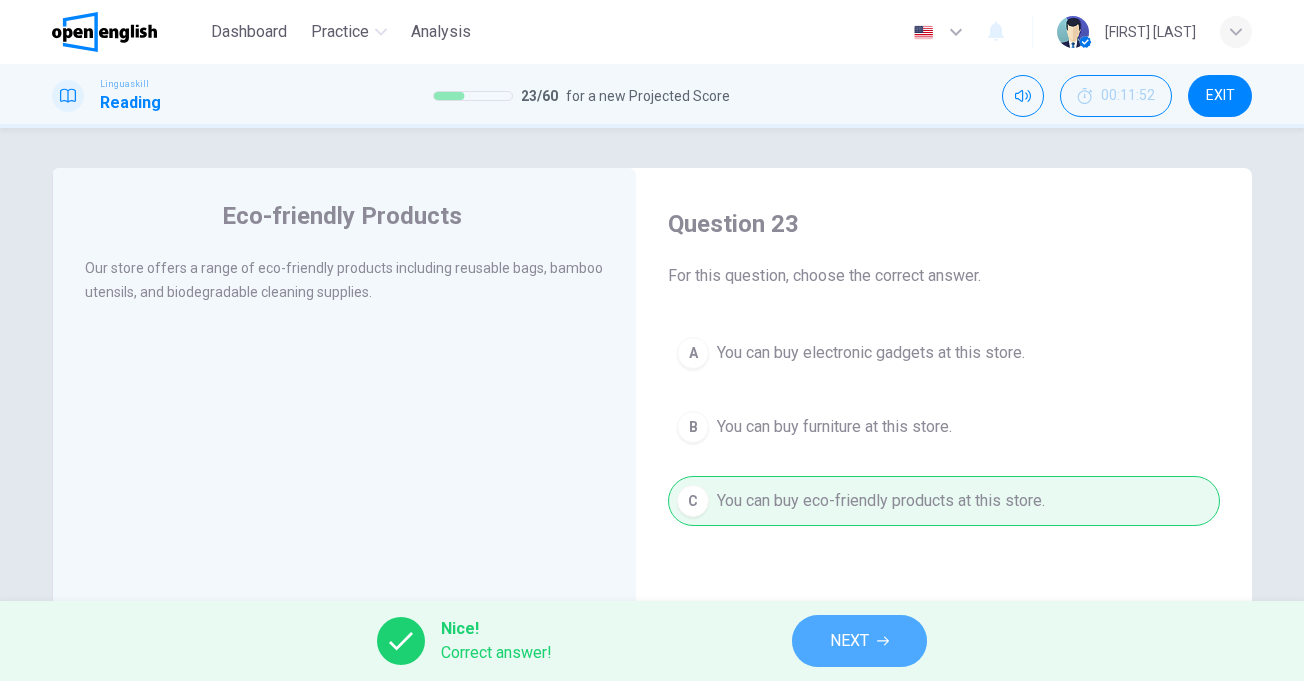 click on "NEXT" at bounding box center (849, 641) 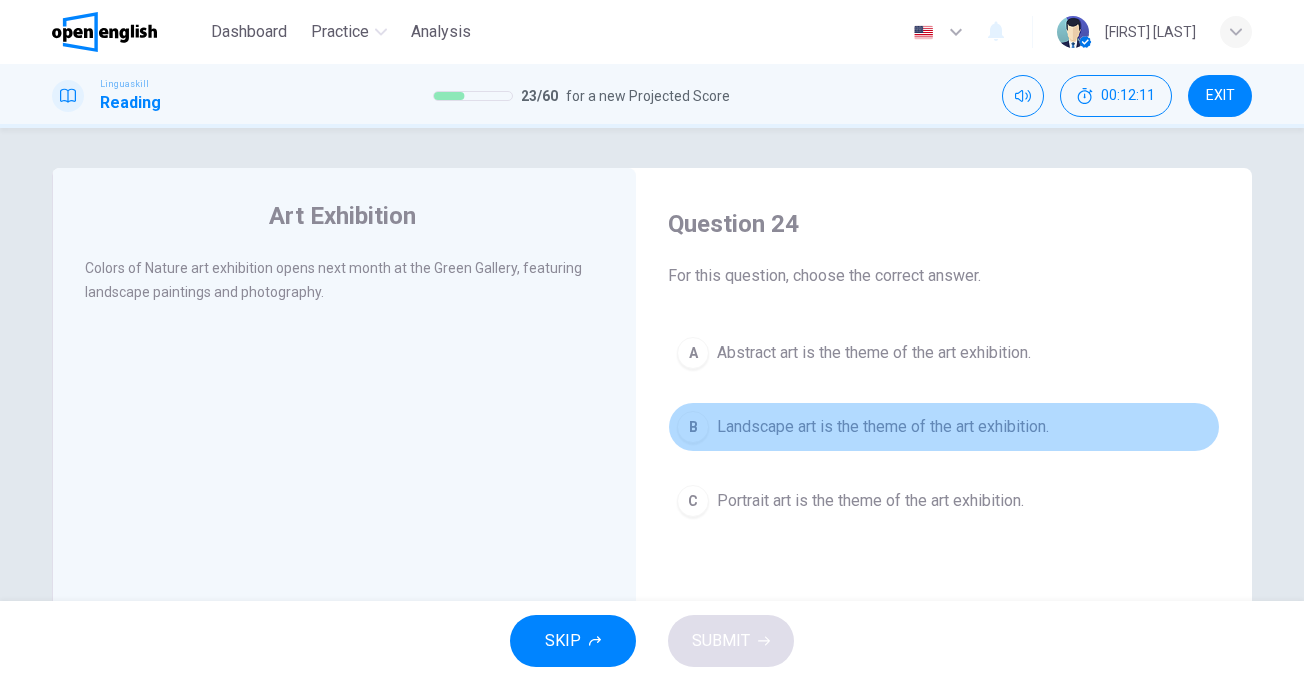 click on "Landscape art is the theme of the art exhibition." at bounding box center [883, 427] 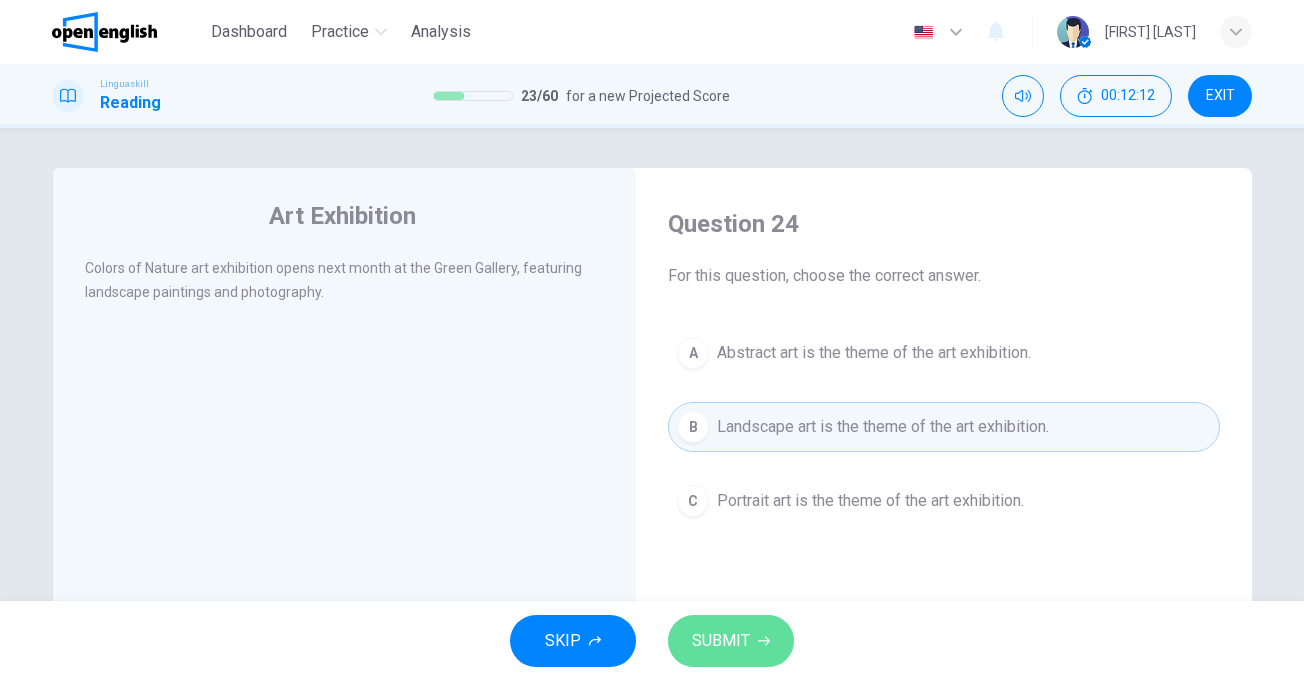 click on "SUBMIT" at bounding box center (731, 641) 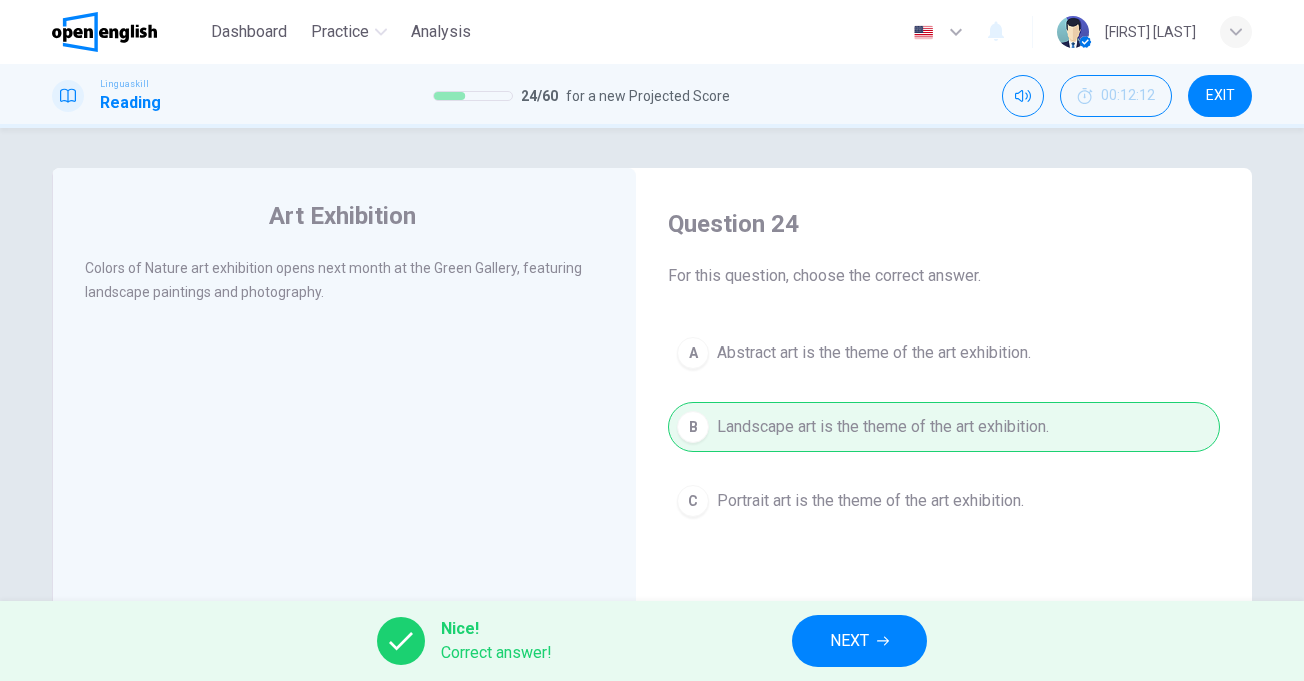click on "NEXT" at bounding box center [859, 641] 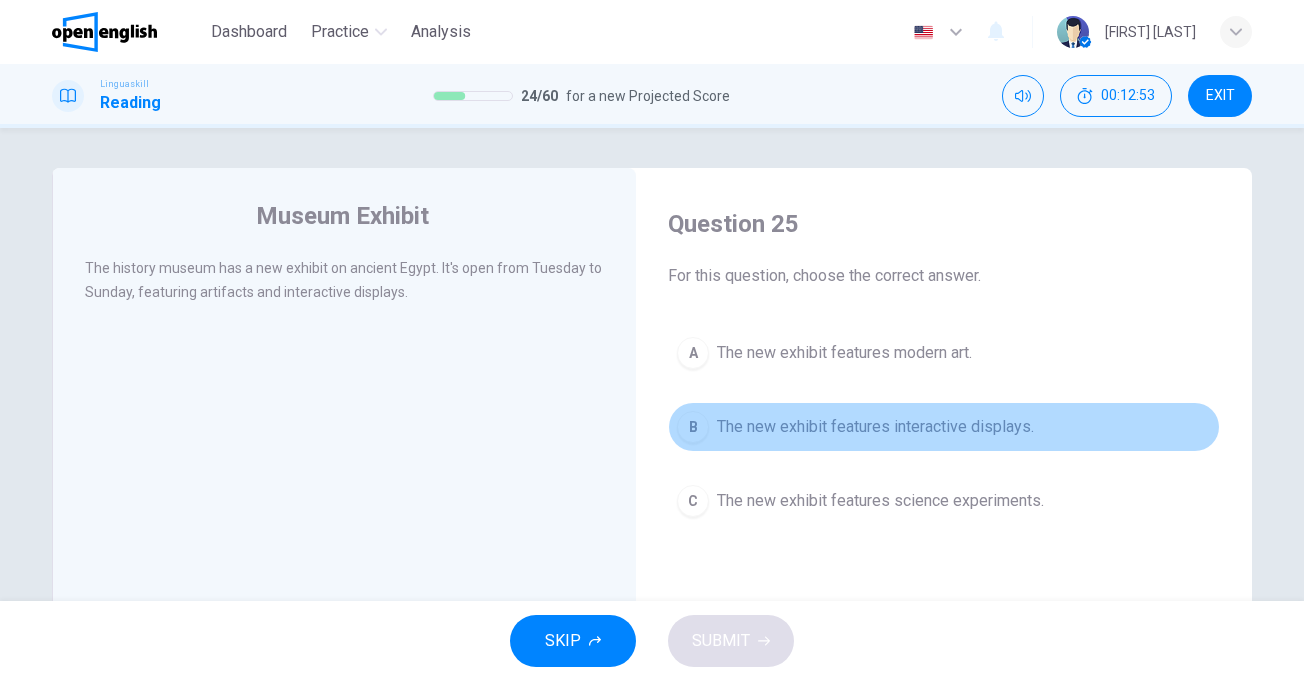 click on "The new exhibit features interactive displays." at bounding box center [875, 427] 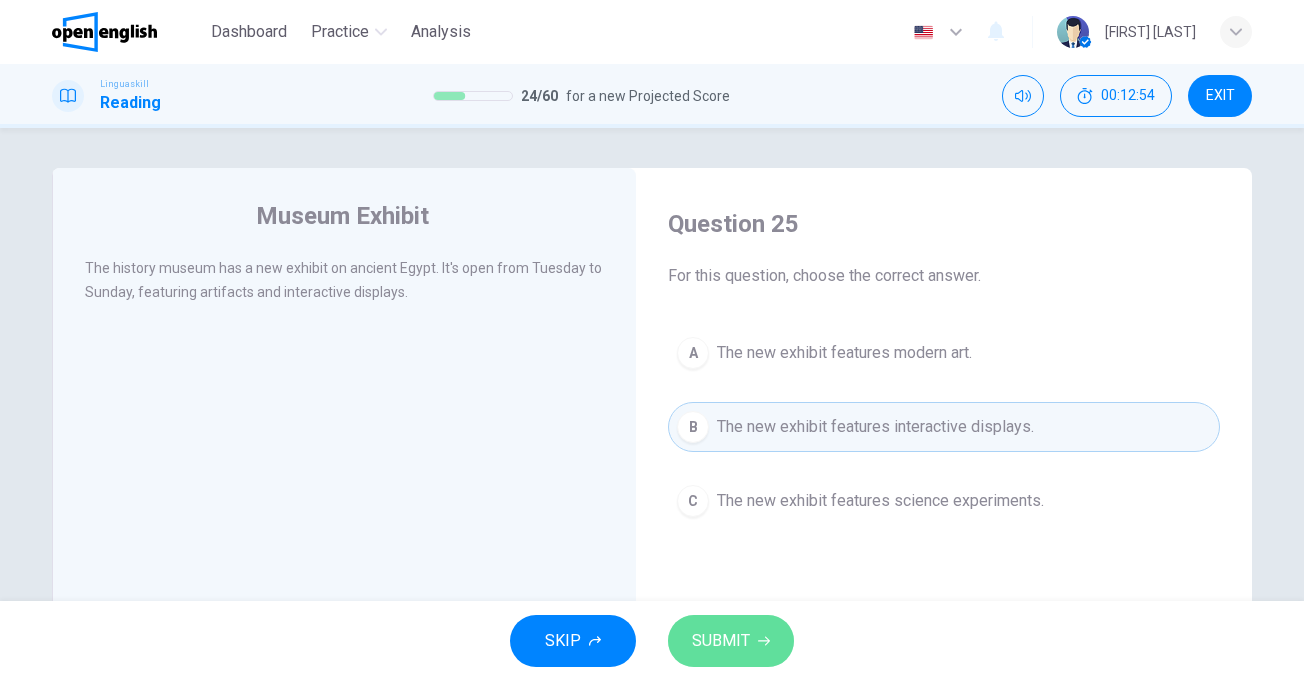 click on "SUBMIT" at bounding box center [731, 641] 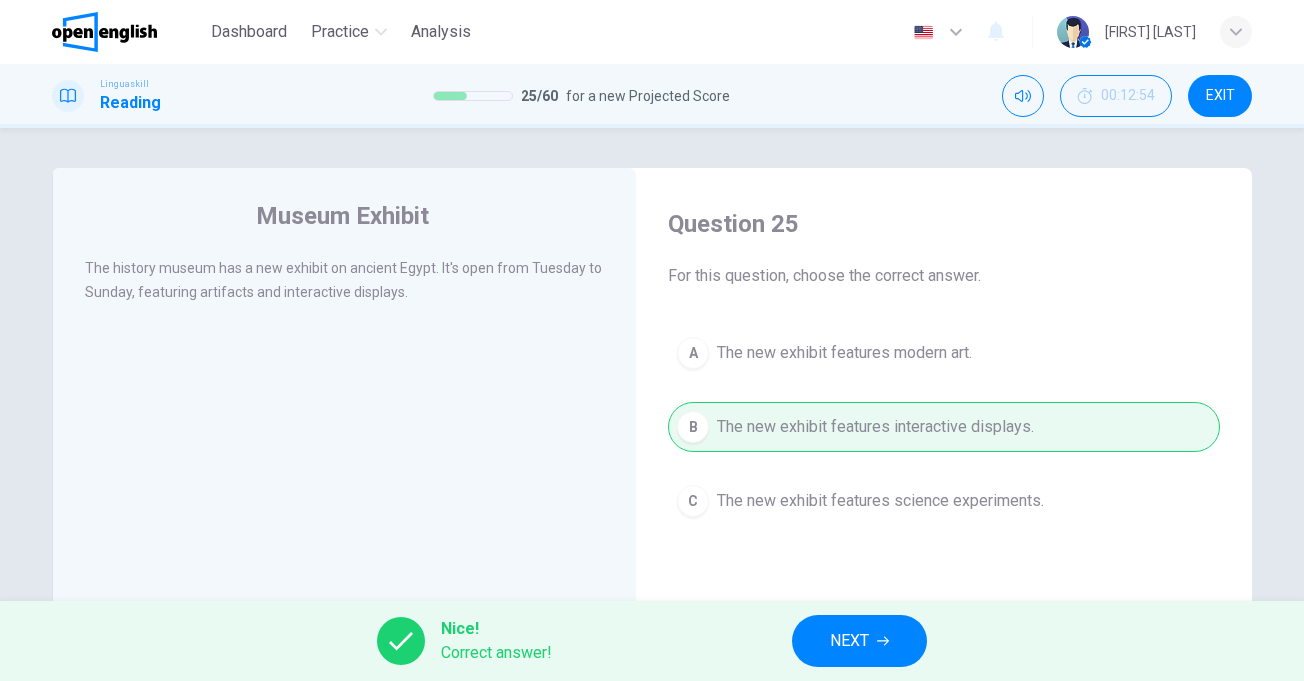 click on "NEXT" at bounding box center [849, 641] 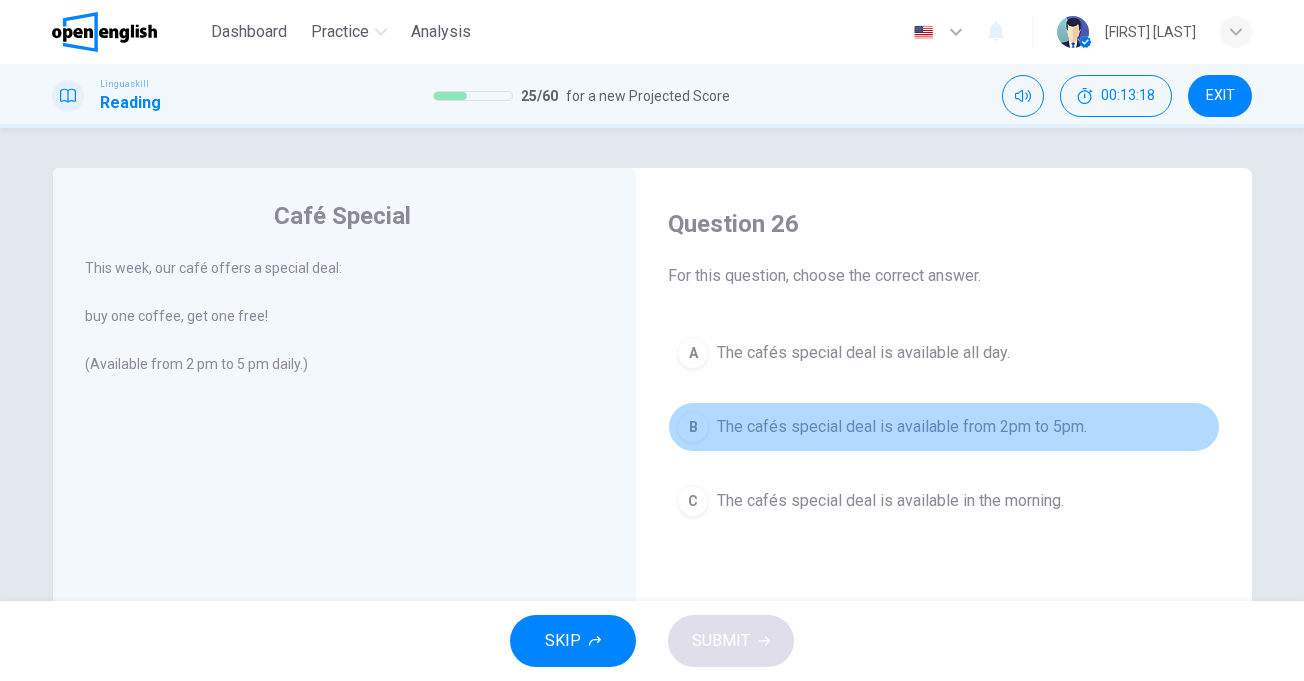 click on "The cafés special deal is available from 2pm to 5pm." at bounding box center (902, 427) 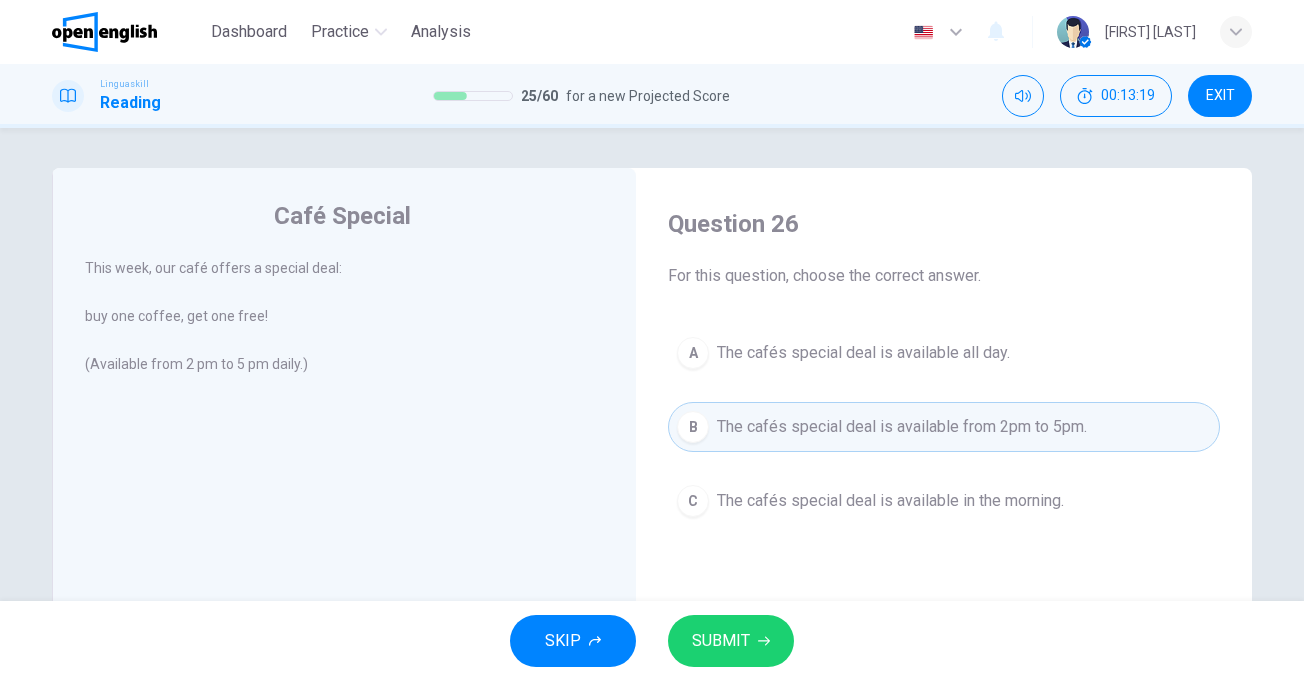 click on "SUBMIT" at bounding box center [731, 641] 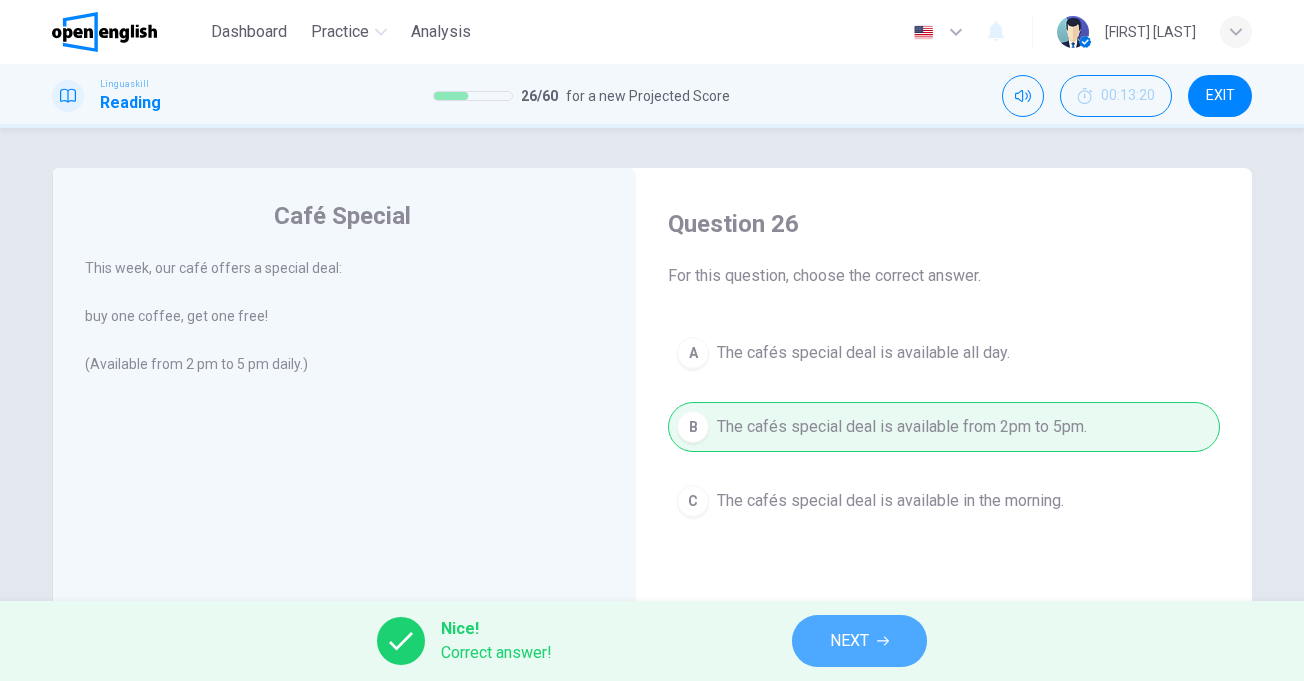 click on "NEXT" at bounding box center [859, 641] 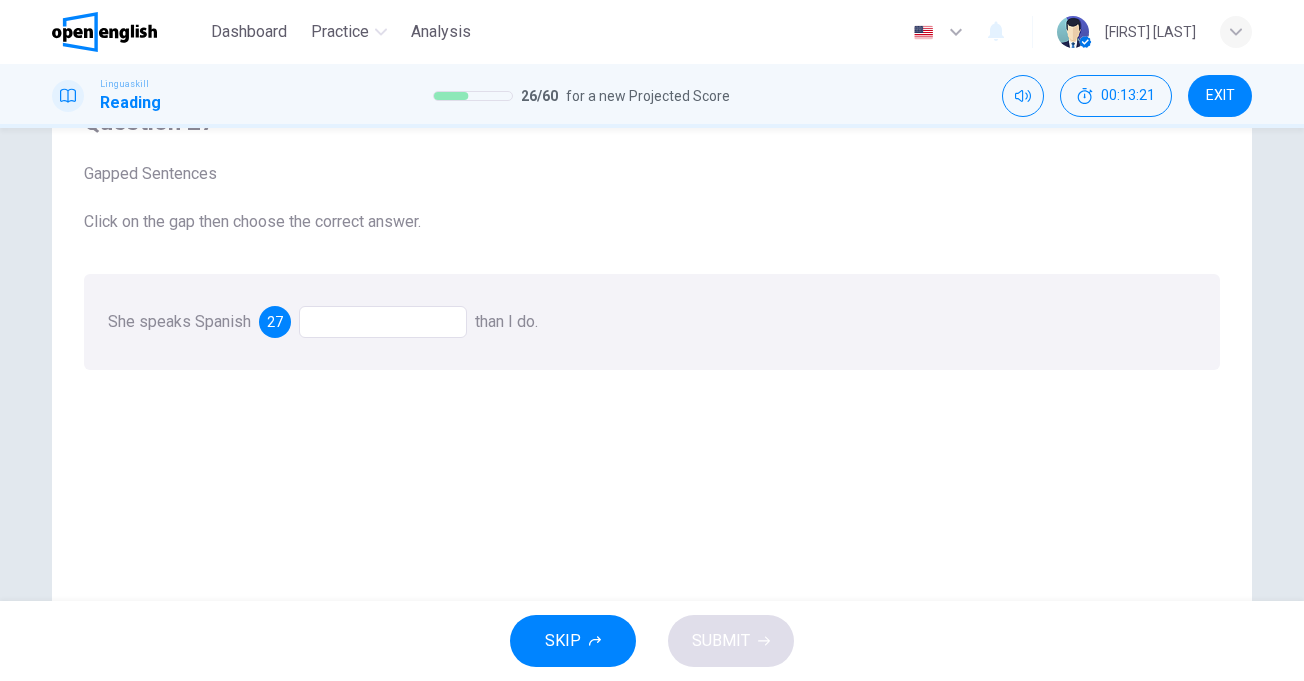 scroll, scrollTop: 100, scrollLeft: 0, axis: vertical 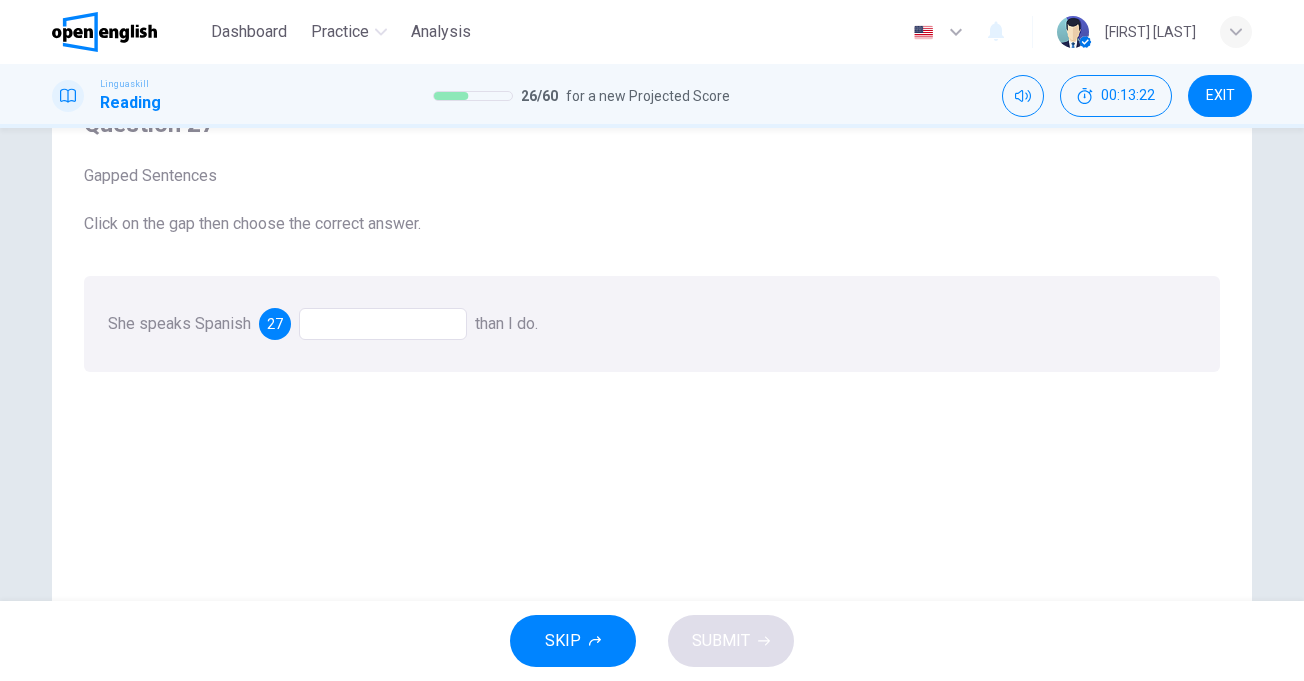 click at bounding box center (383, 324) 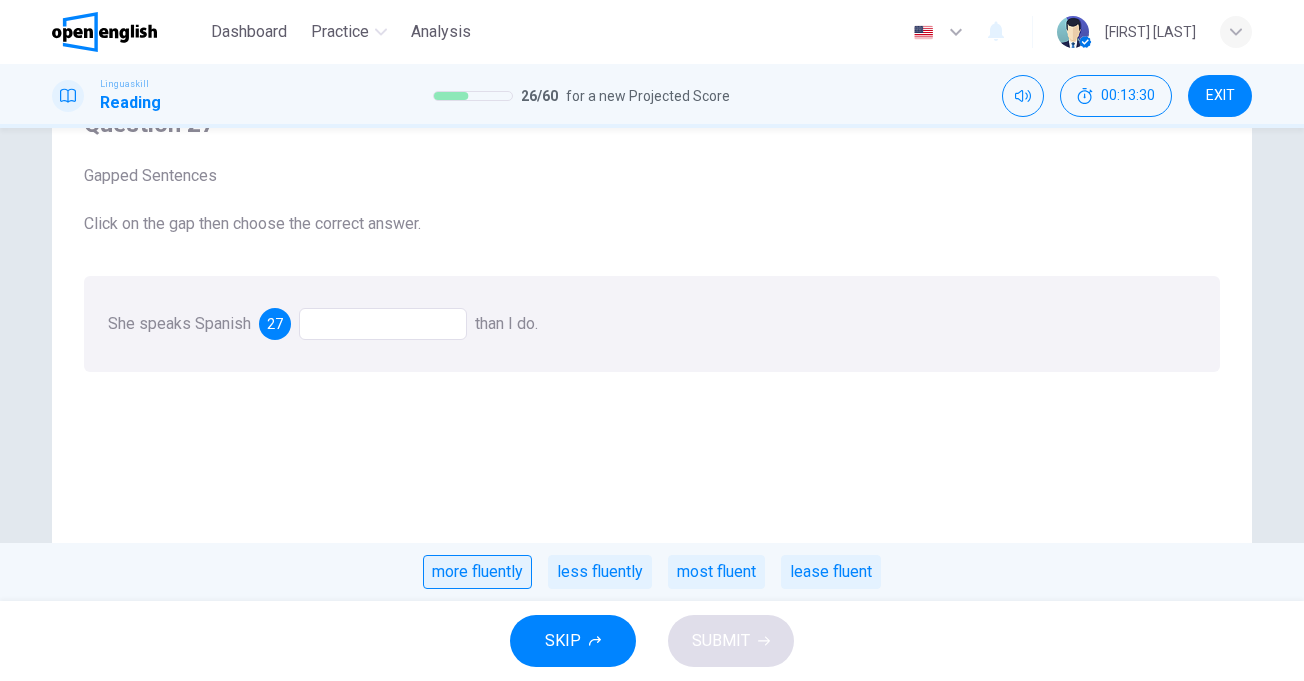 click on "more fluently" at bounding box center (477, 572) 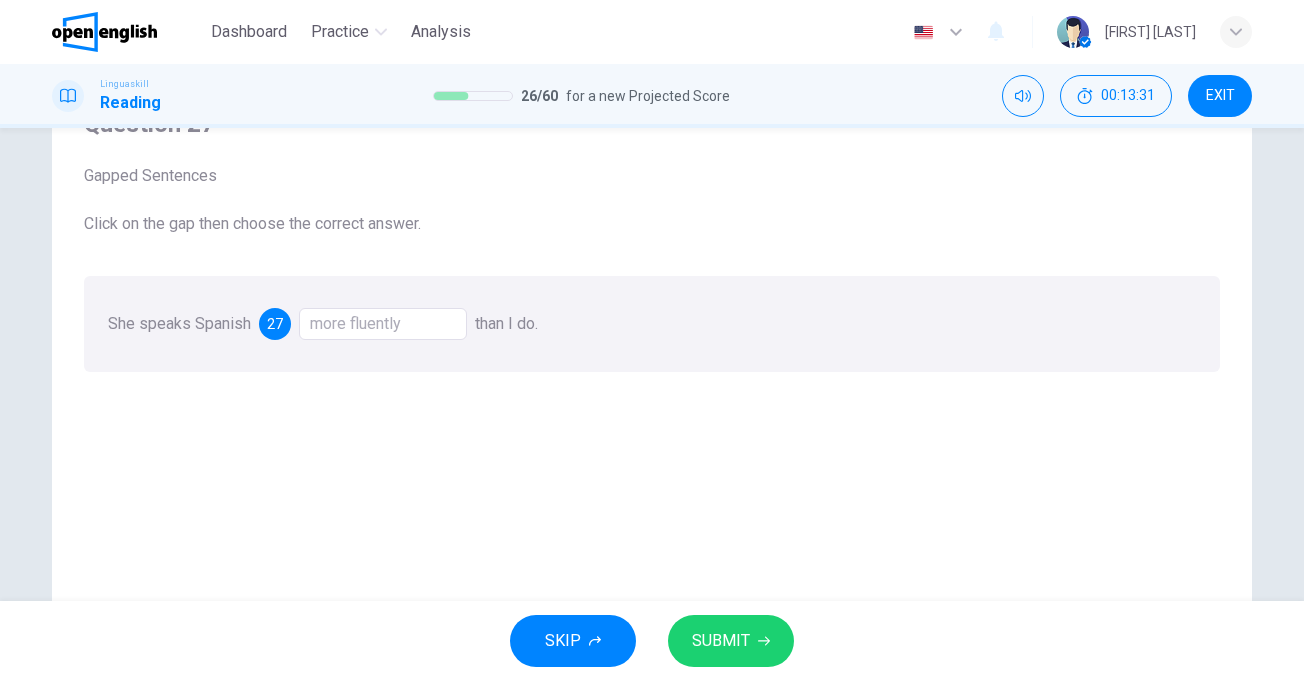 click on "SUBMIT" at bounding box center [721, 641] 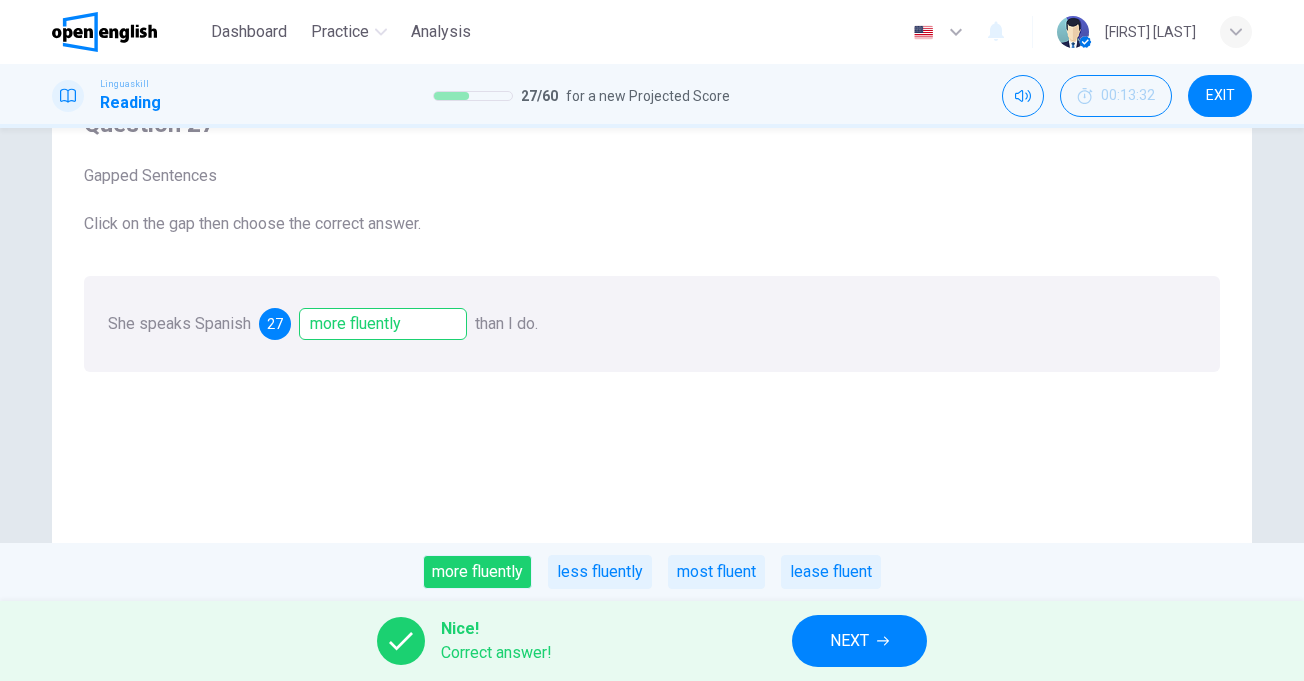 click on "NEXT" at bounding box center [859, 641] 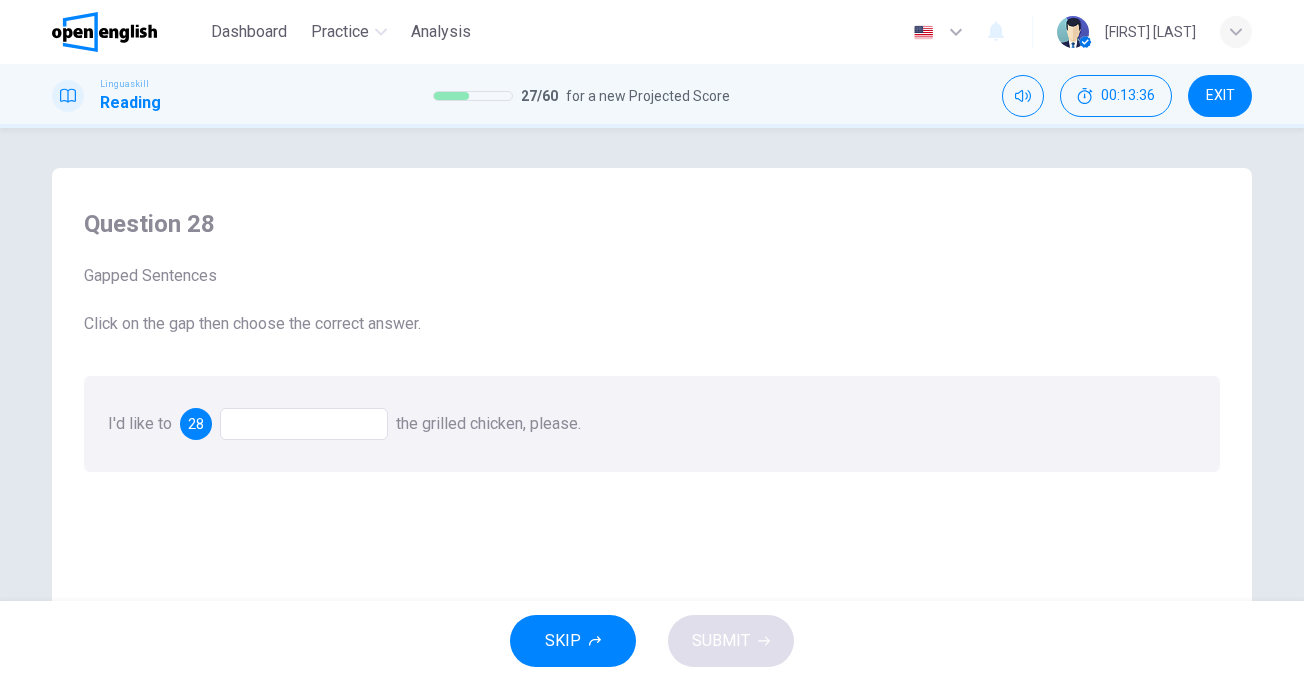 scroll, scrollTop: 100, scrollLeft: 0, axis: vertical 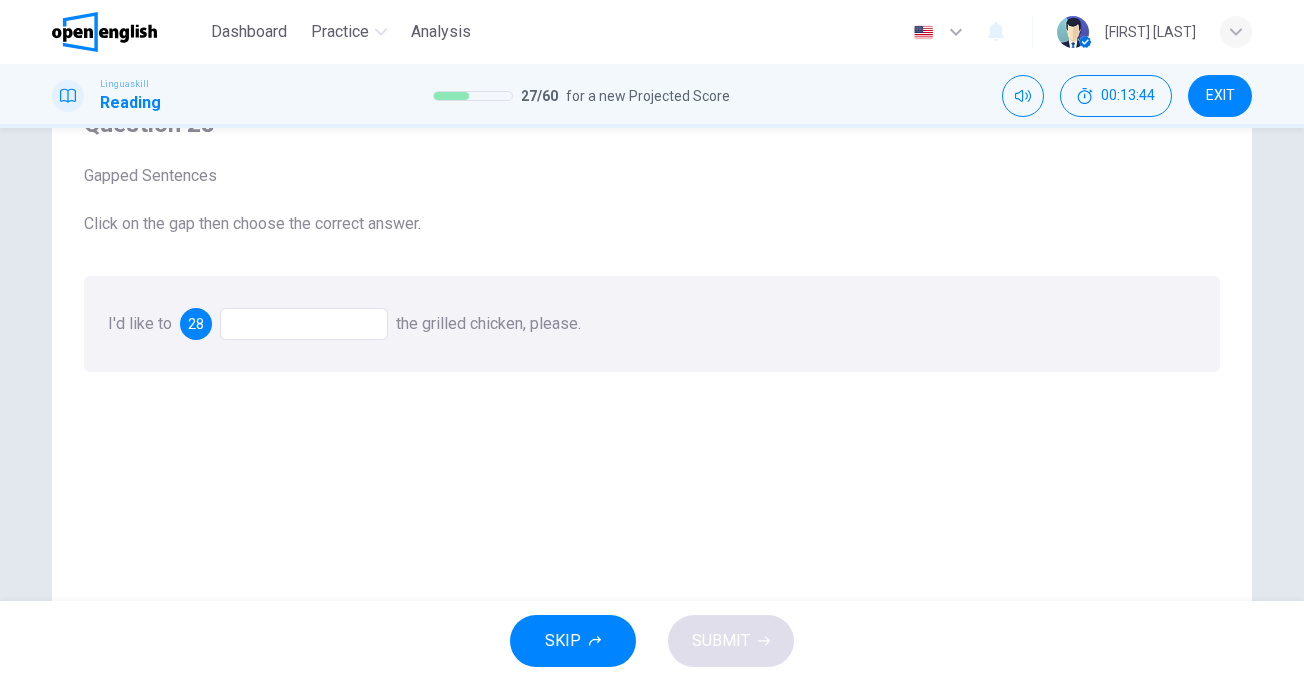 click at bounding box center (304, 324) 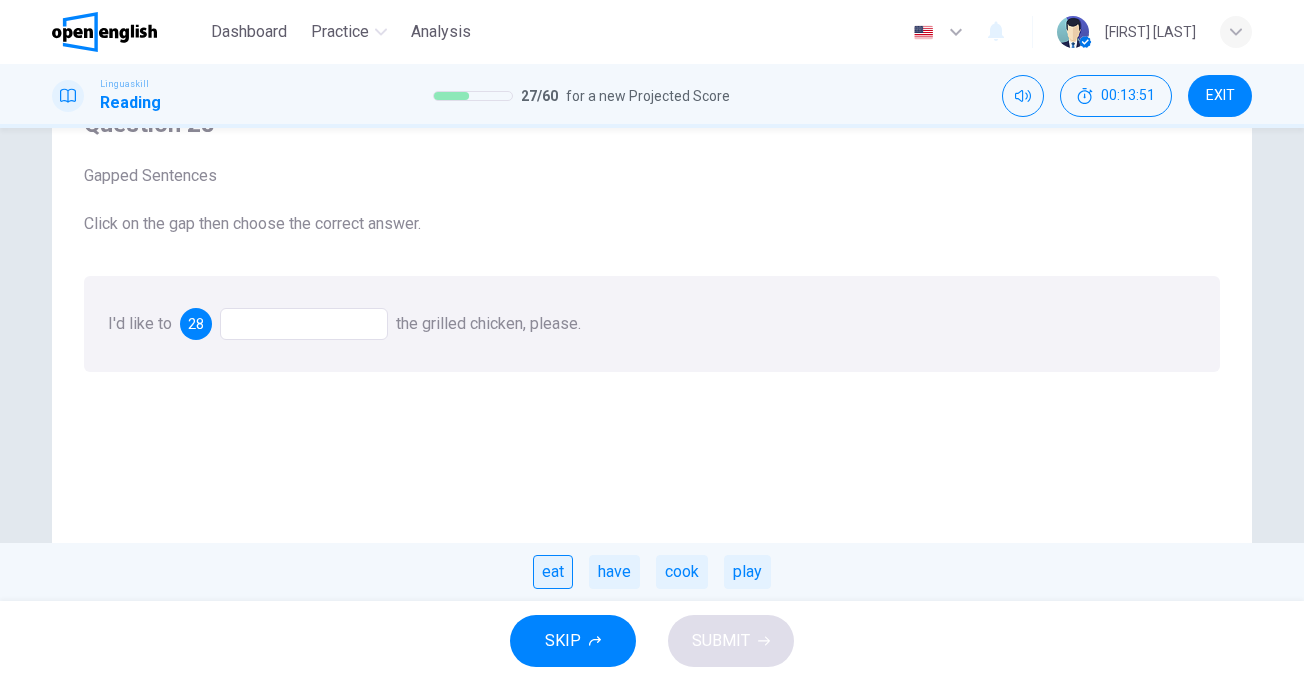 click on "eat" at bounding box center [553, 572] 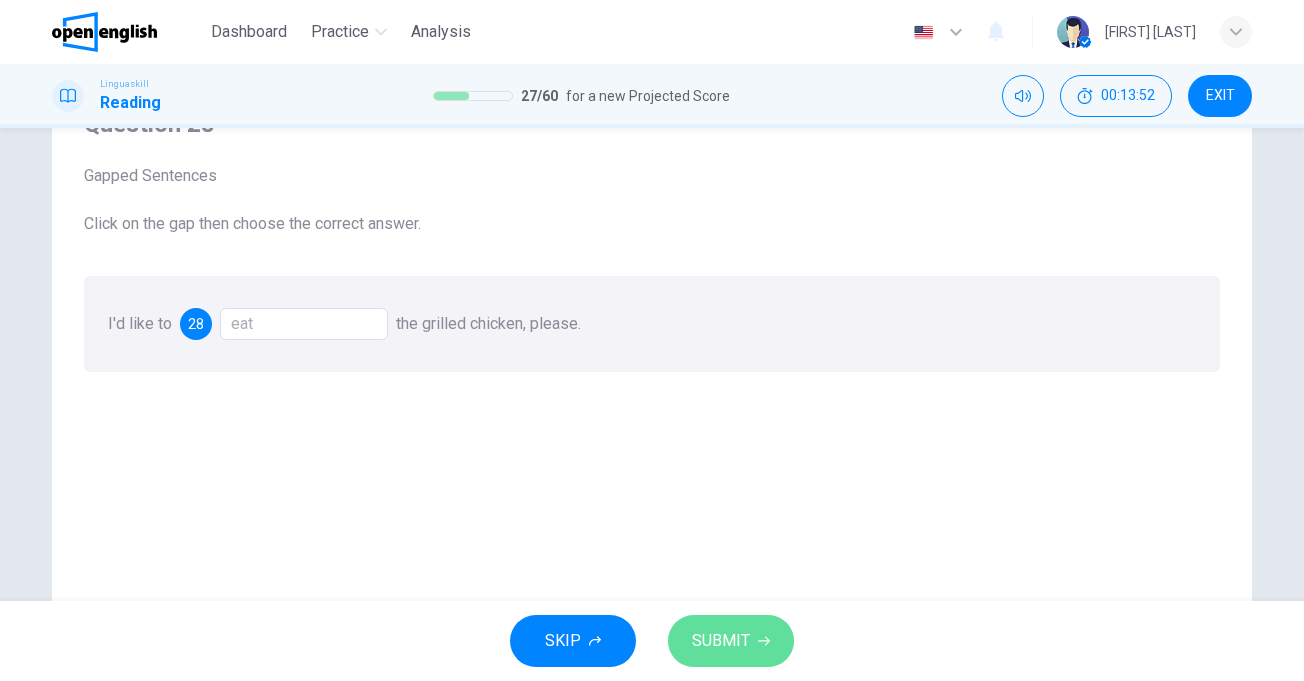 click on "SUBMIT" at bounding box center (721, 641) 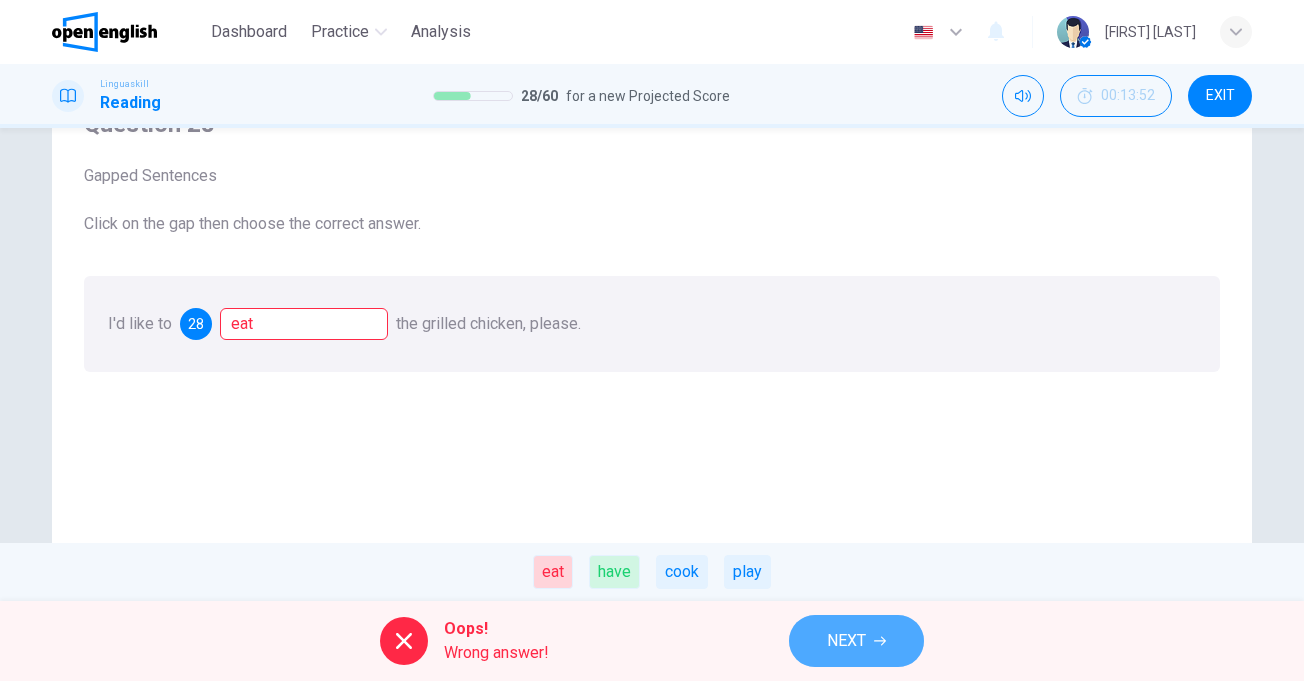 click on "NEXT" at bounding box center [846, 641] 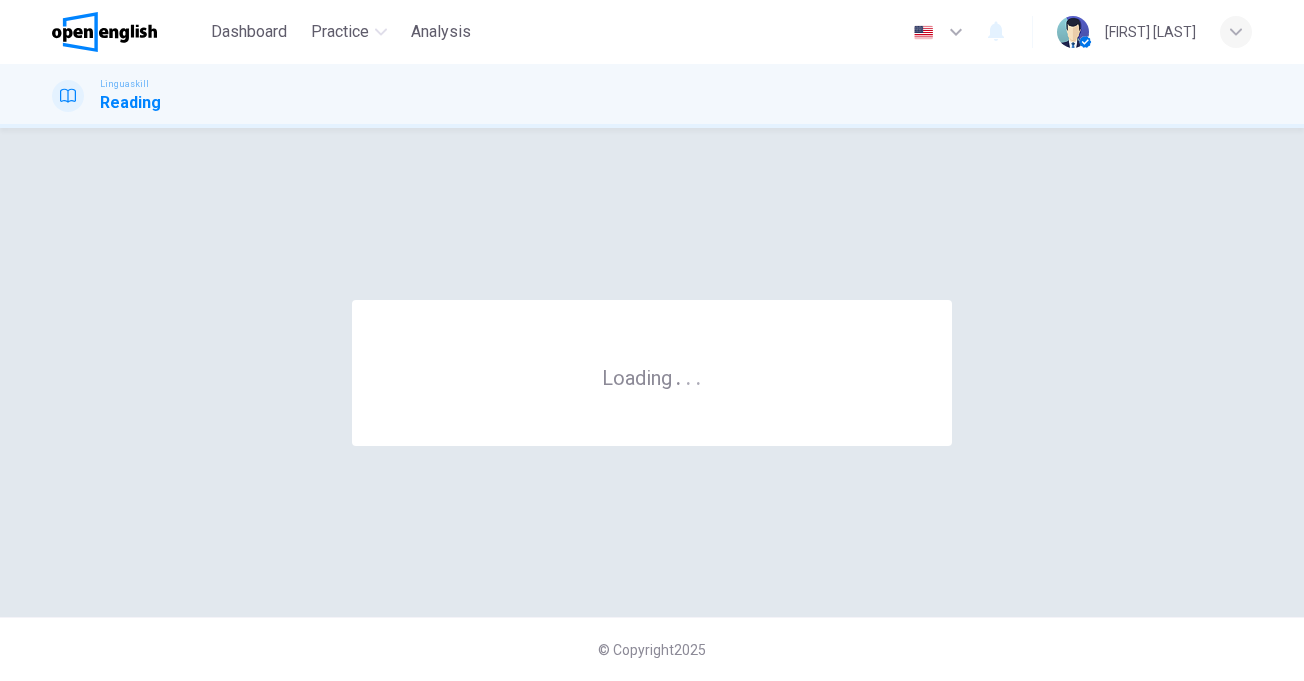 scroll, scrollTop: 0, scrollLeft: 0, axis: both 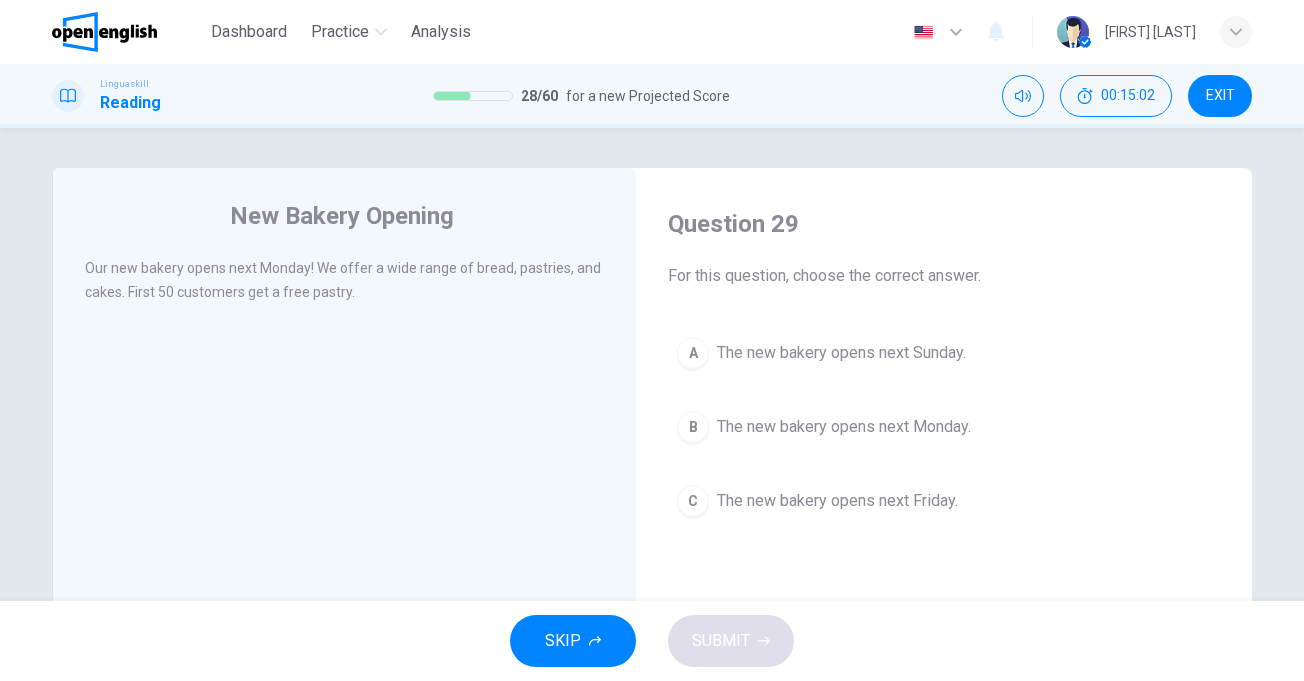 drag, startPoint x: 865, startPoint y: 429, endPoint x: 864, endPoint y: 441, distance: 12.0415945 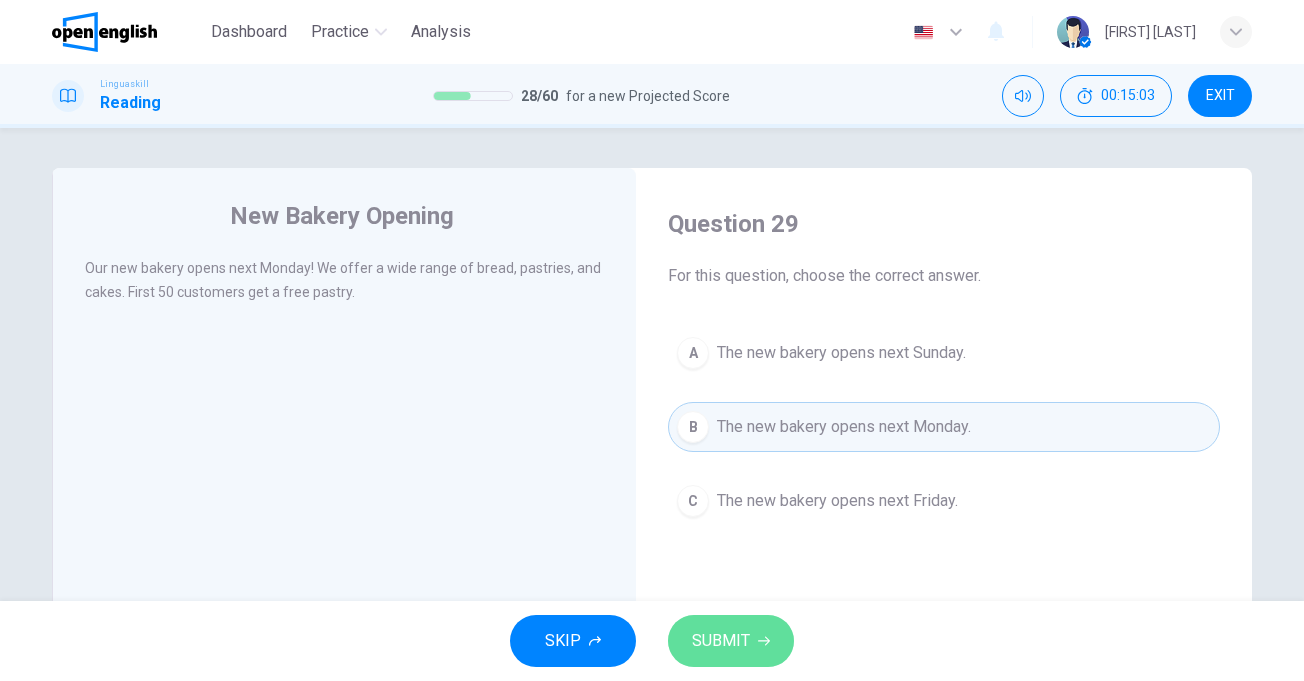 click on "SUBMIT" at bounding box center (731, 641) 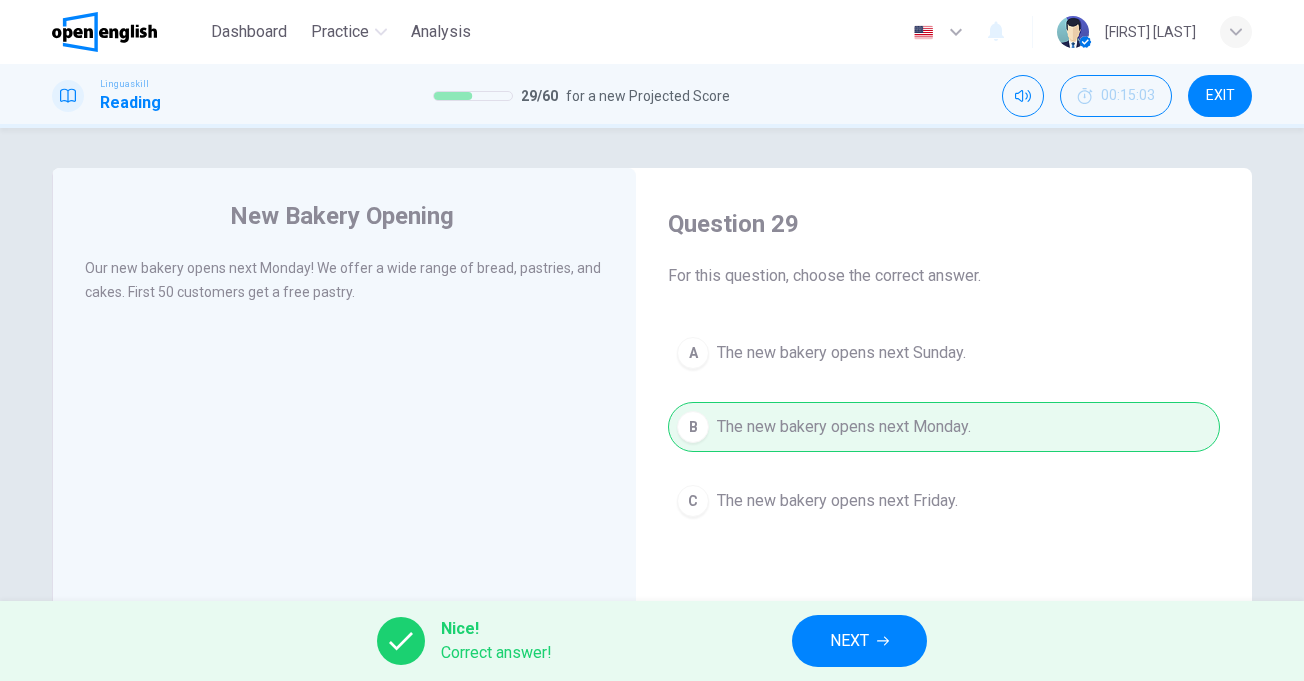 click on "NEXT" at bounding box center [849, 641] 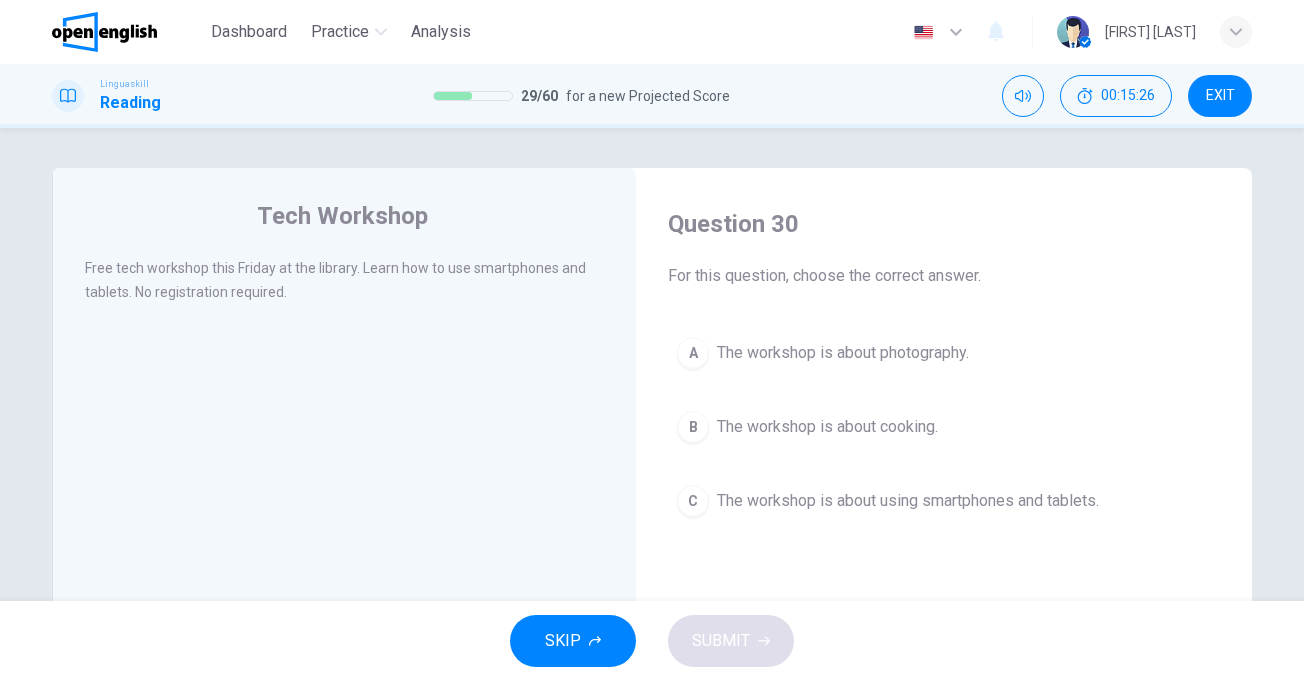 click on "The workshop is about using smartphones and tablets." at bounding box center (908, 501) 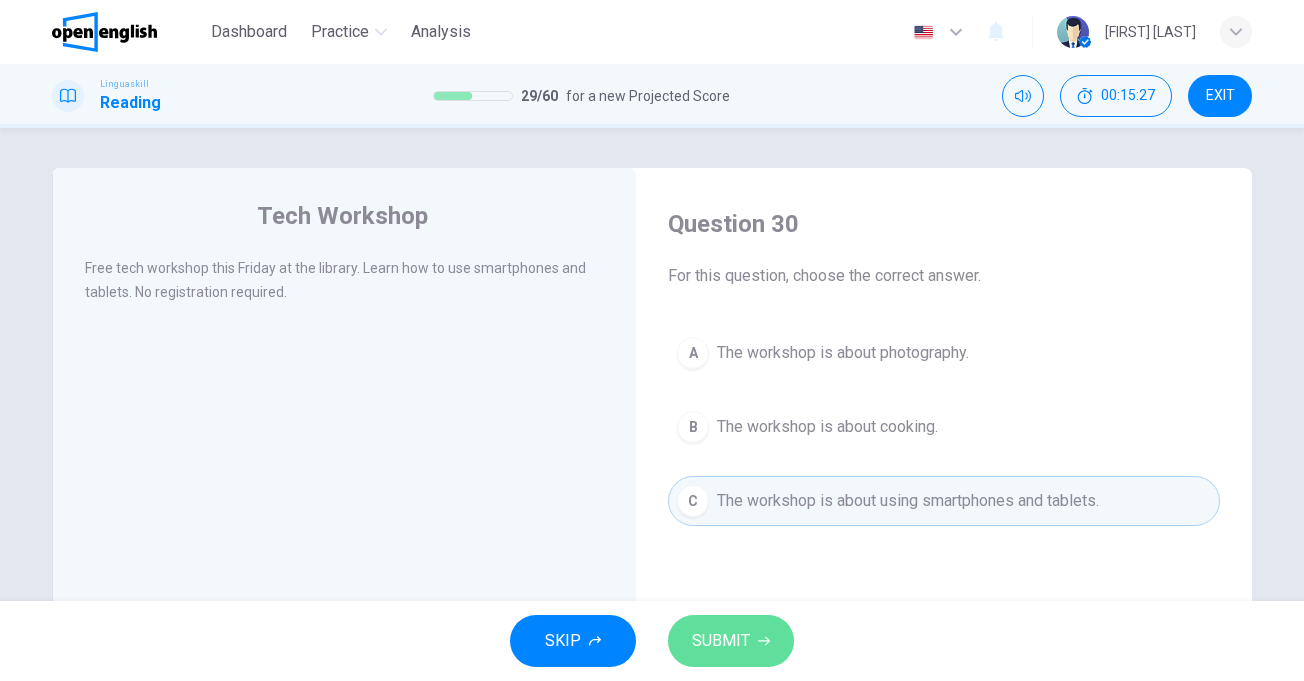 click on "SUBMIT" at bounding box center [731, 641] 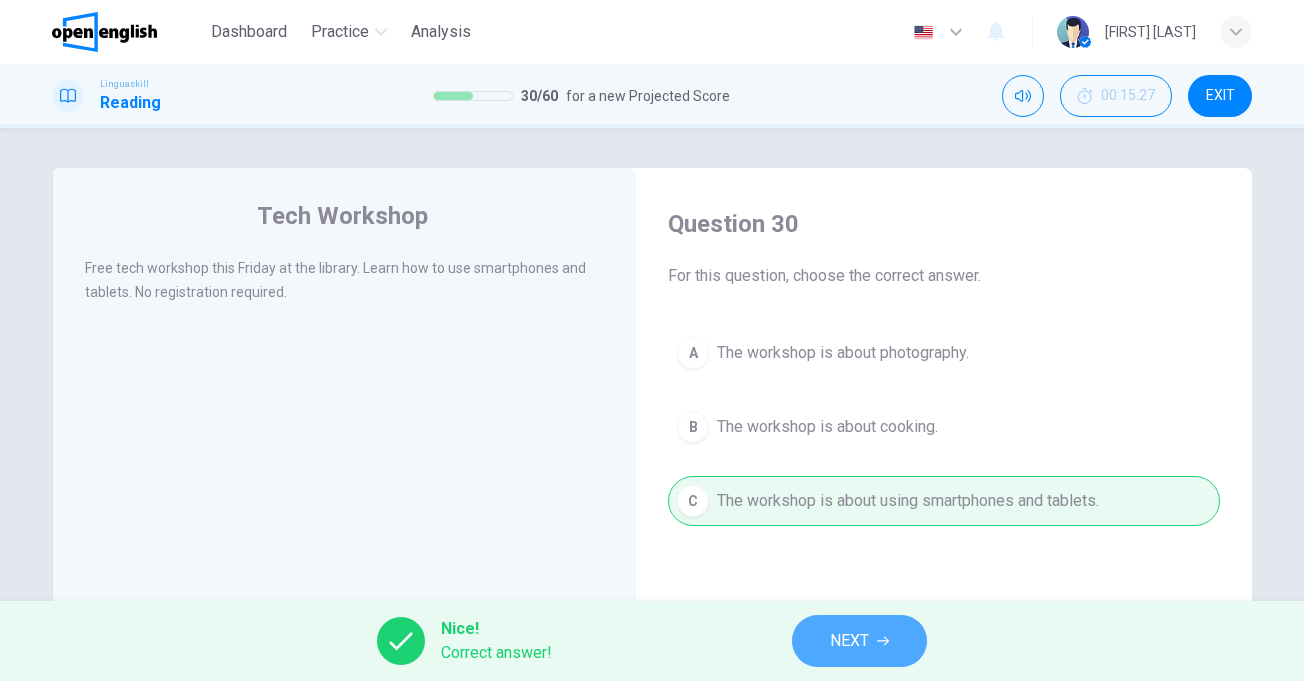 click on "NEXT" at bounding box center [849, 641] 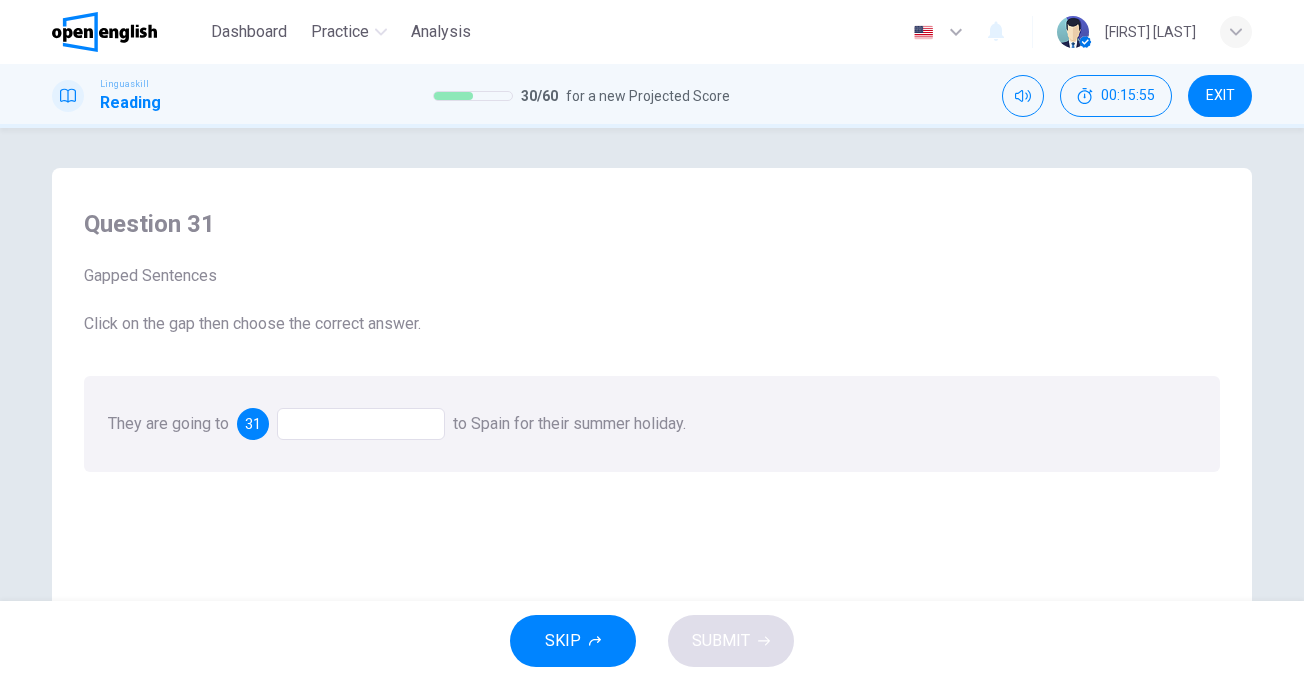 scroll, scrollTop: 100, scrollLeft: 0, axis: vertical 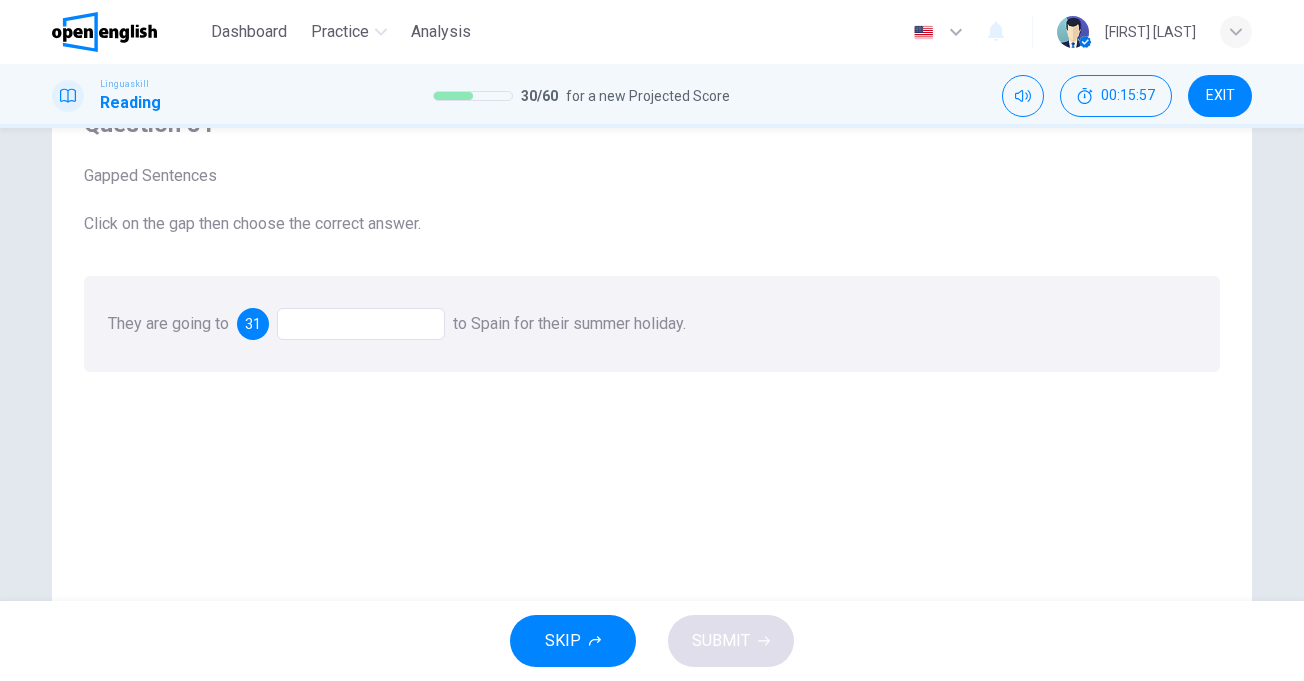 click at bounding box center [361, 324] 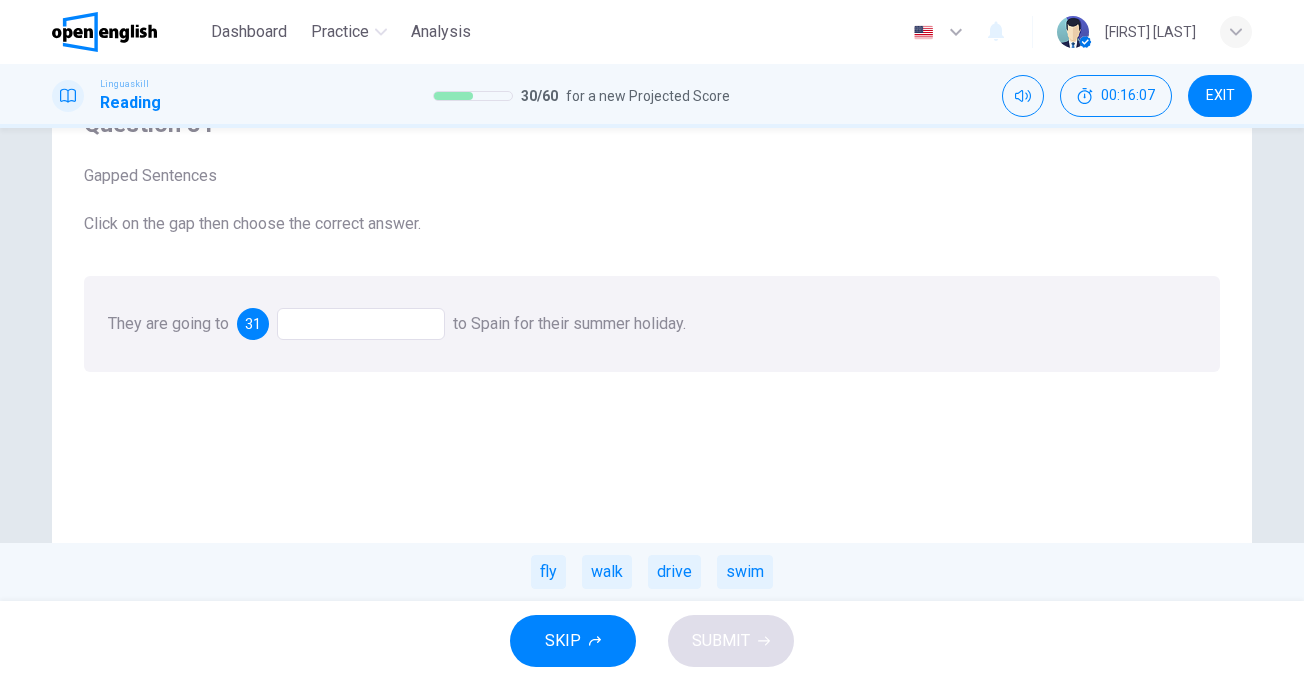 drag, startPoint x: 550, startPoint y: 568, endPoint x: 412, endPoint y: 356, distance: 252.9585 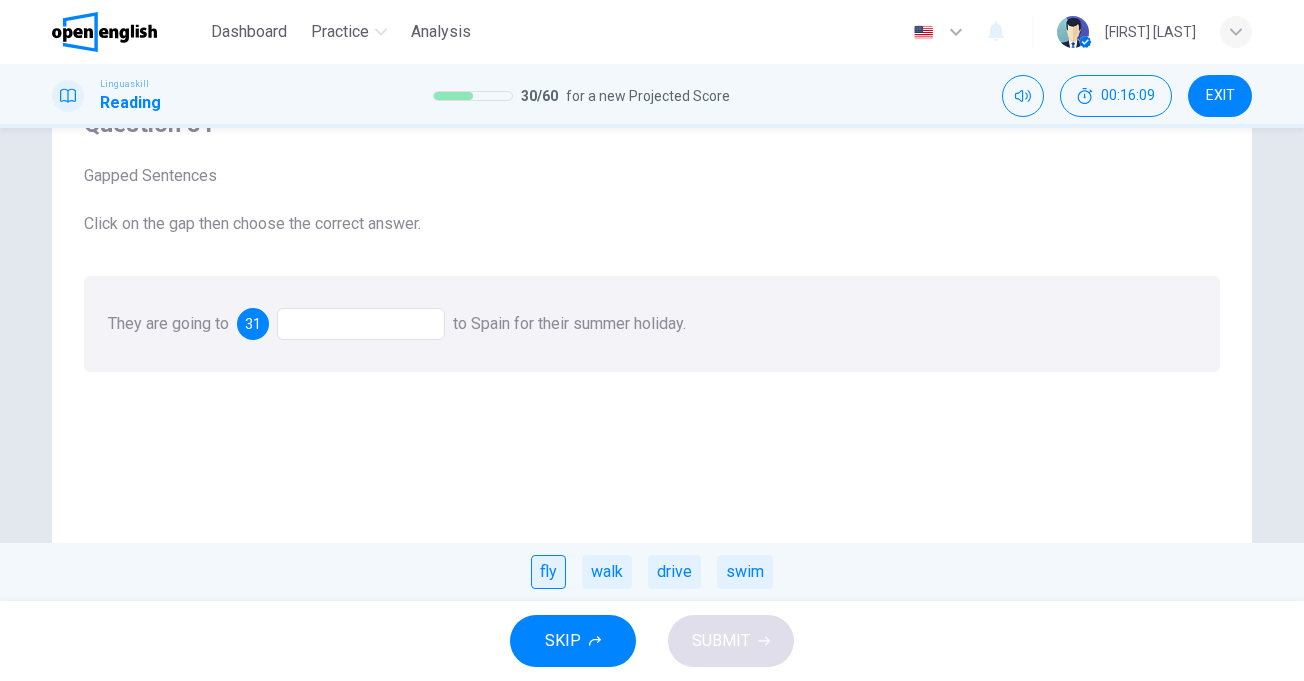 click on "fly" at bounding box center [548, 572] 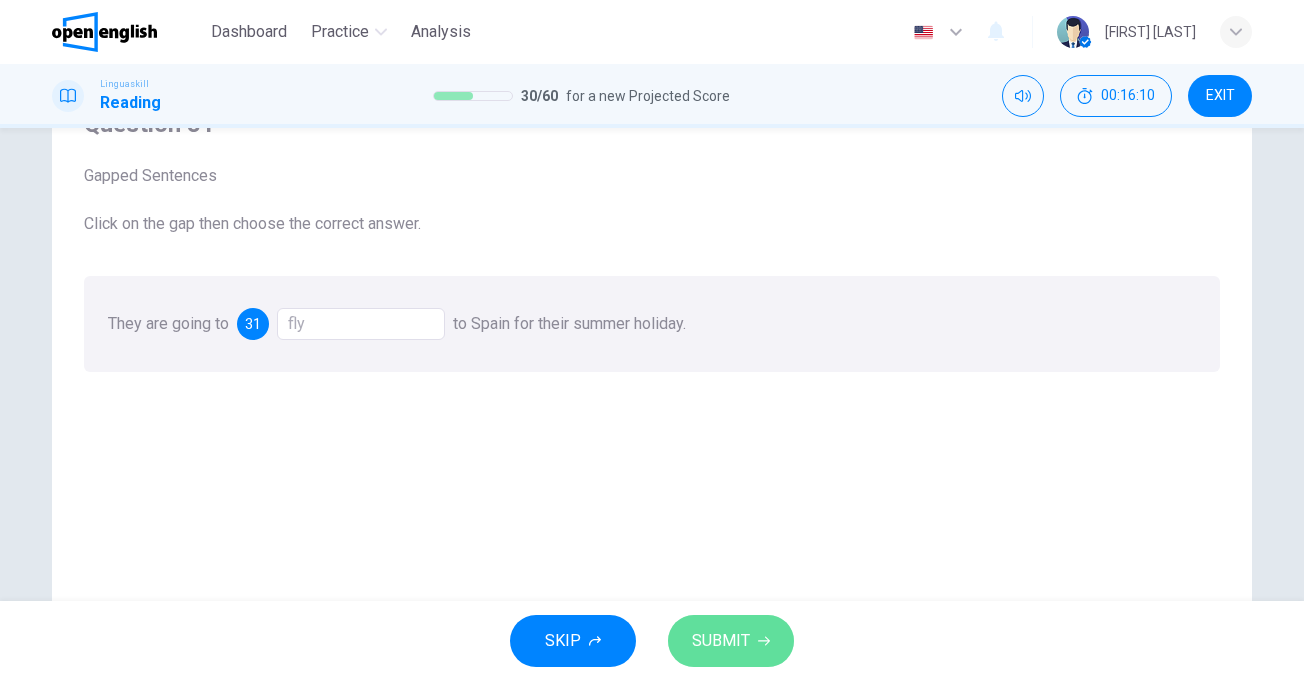 click on "SUBMIT" at bounding box center (721, 641) 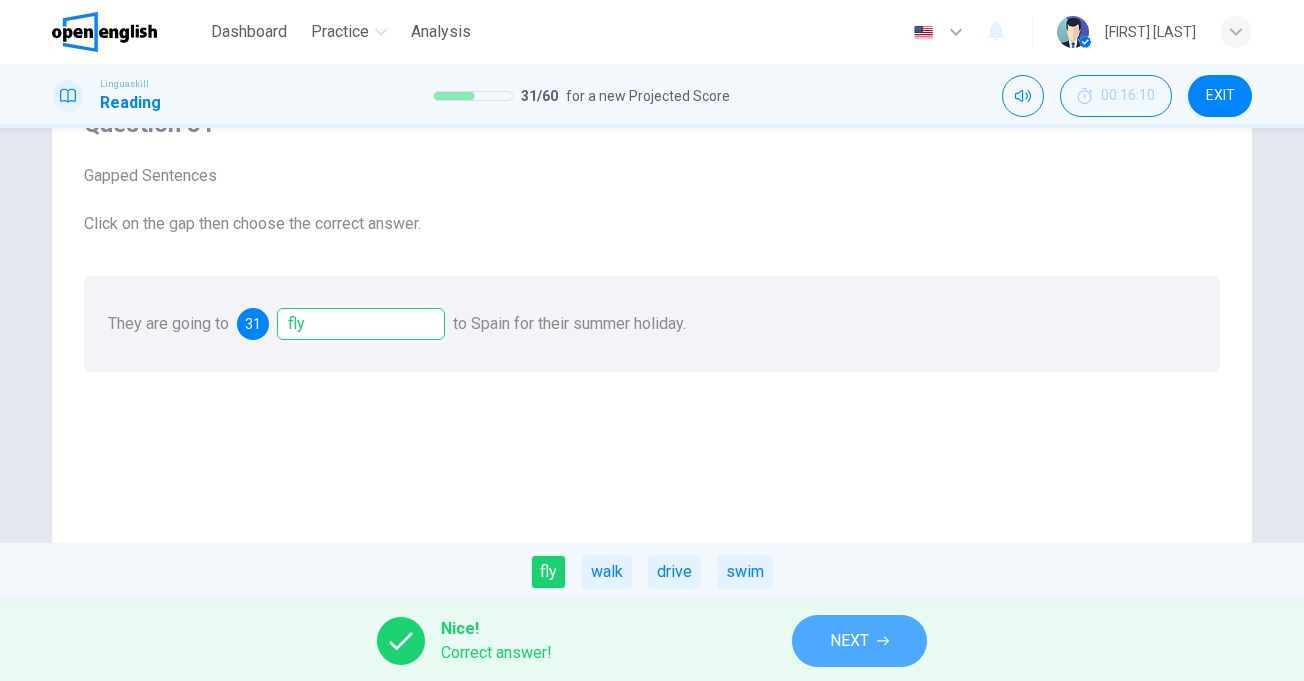 click on "NEXT" at bounding box center (849, 641) 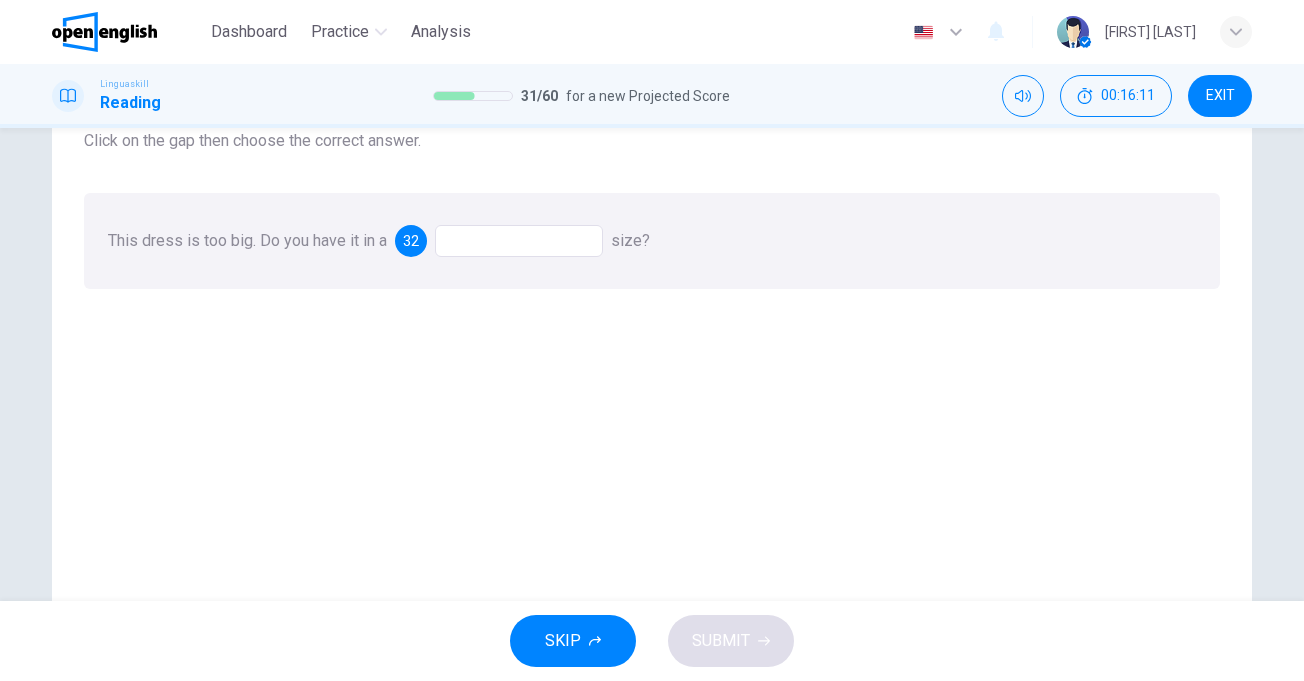 scroll, scrollTop: 200, scrollLeft: 0, axis: vertical 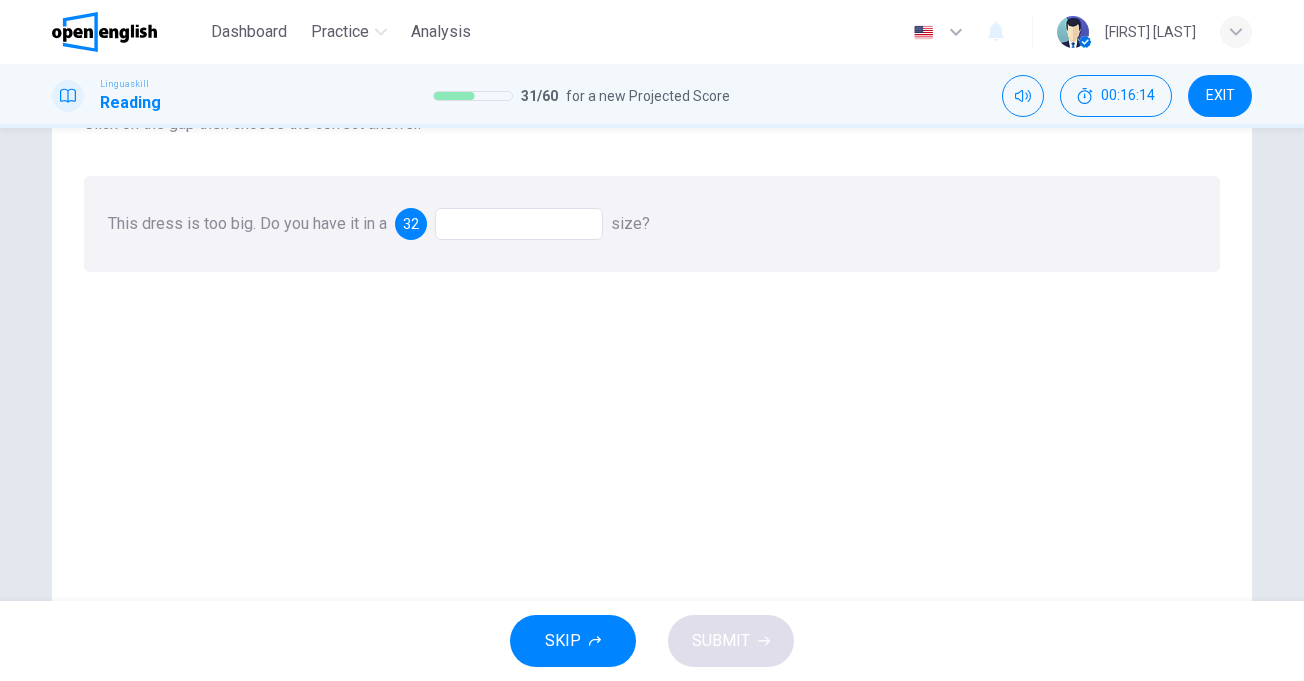 click at bounding box center [519, 224] 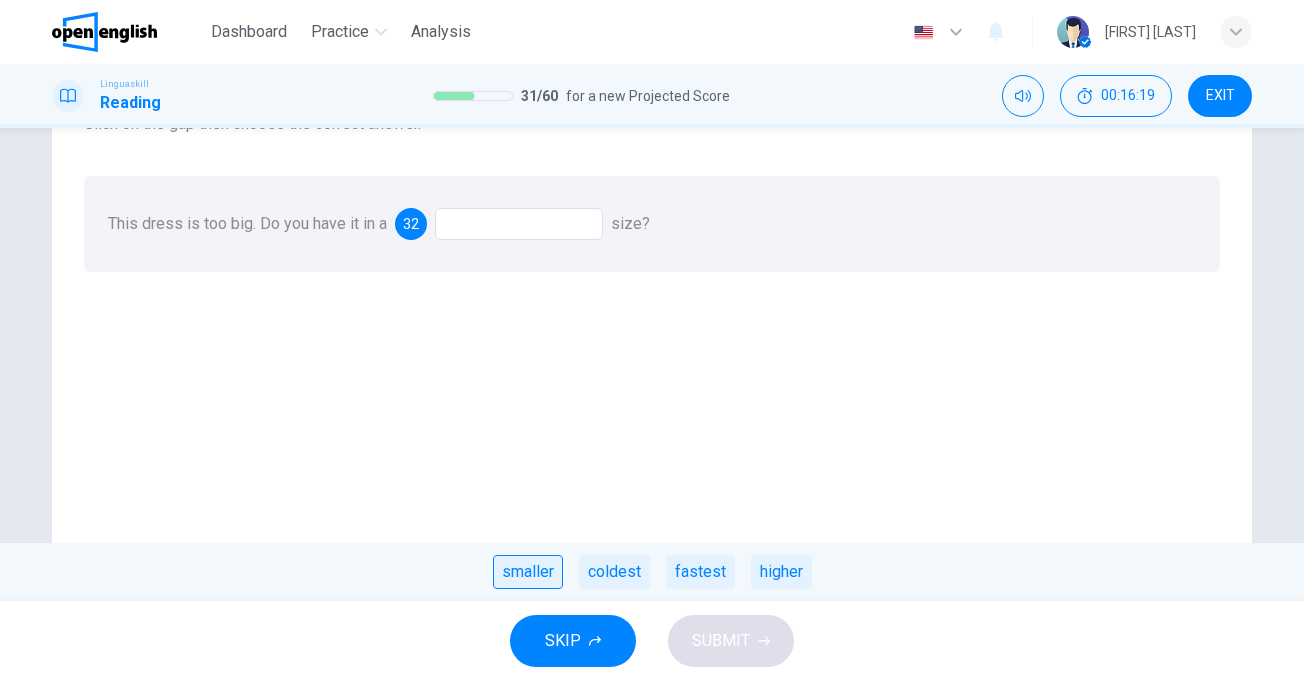 click on "smaller" at bounding box center [528, 572] 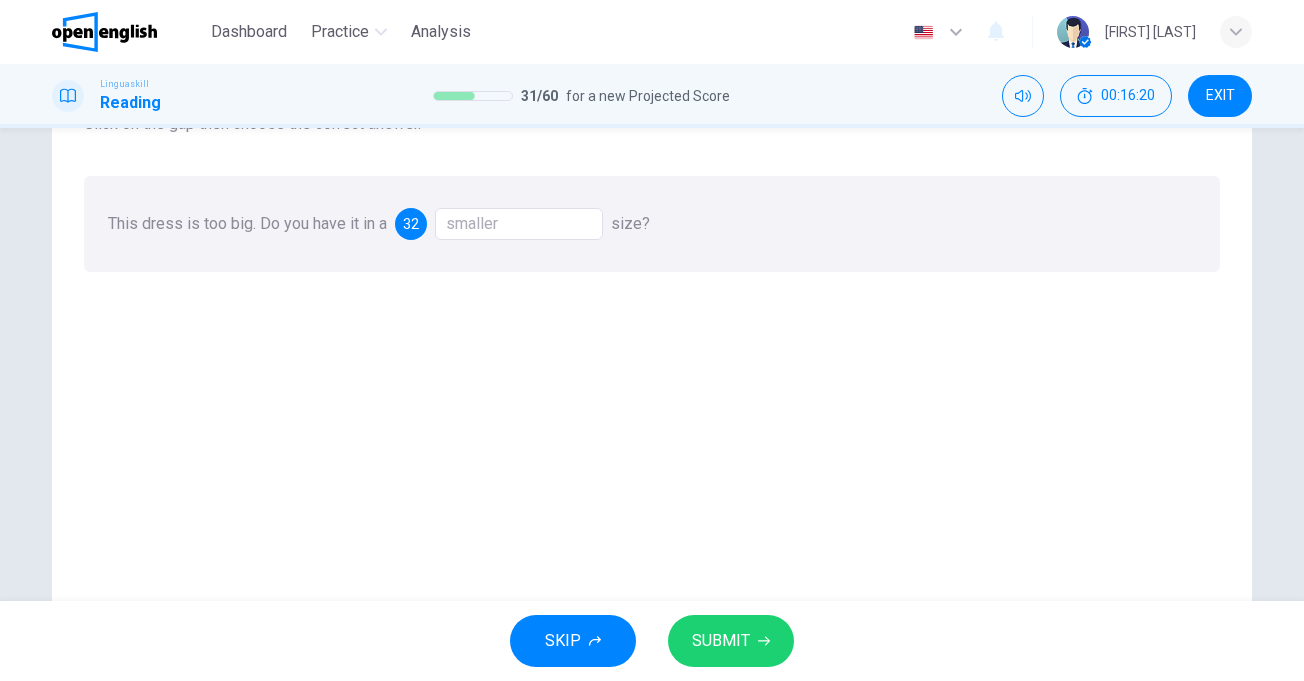 click on "SUBMIT" at bounding box center [721, 641] 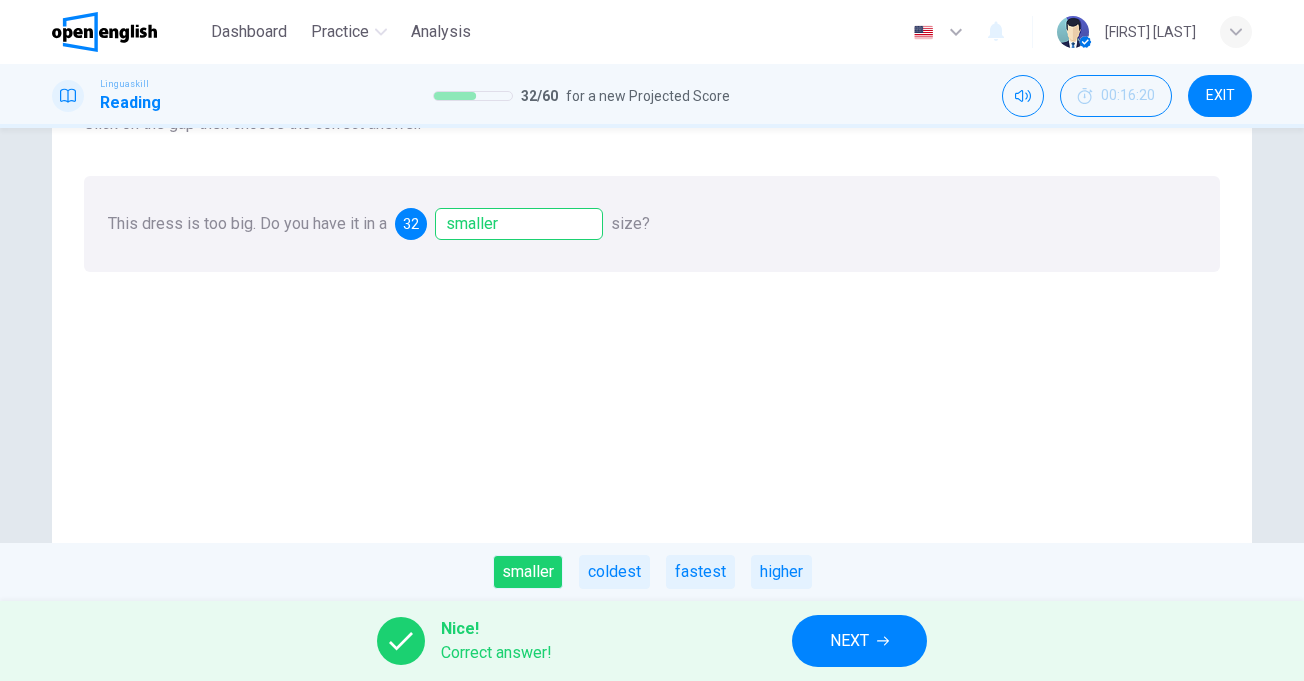 click on "NEXT" at bounding box center (859, 641) 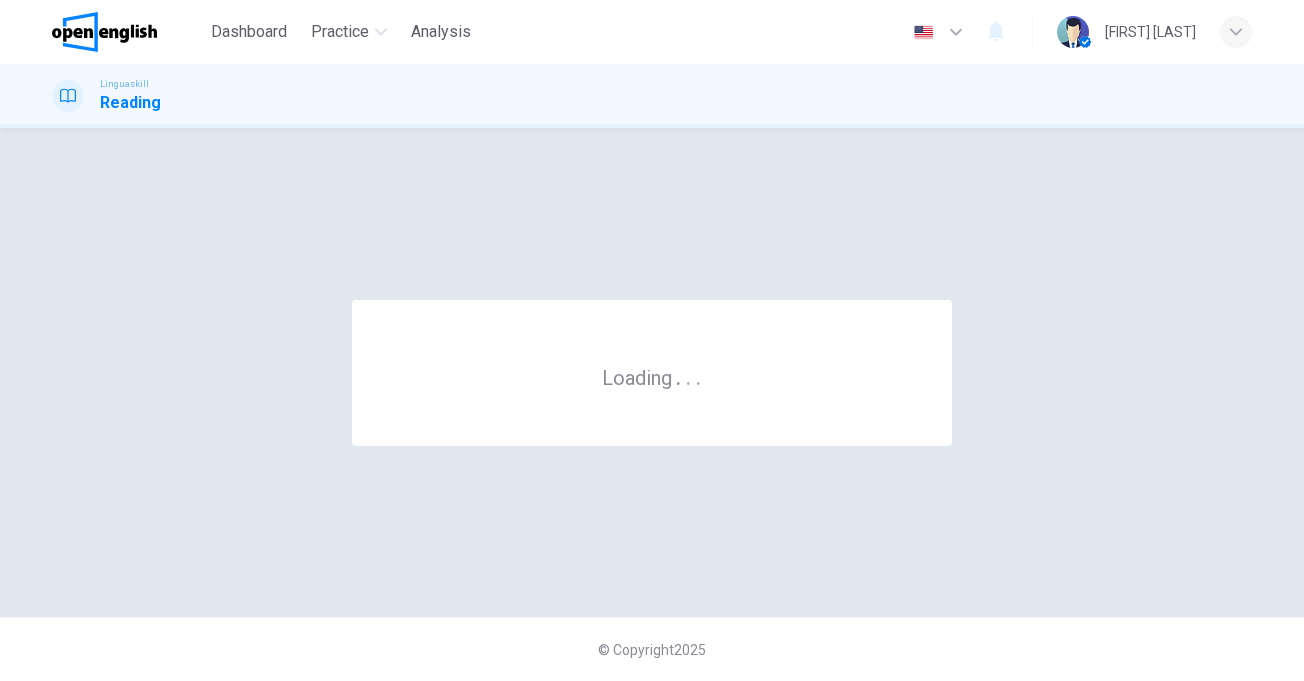 scroll, scrollTop: 0, scrollLeft: 0, axis: both 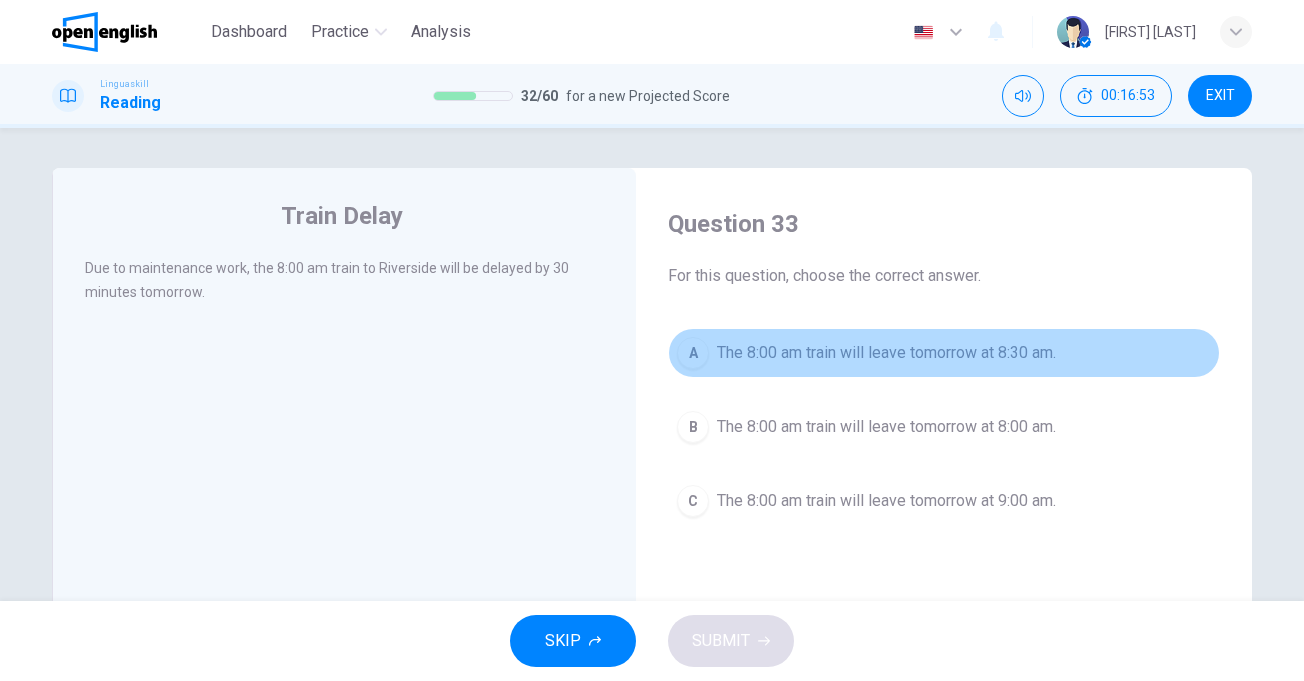 click on "The 8:00 am train will leave tomorrow at 8:30 am." at bounding box center [886, 353] 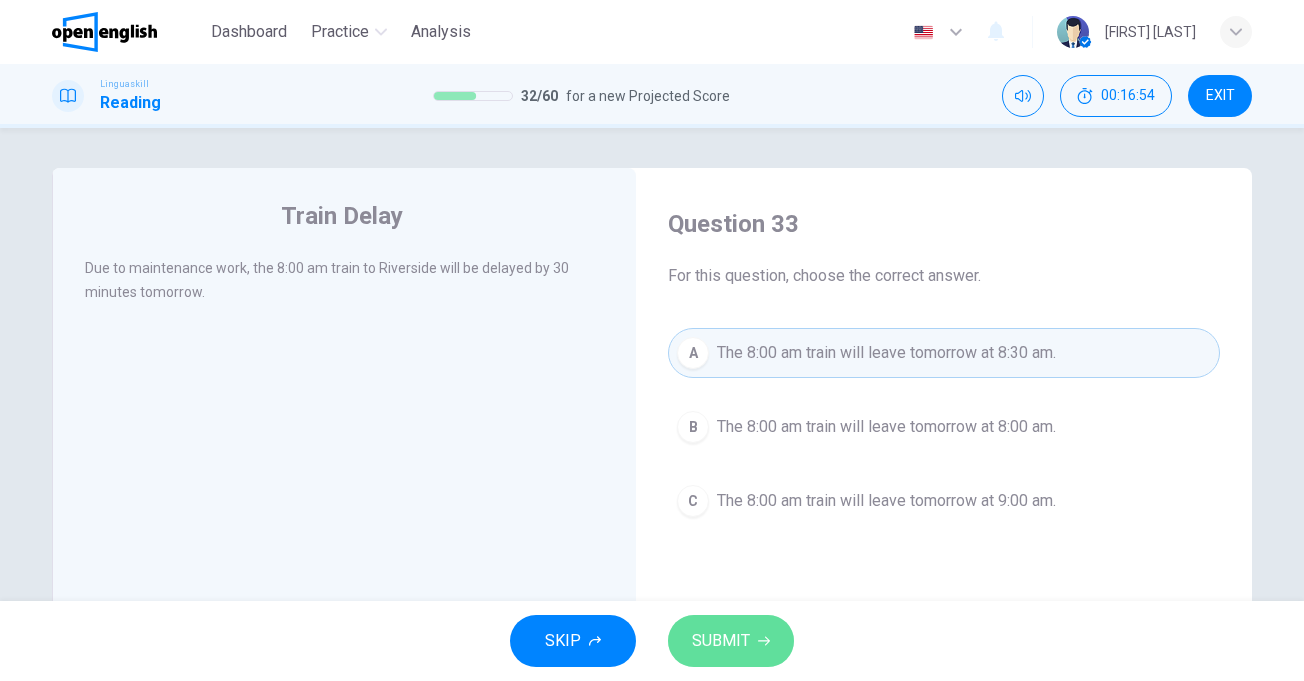click on "SUBMIT" at bounding box center (731, 641) 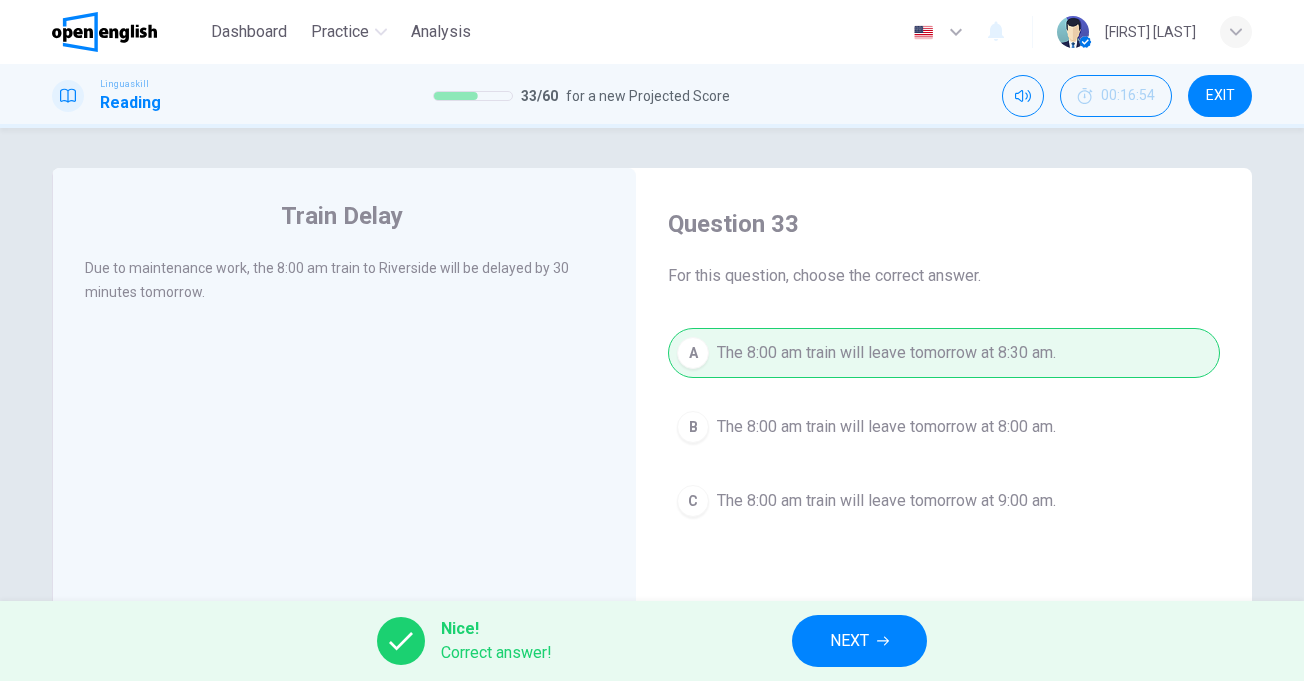 click on "NEXT" at bounding box center [849, 641] 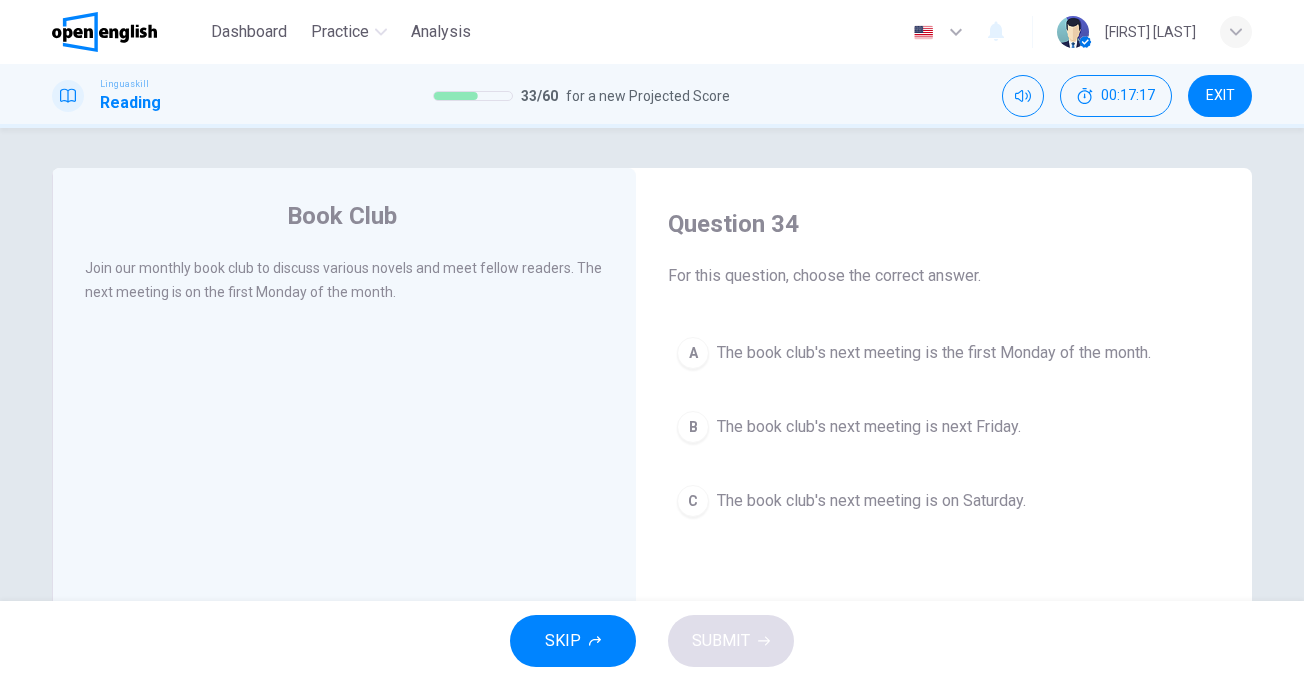 click on "The book club's next meeting is the first Monday of the month." at bounding box center (934, 353) 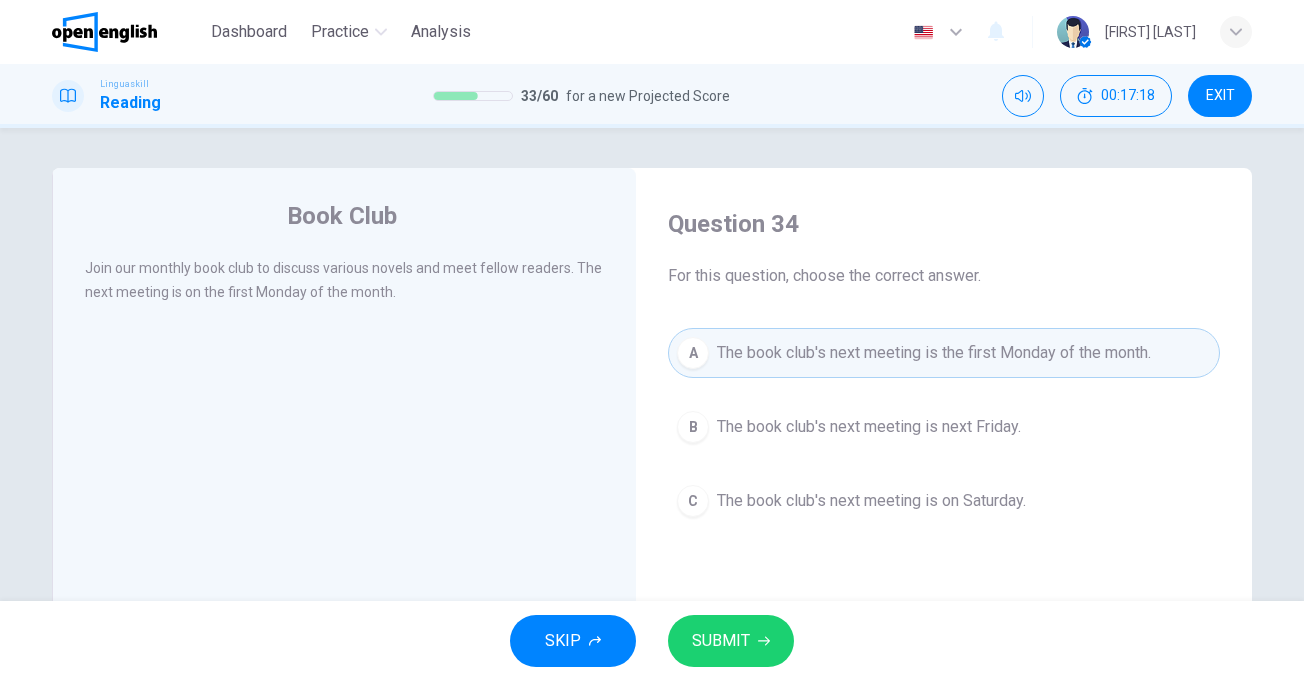 click on "SUBMIT" at bounding box center [731, 641] 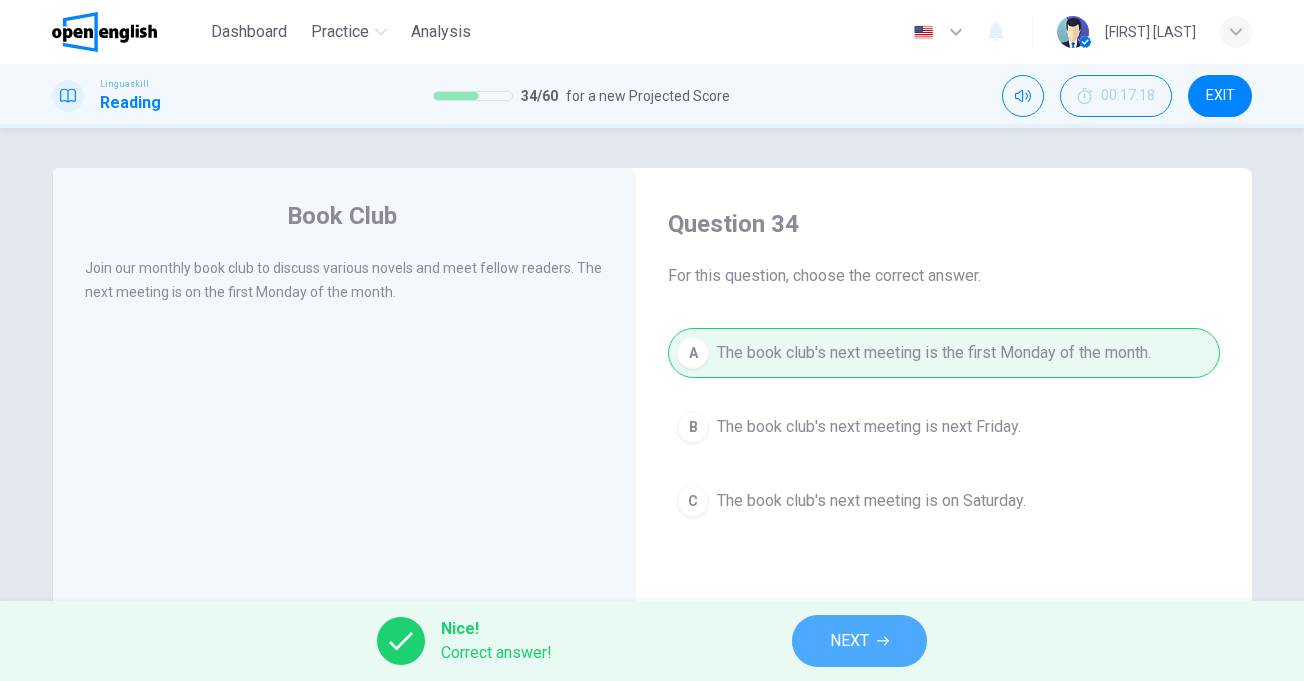 click on "NEXT" at bounding box center [849, 641] 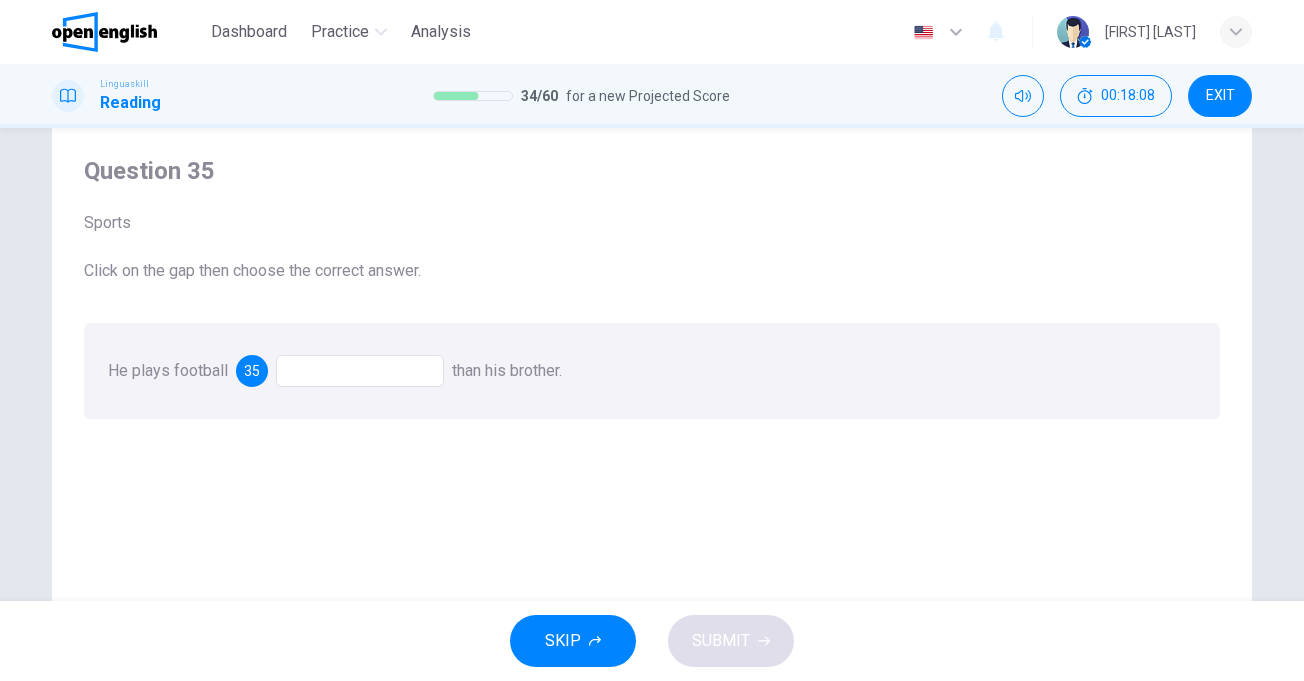 scroll, scrollTop: 100, scrollLeft: 0, axis: vertical 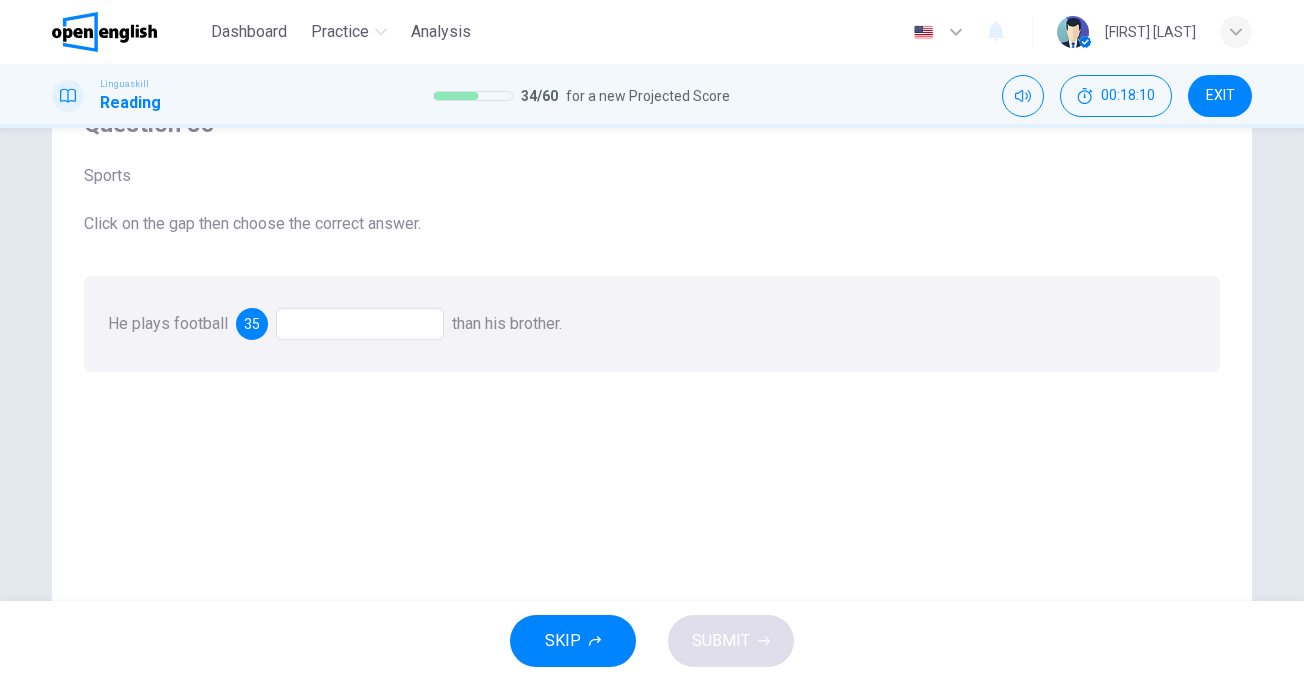 click at bounding box center [360, 324] 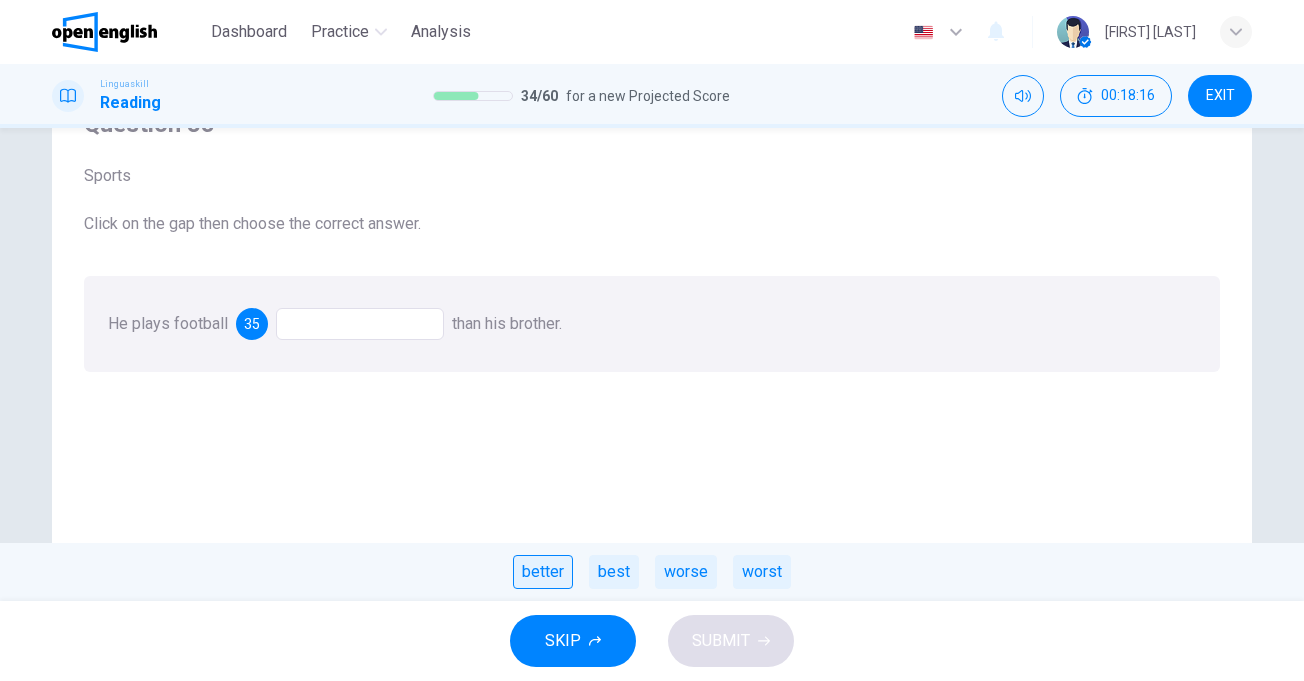 click on "better" at bounding box center [543, 572] 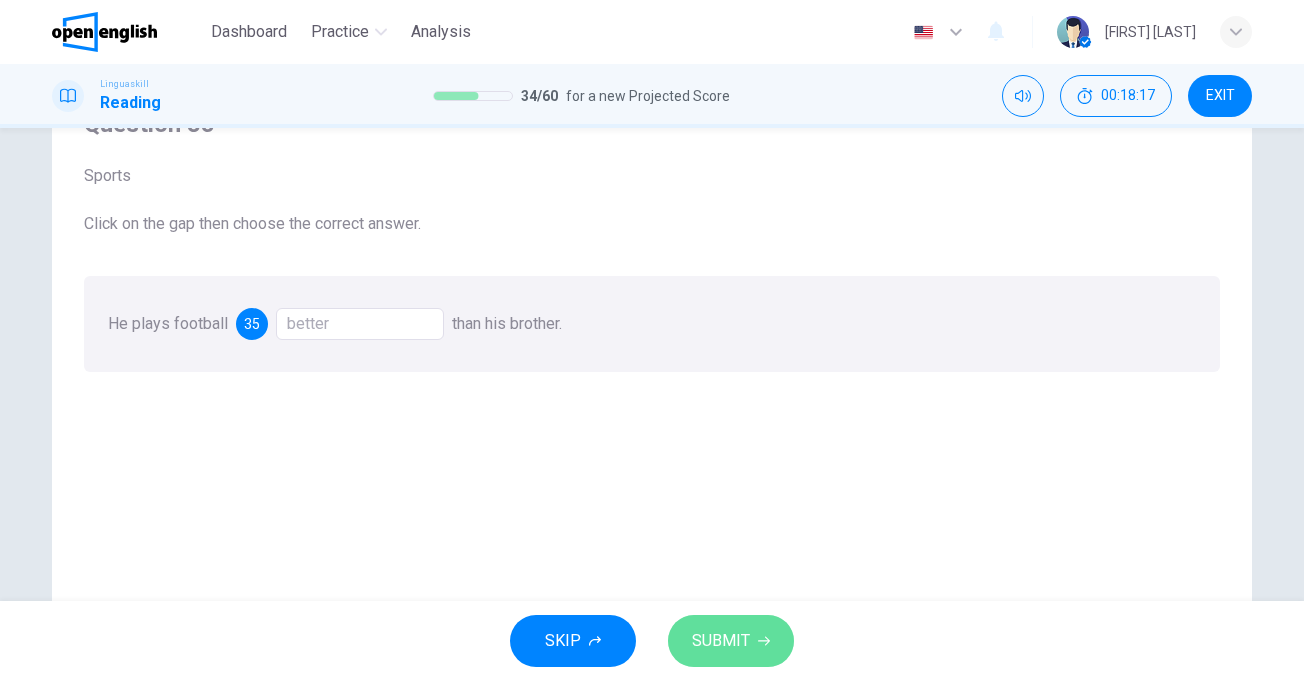 click on "SUBMIT" at bounding box center [721, 641] 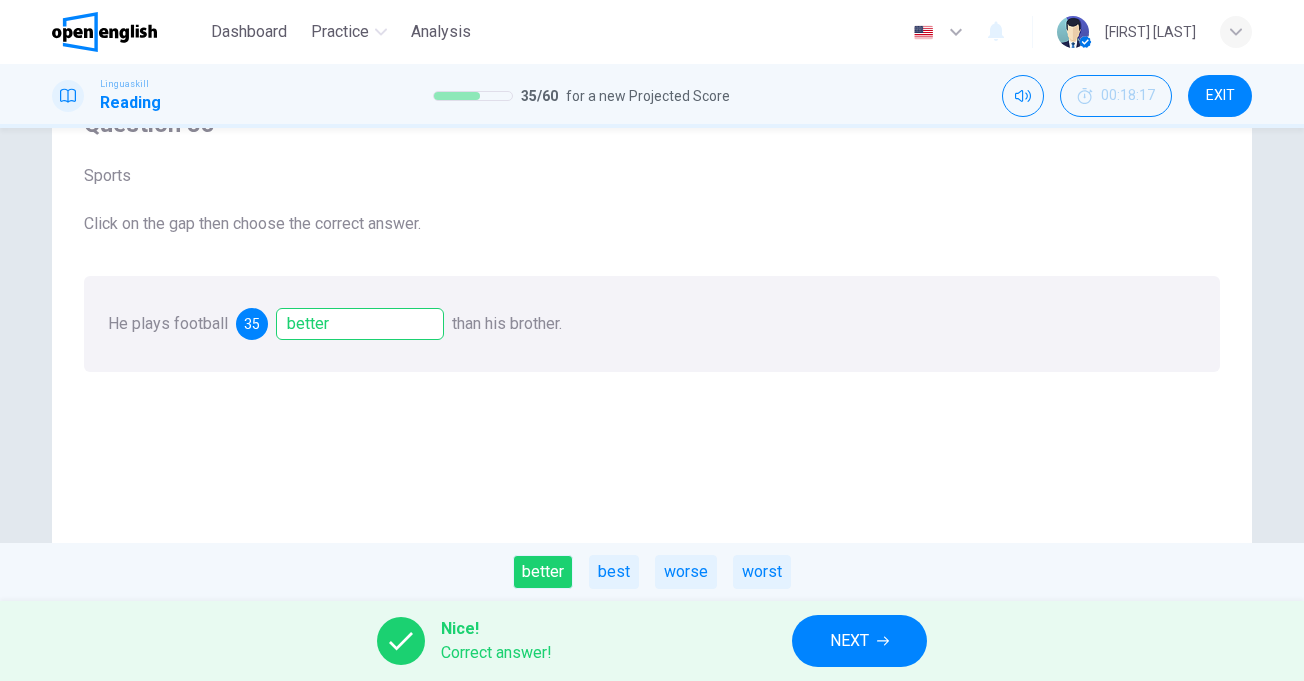 click on "NEXT" at bounding box center (859, 641) 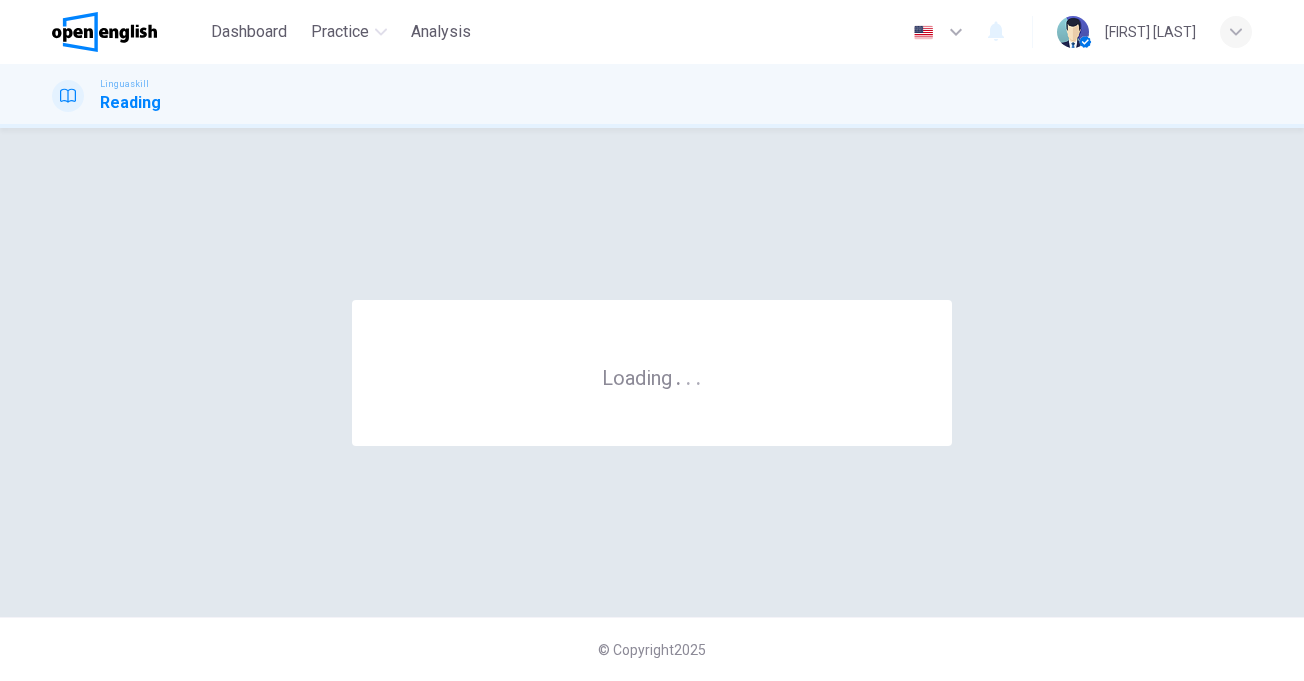 scroll, scrollTop: 0, scrollLeft: 0, axis: both 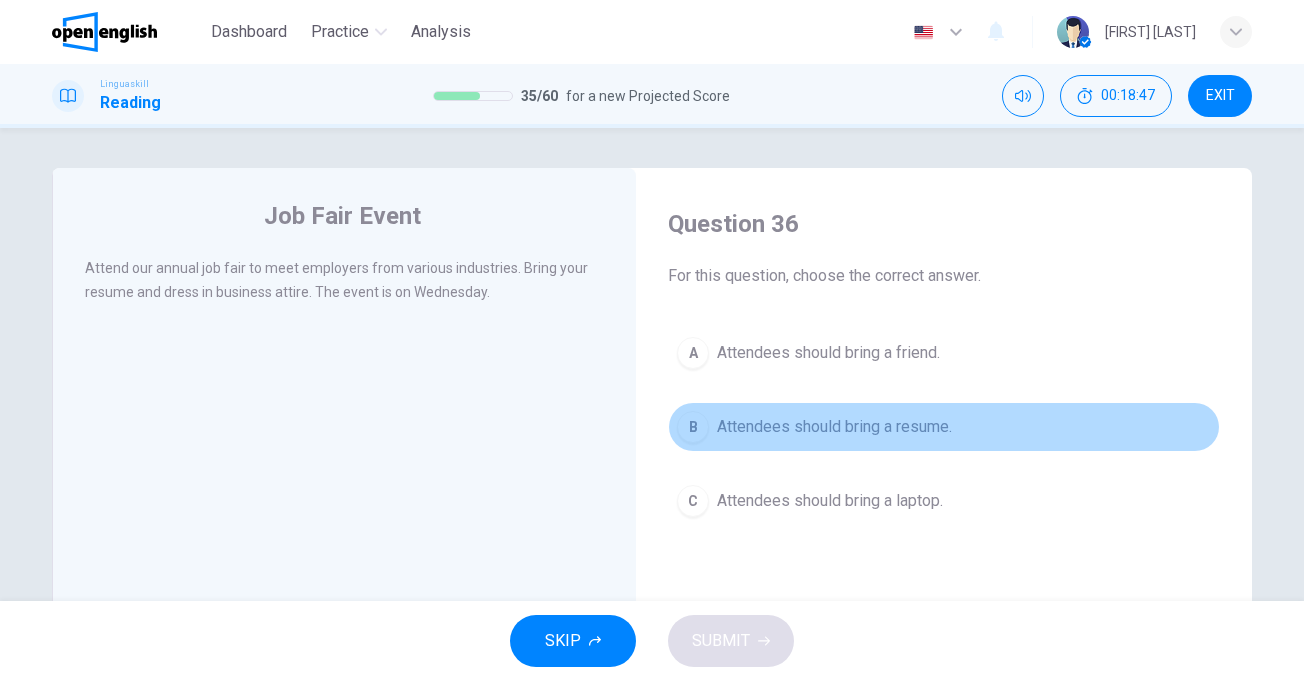 click on "Attendees should bring a resume." at bounding box center [834, 427] 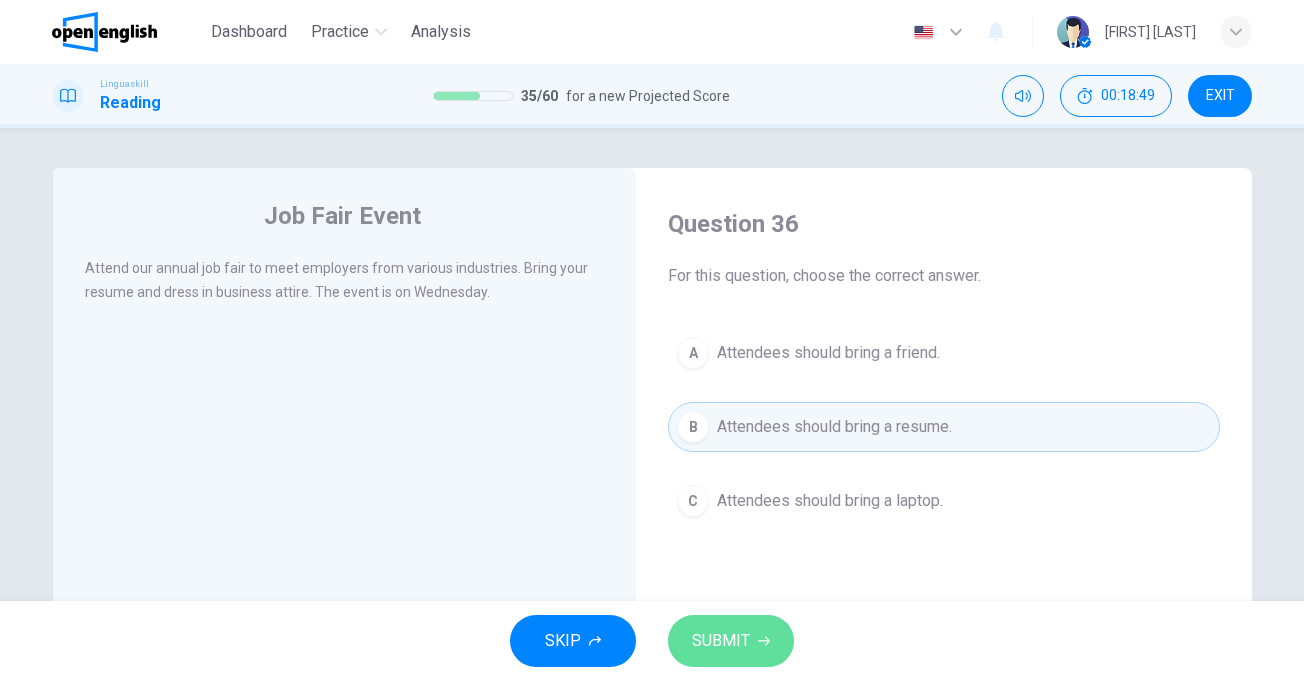 click on "SUBMIT" at bounding box center (721, 641) 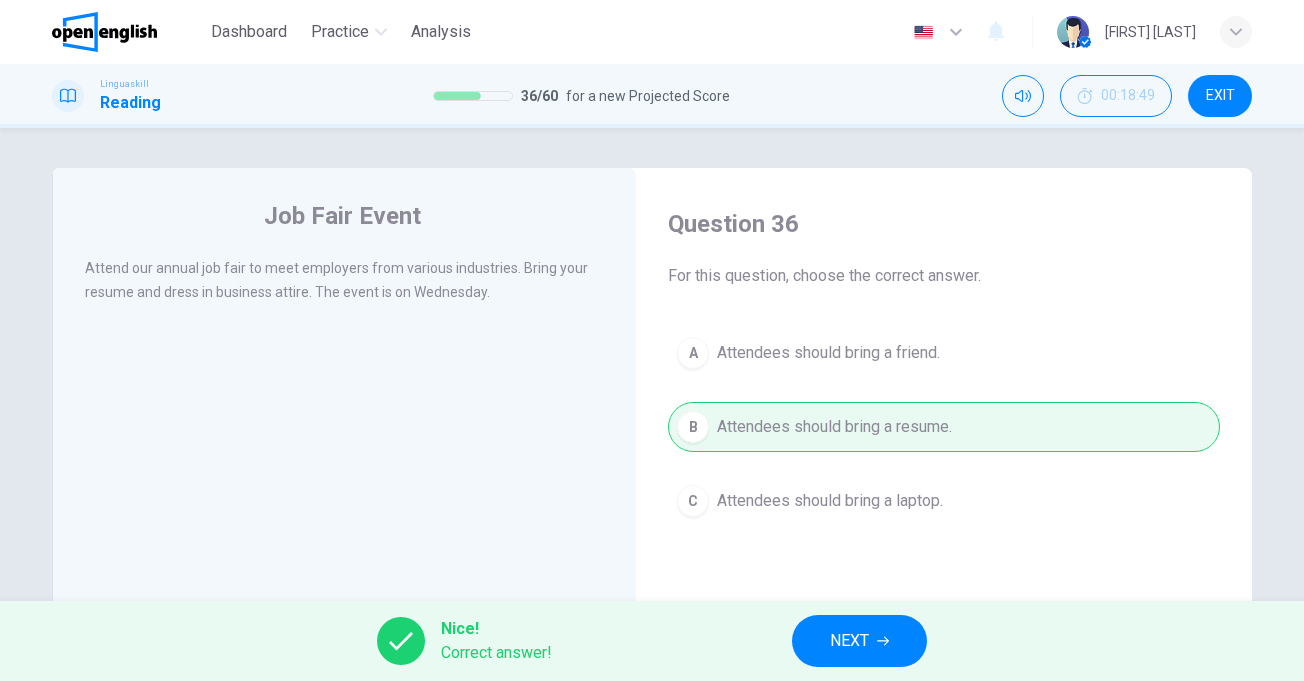 click on "NEXT" at bounding box center [849, 641] 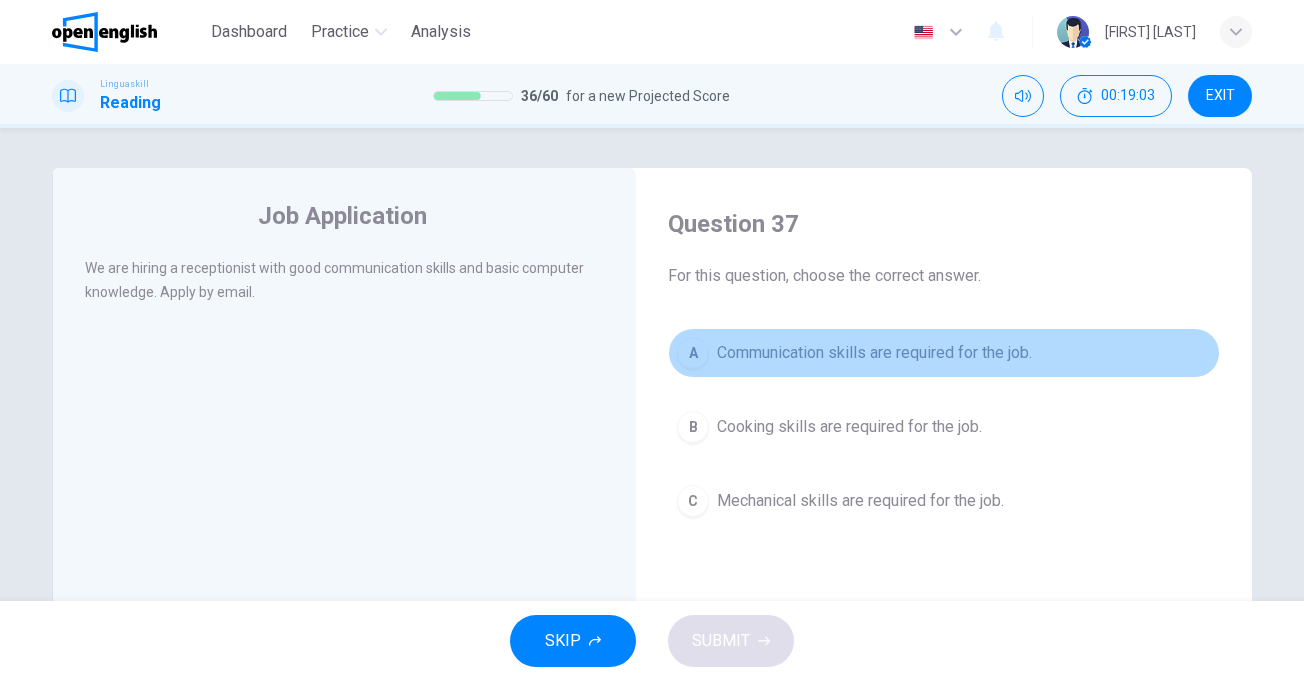 click on "Communication skills are required for the job." at bounding box center [874, 353] 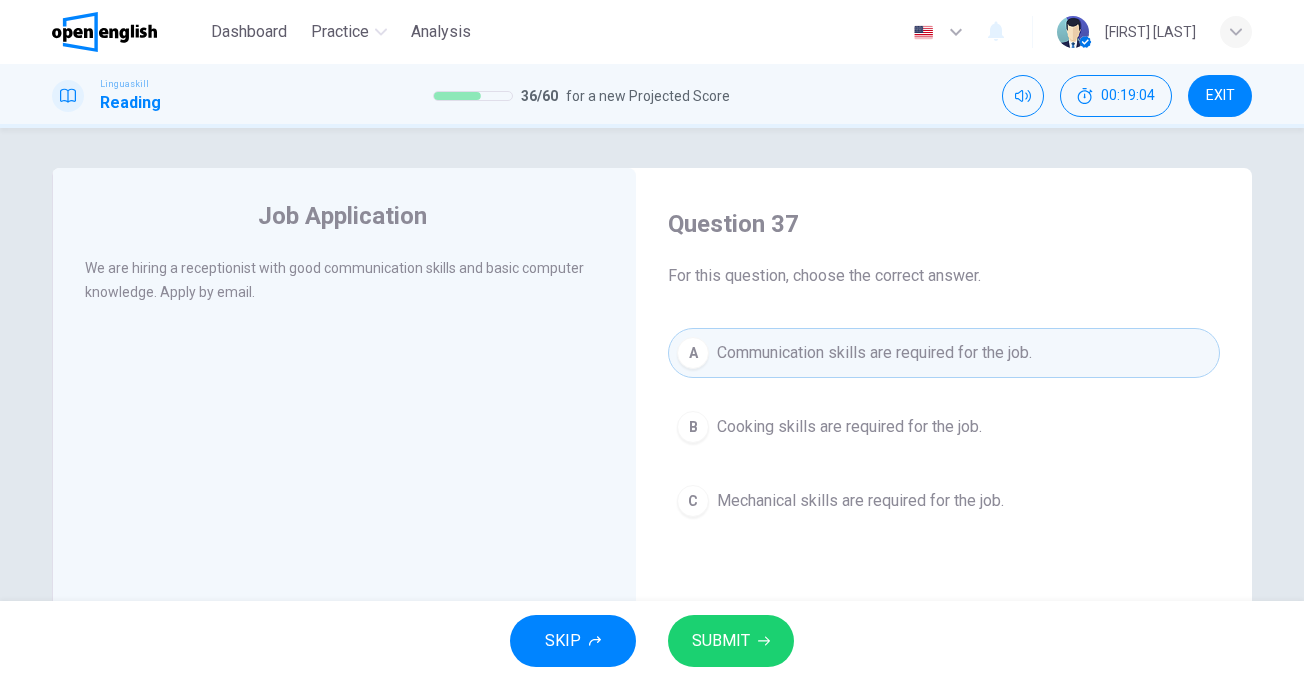 click on "SKIP SUBMIT" at bounding box center [652, 641] 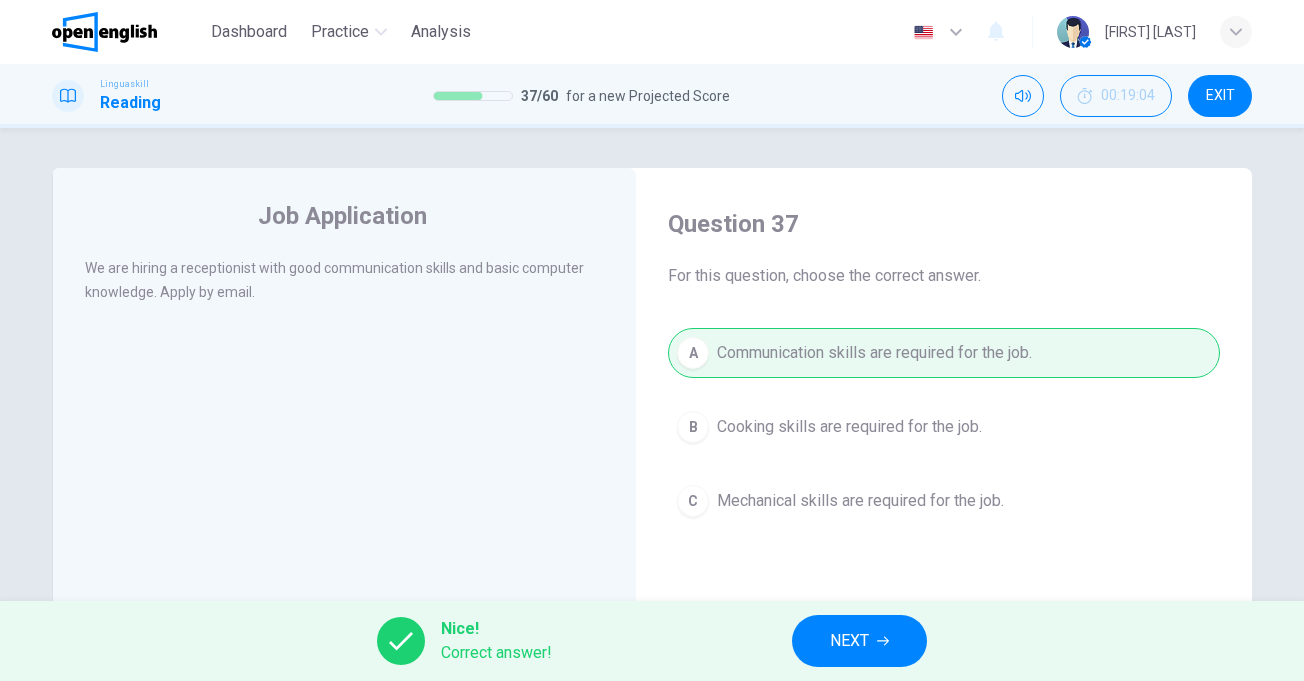 click on "NEXT" at bounding box center (849, 641) 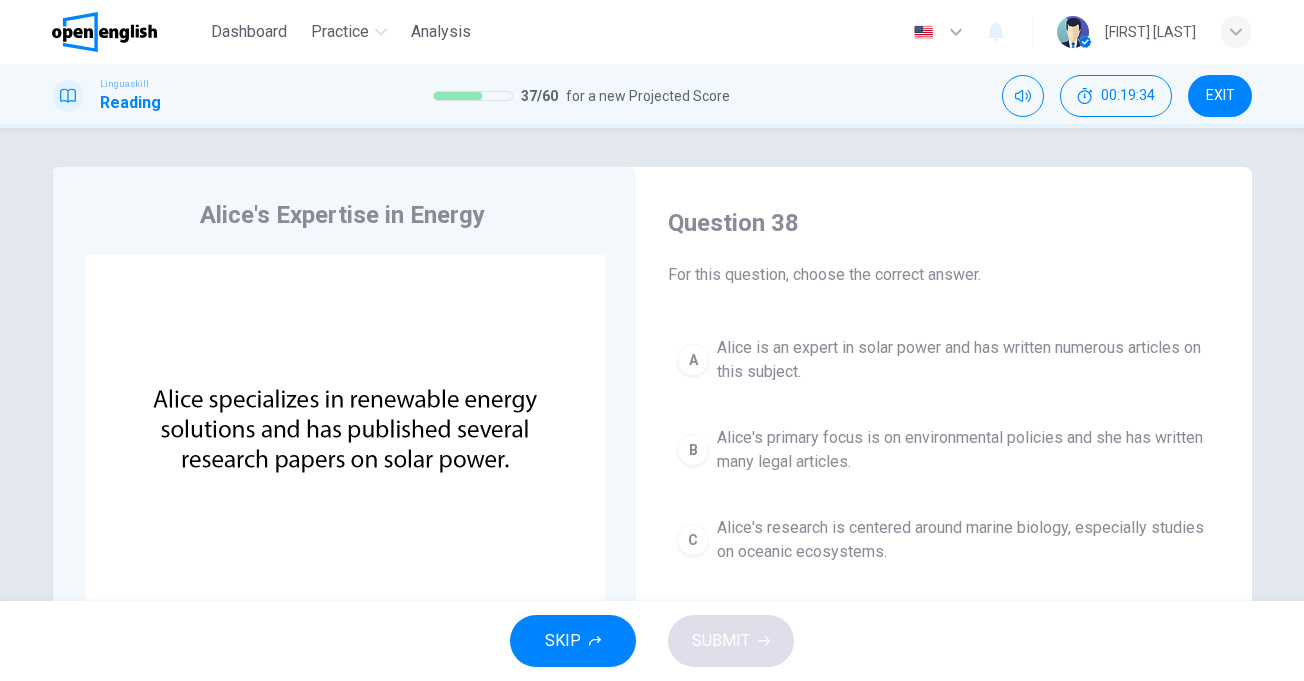 scroll, scrollTop: 0, scrollLeft: 0, axis: both 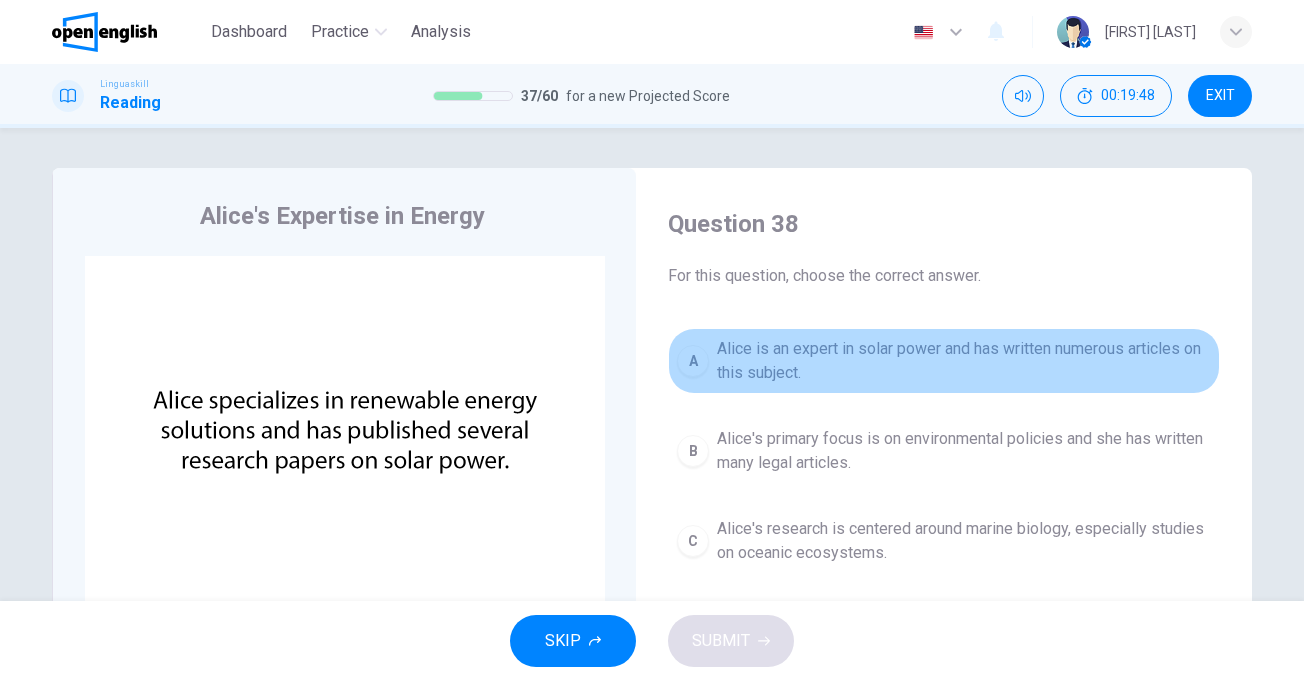 click on "Alice is an expert in solar power and has written numerous articles on this subject." at bounding box center [964, 361] 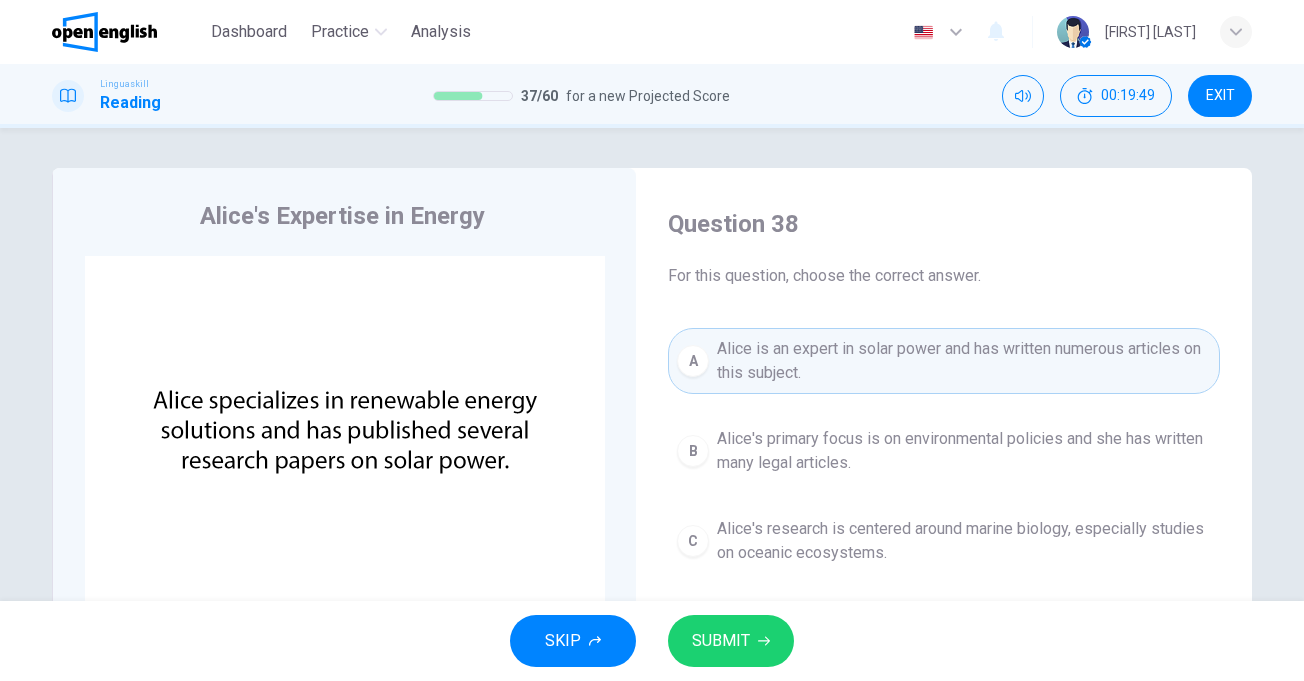 click on "SUBMIT" at bounding box center (721, 641) 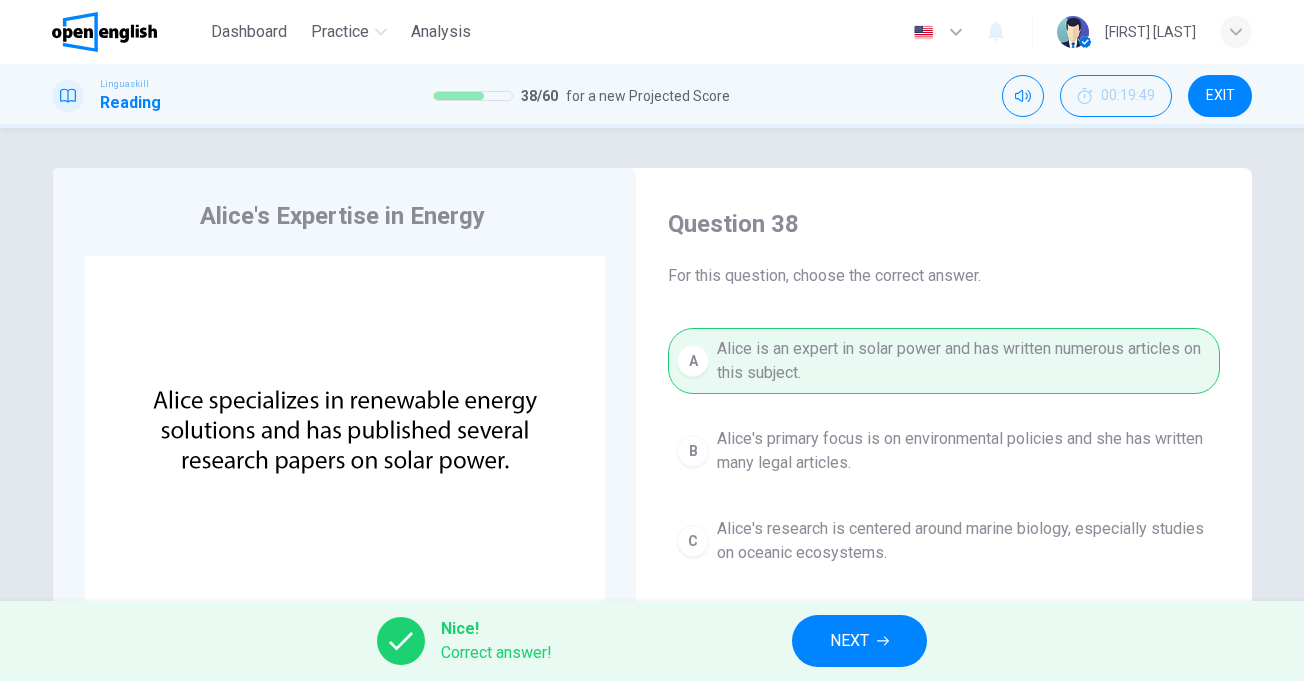 click on "NEXT" at bounding box center [859, 641] 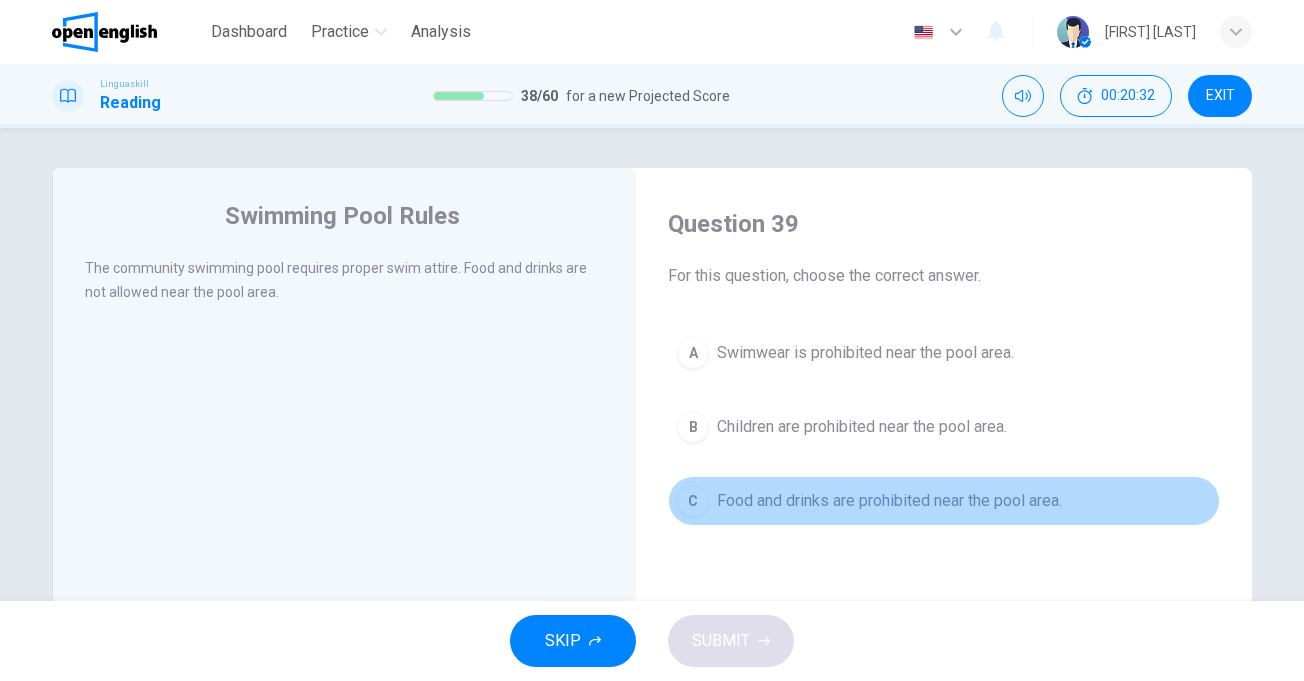 click on "Food and drinks are prohibited near the pool area." at bounding box center (889, 501) 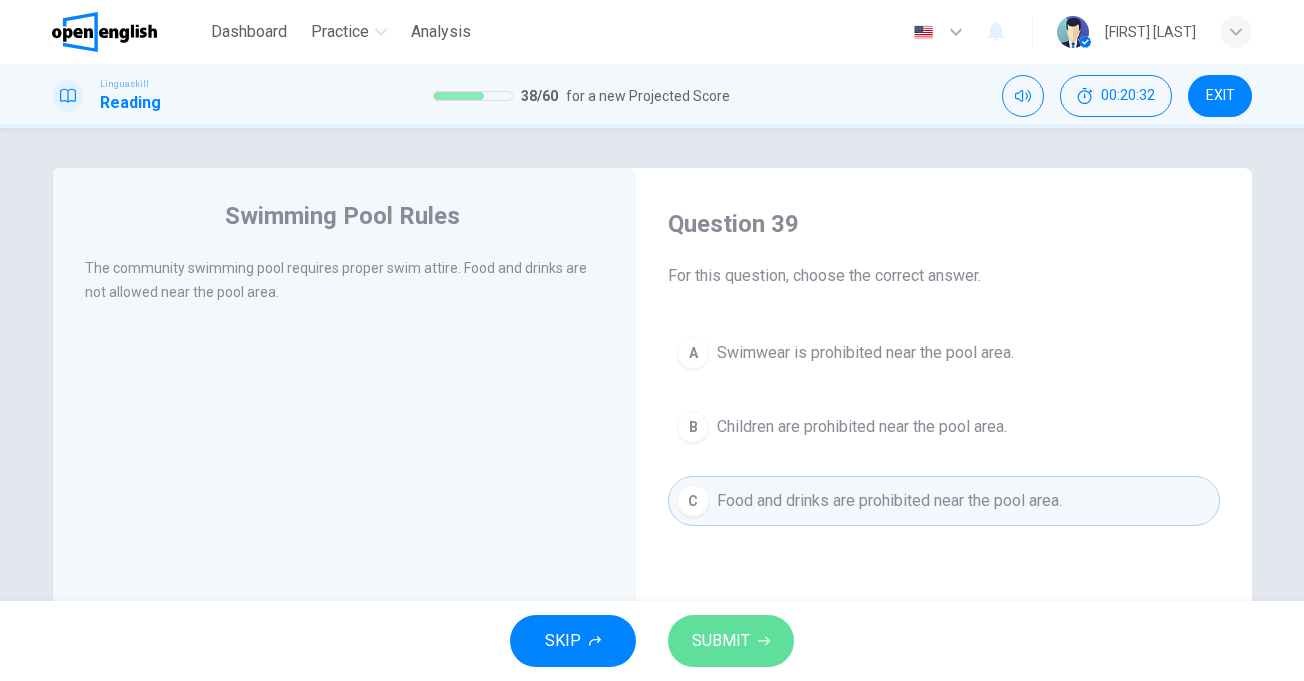 click on "SUBMIT" at bounding box center (731, 641) 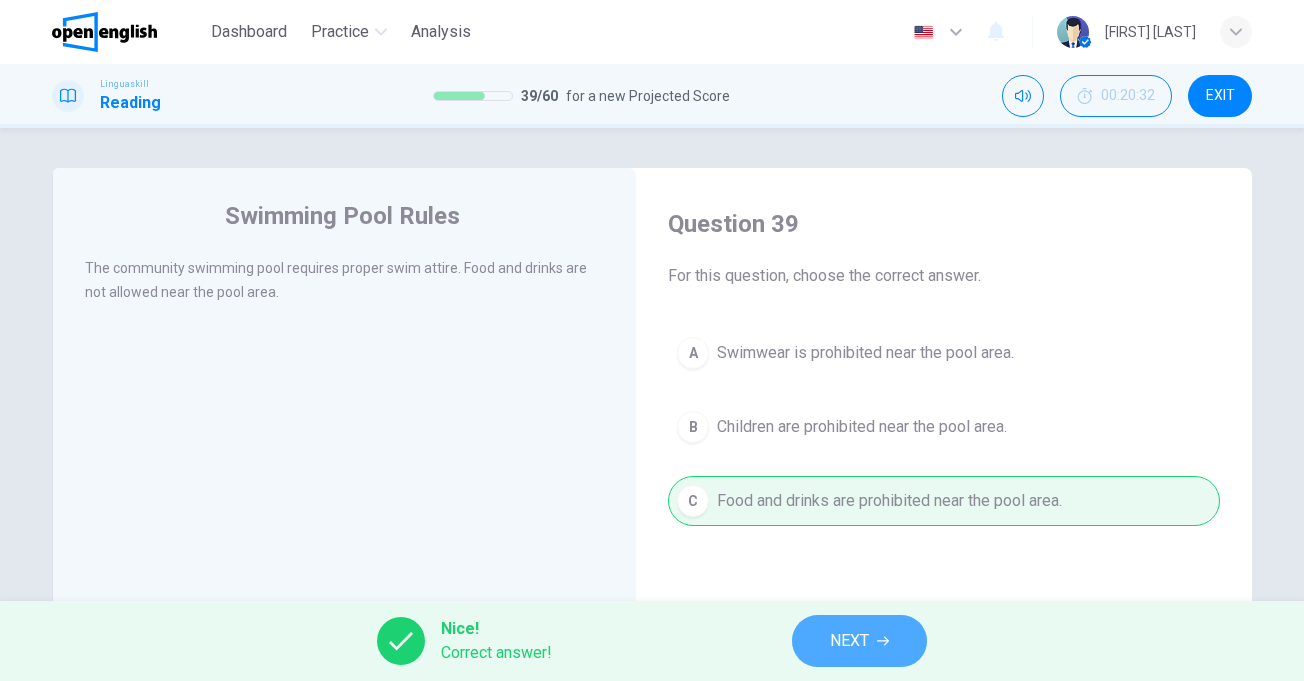 click on "NEXT" at bounding box center [849, 641] 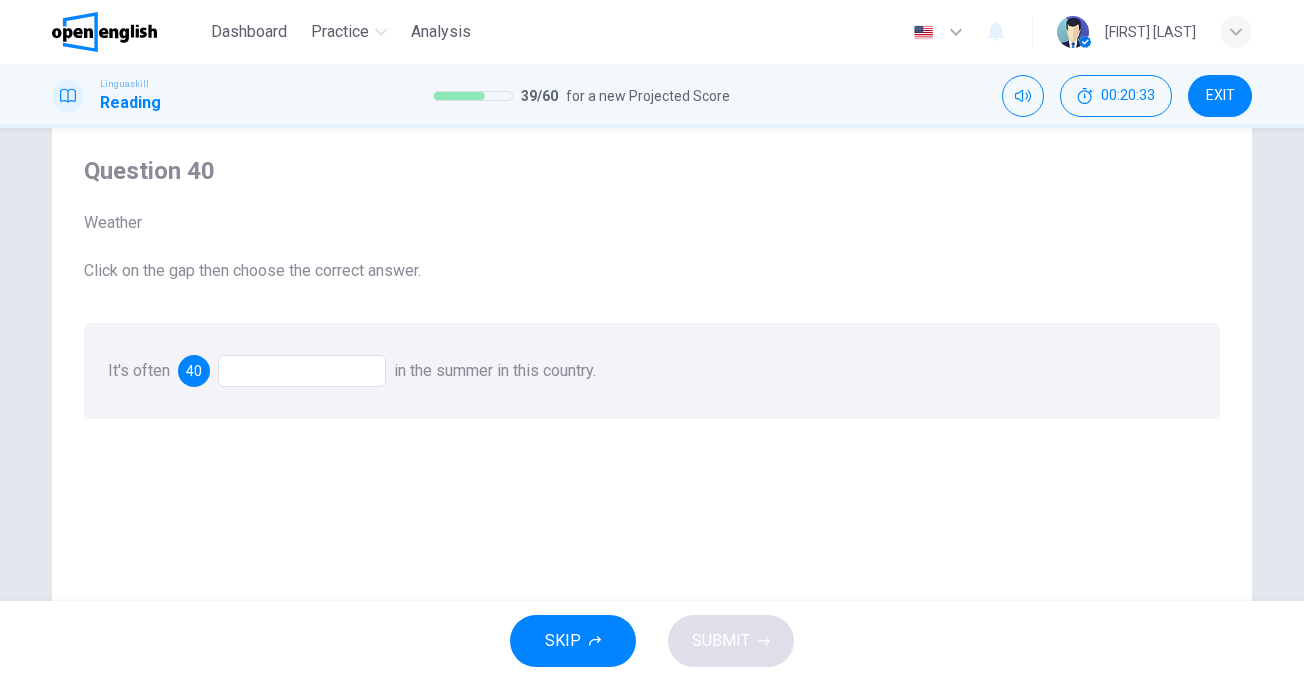 scroll, scrollTop: 100, scrollLeft: 0, axis: vertical 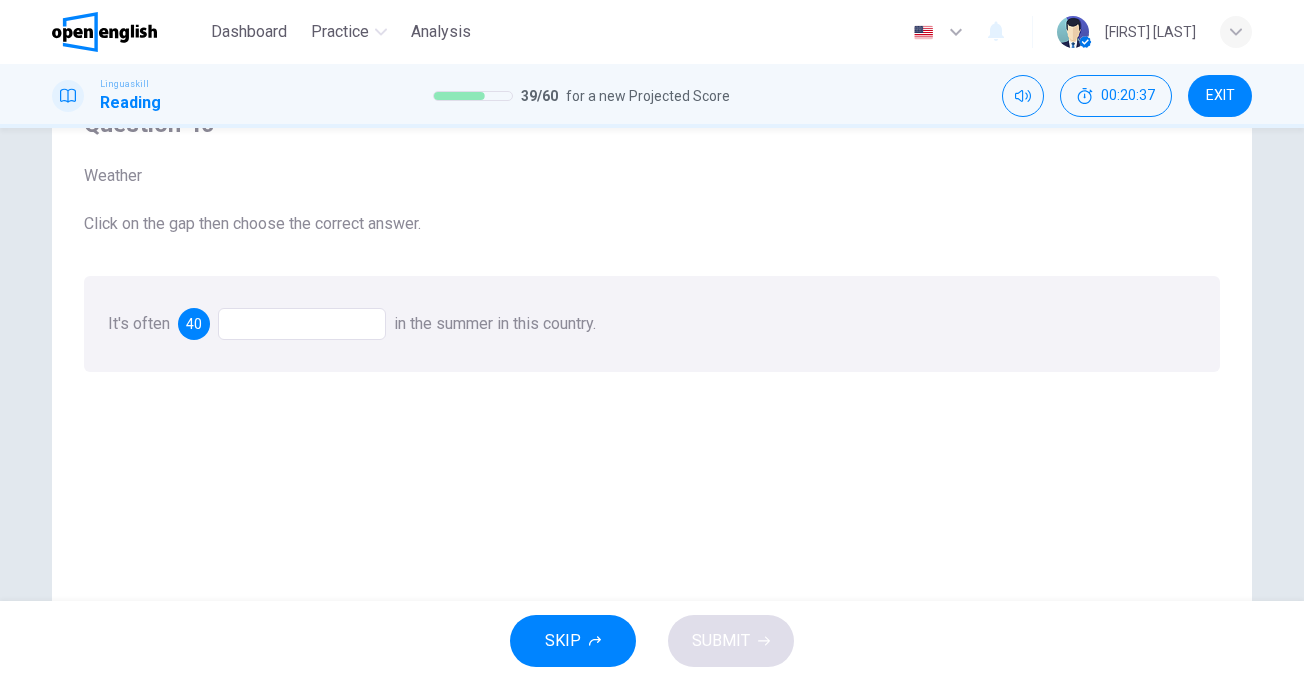 click at bounding box center (302, 324) 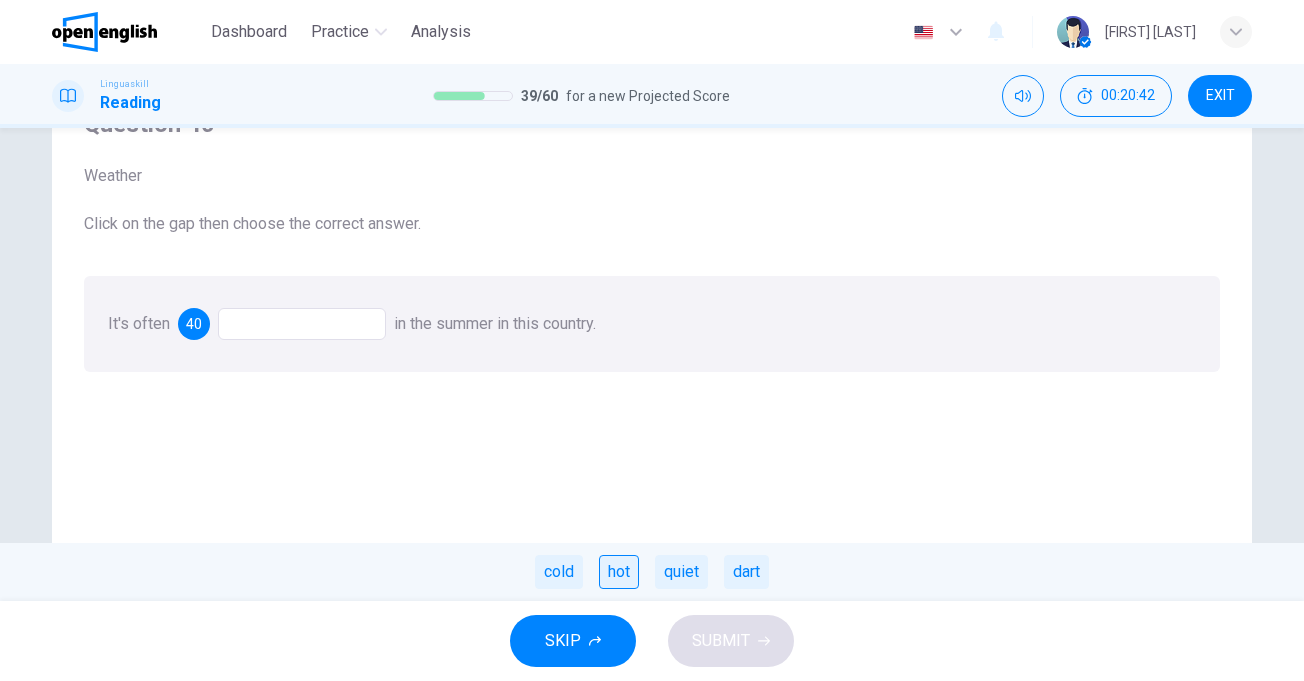 click on "hot" at bounding box center [619, 572] 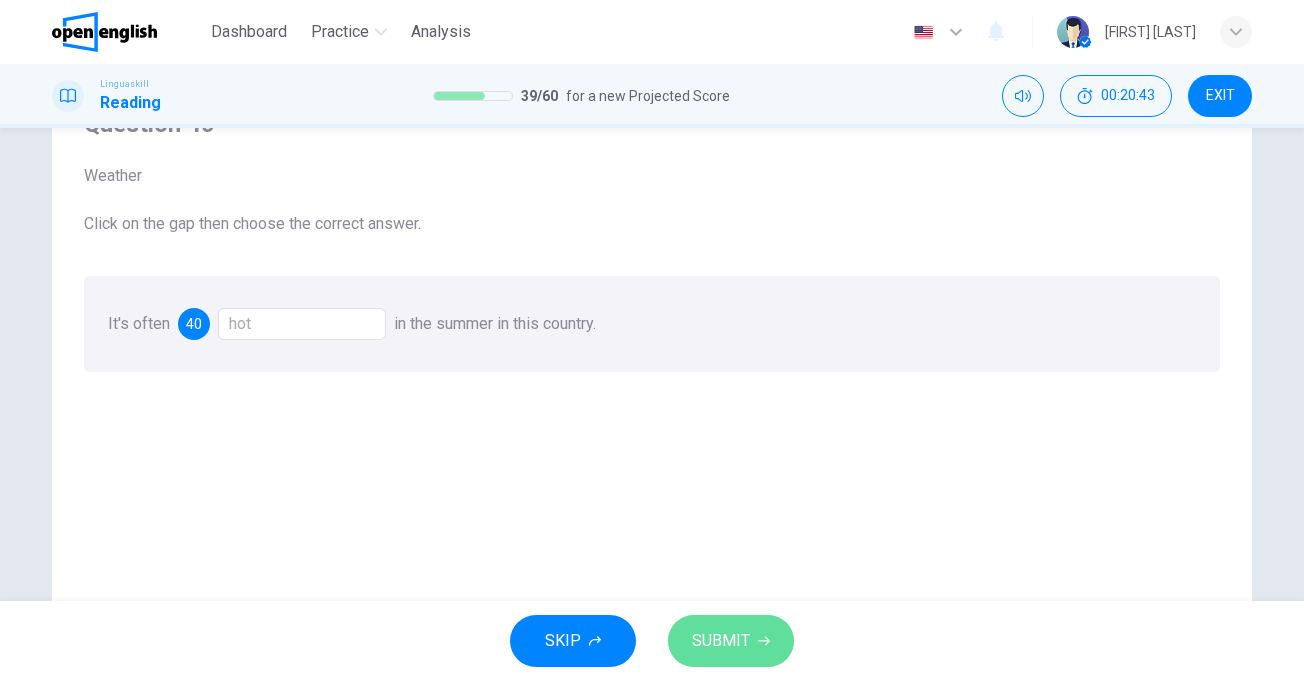 click on "SUBMIT" at bounding box center [721, 641] 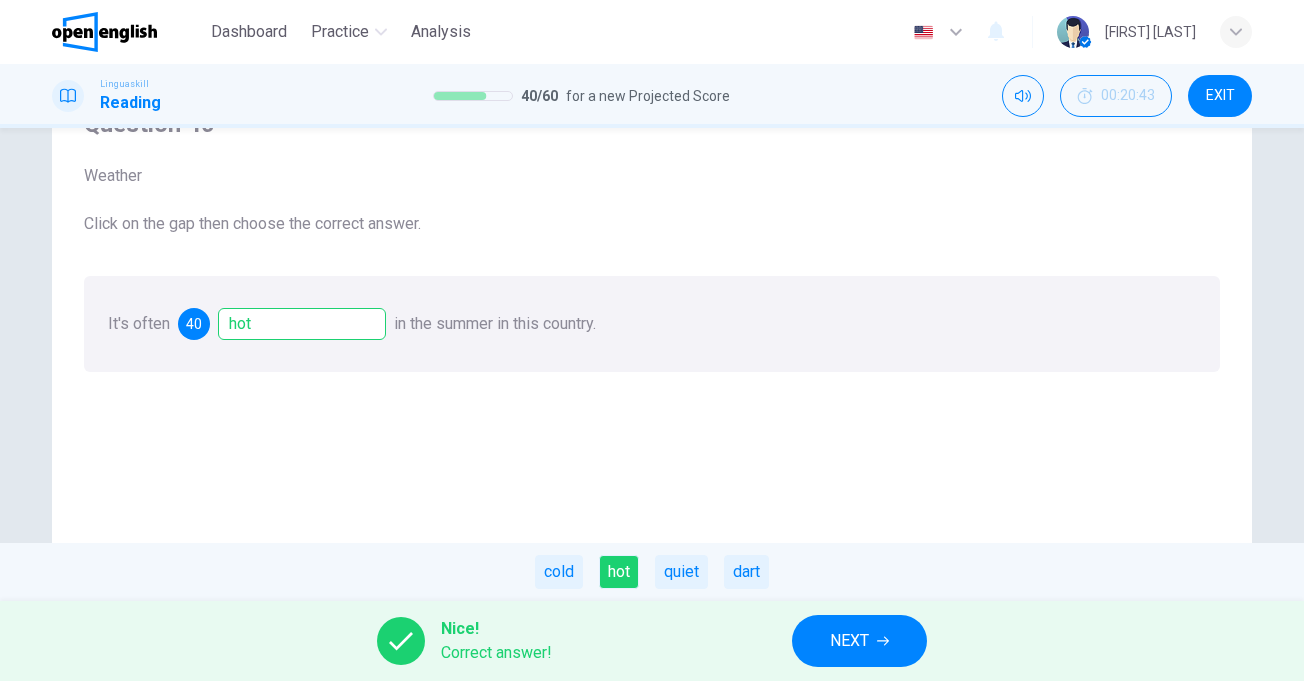 click on "NEXT" at bounding box center [849, 641] 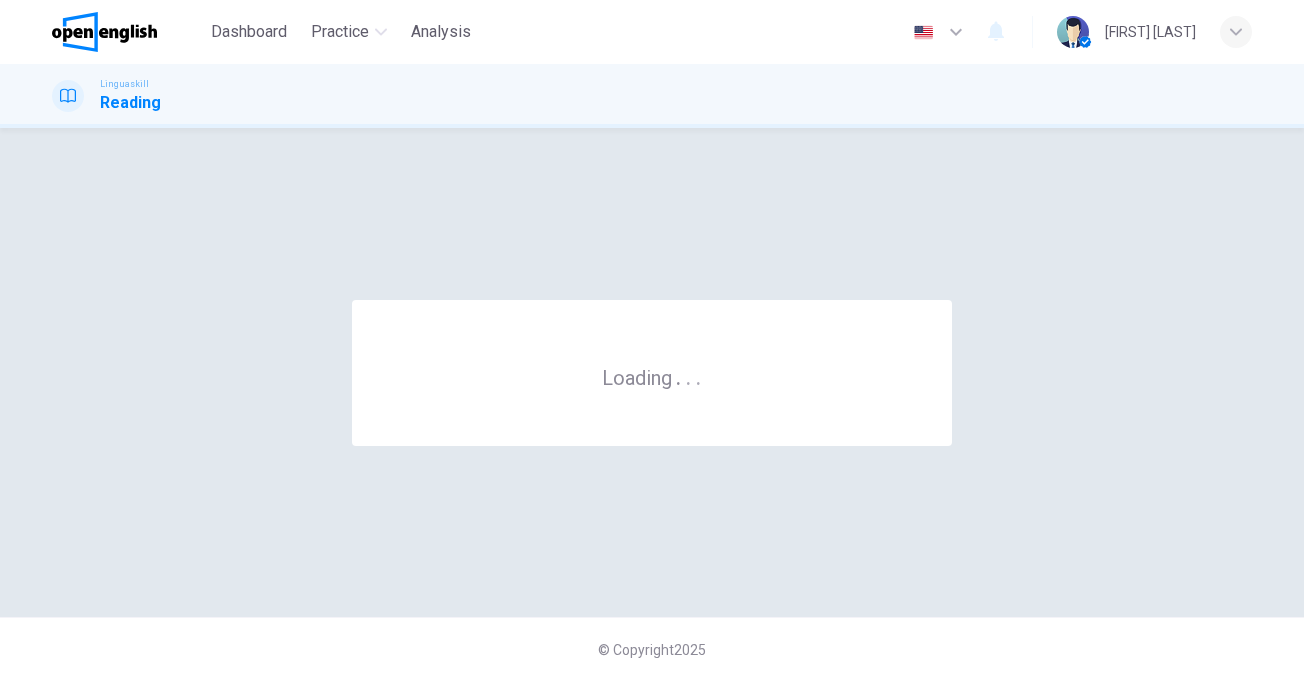 scroll, scrollTop: 0, scrollLeft: 0, axis: both 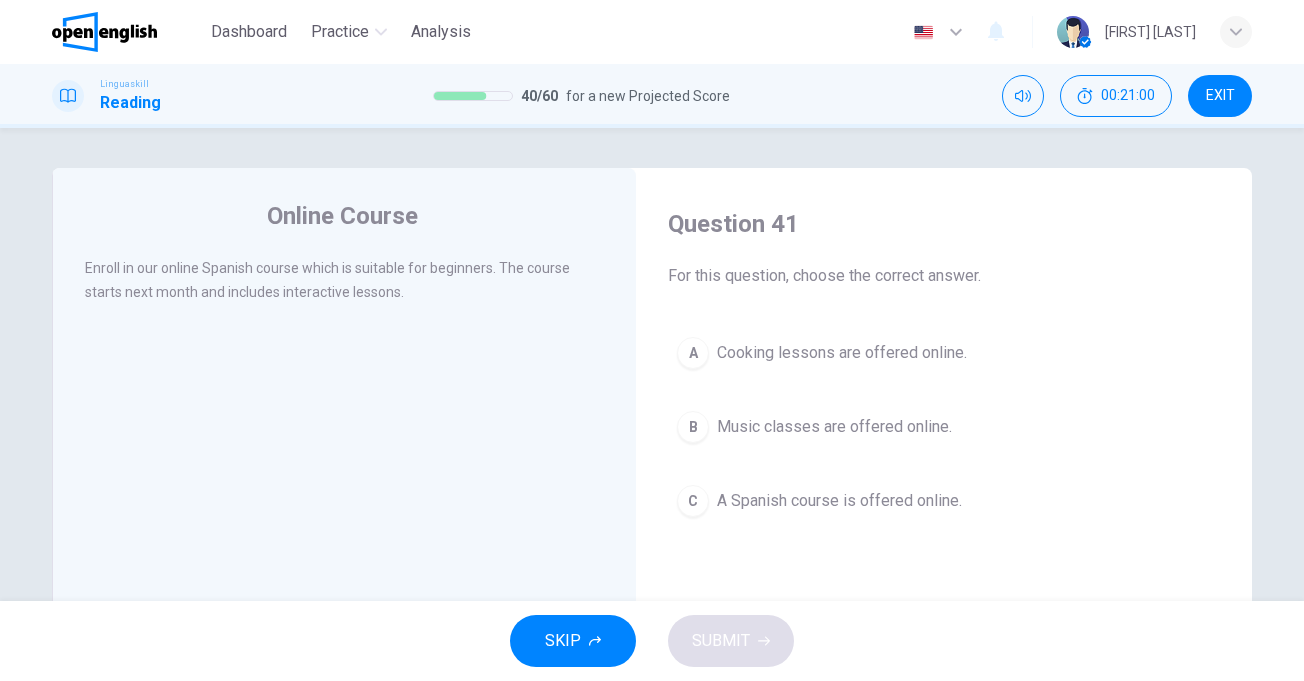 click on "A Spanish course is offered online." at bounding box center [839, 501] 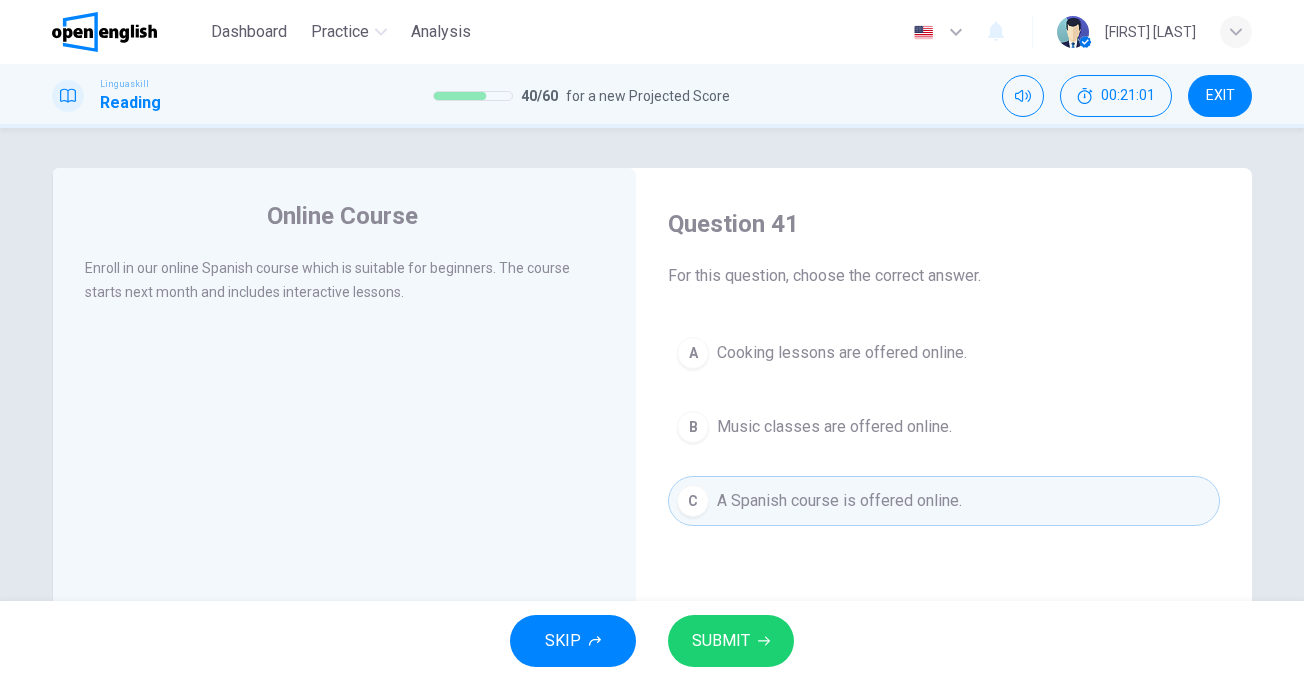 click on "SUBMIT" at bounding box center (731, 641) 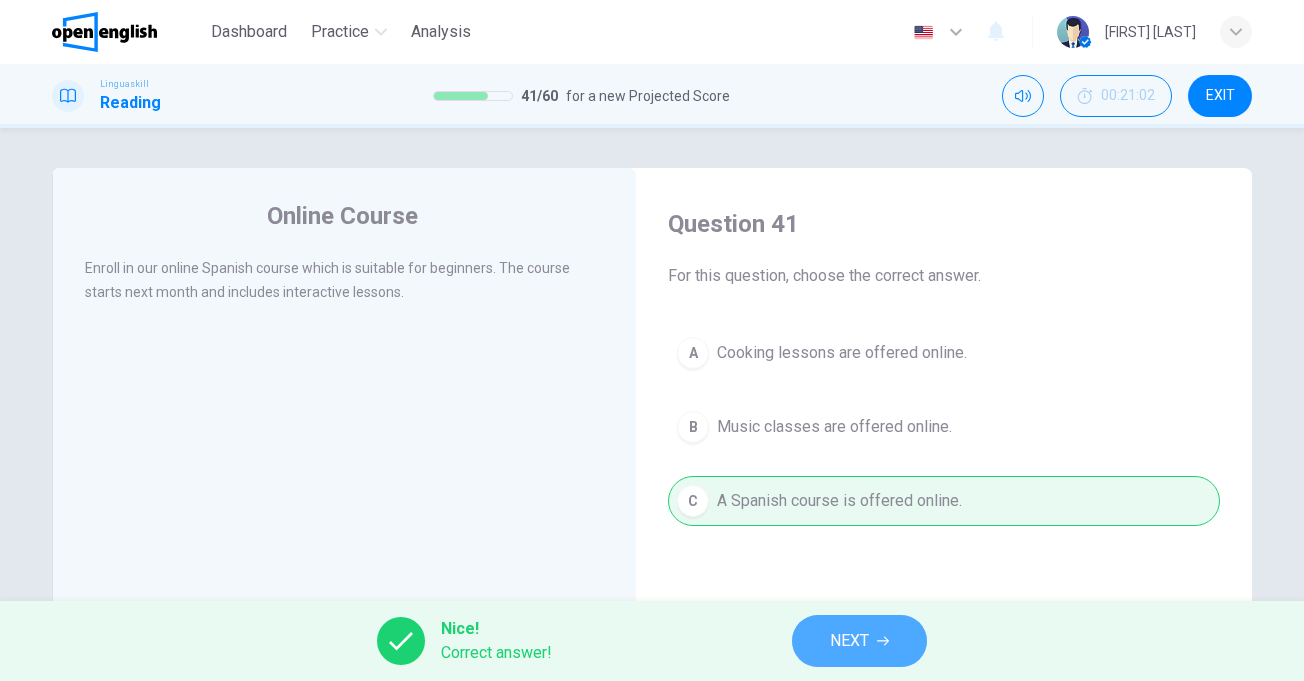 click on "NEXT" at bounding box center (849, 641) 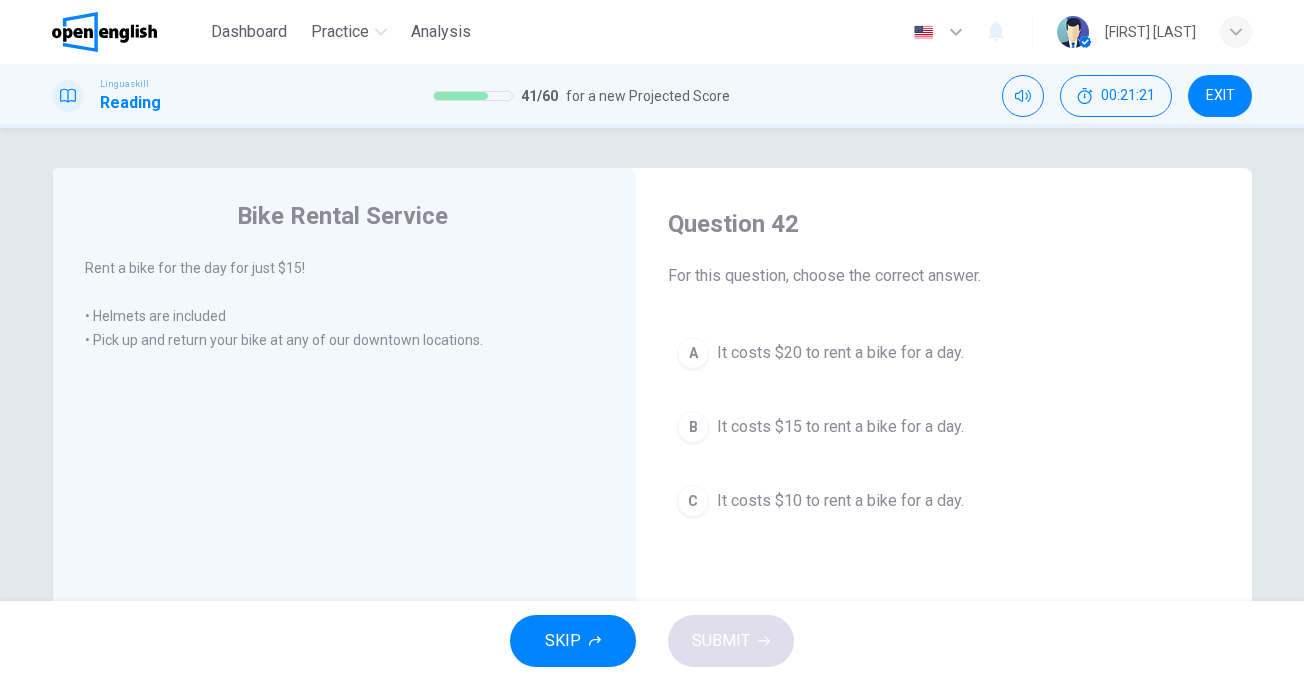 click on "It costs $15 to rent a bike for a day." at bounding box center (840, 427) 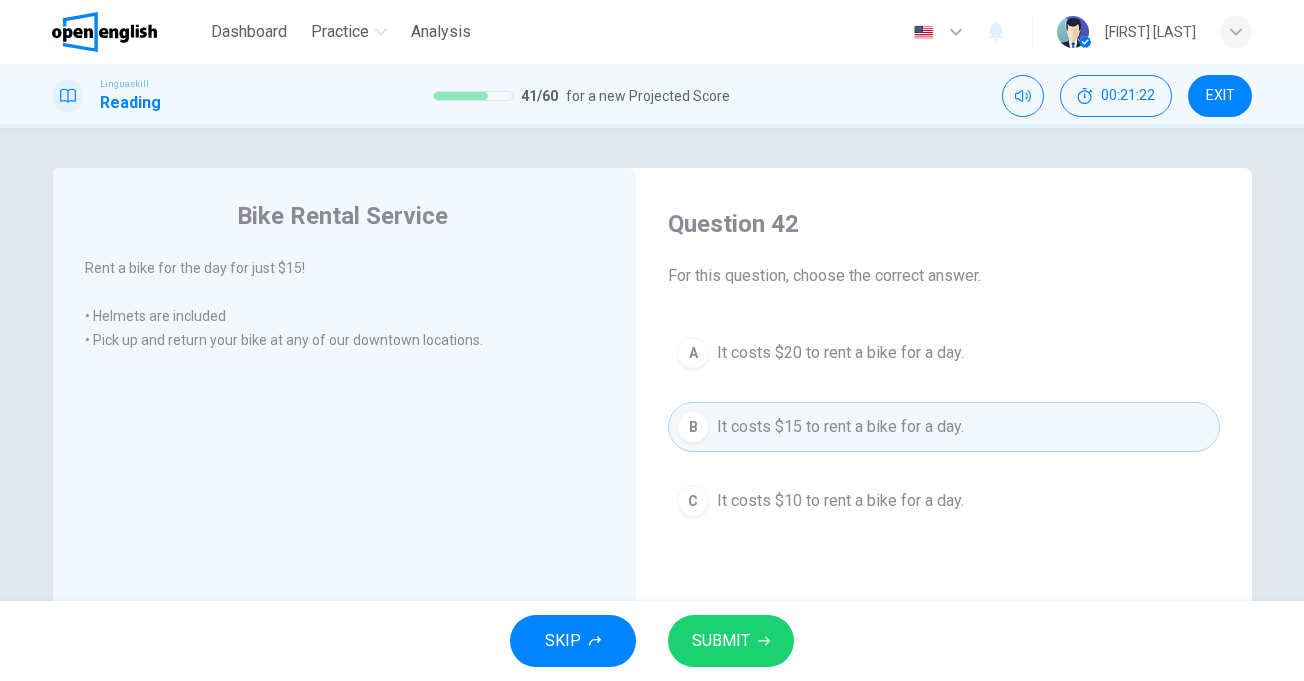 click on "SUBMIT" at bounding box center (731, 641) 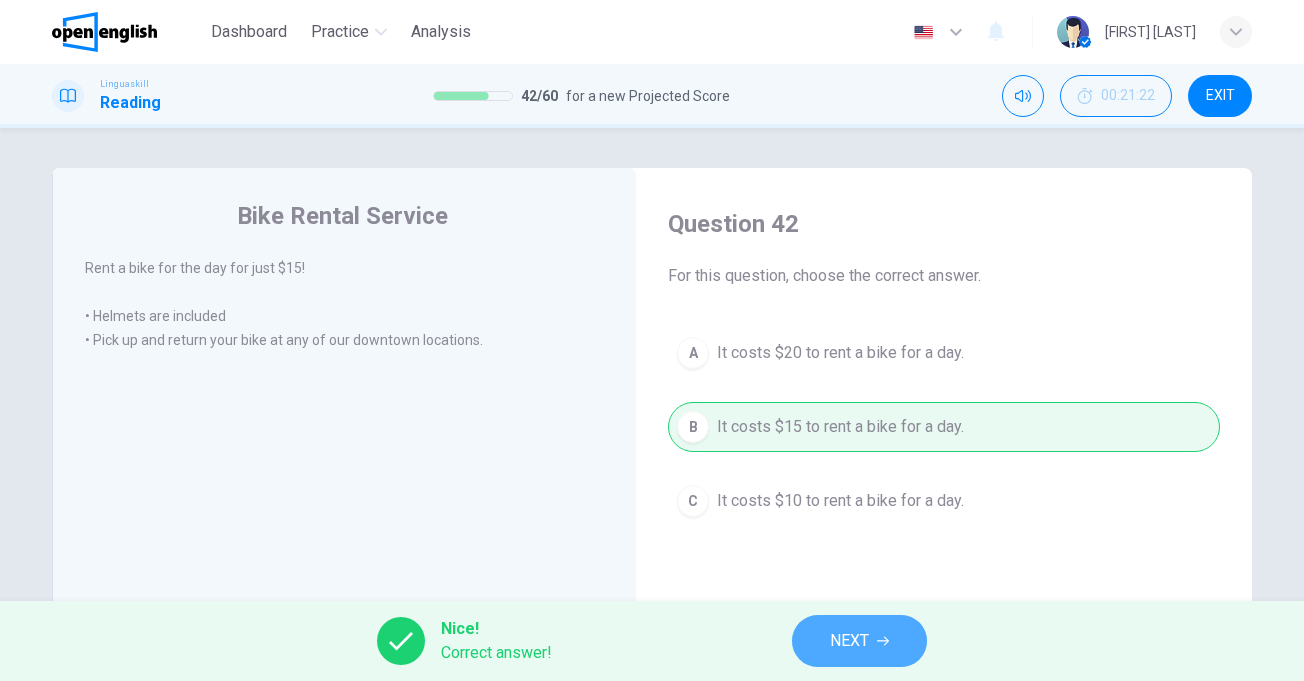 click on "NEXT" at bounding box center [849, 641] 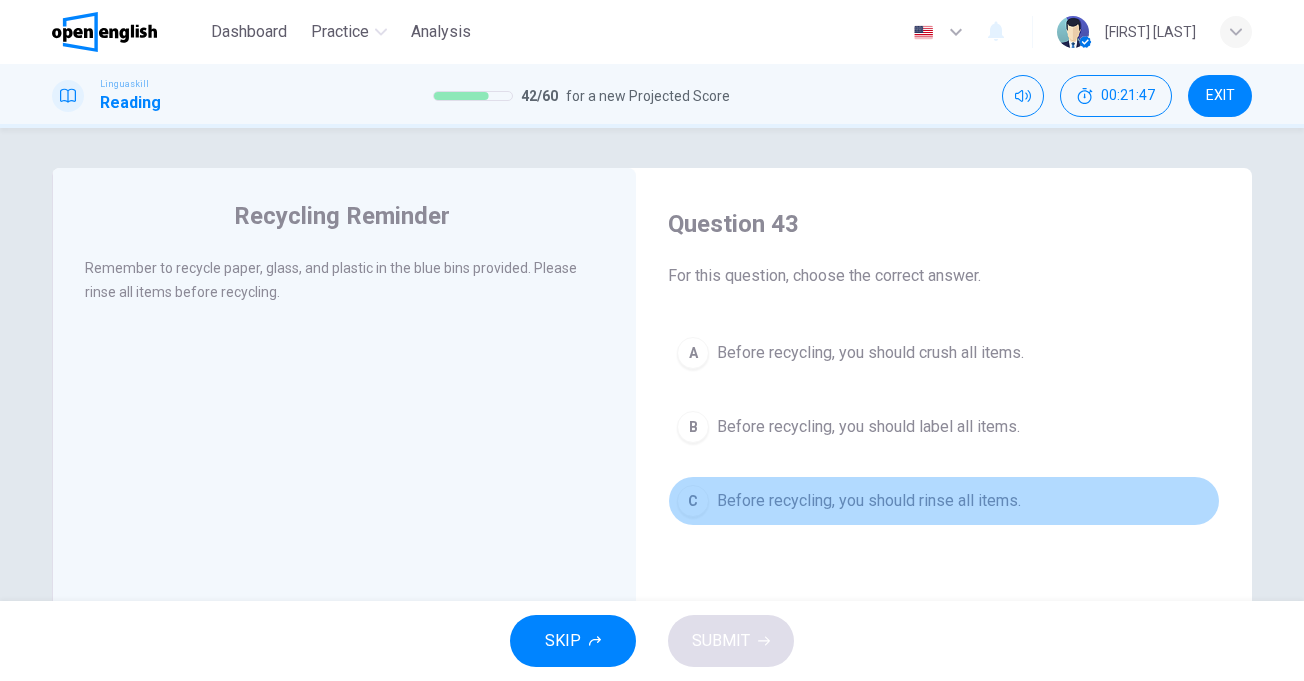 click on "Before recycling, you should rinse all items." at bounding box center (869, 501) 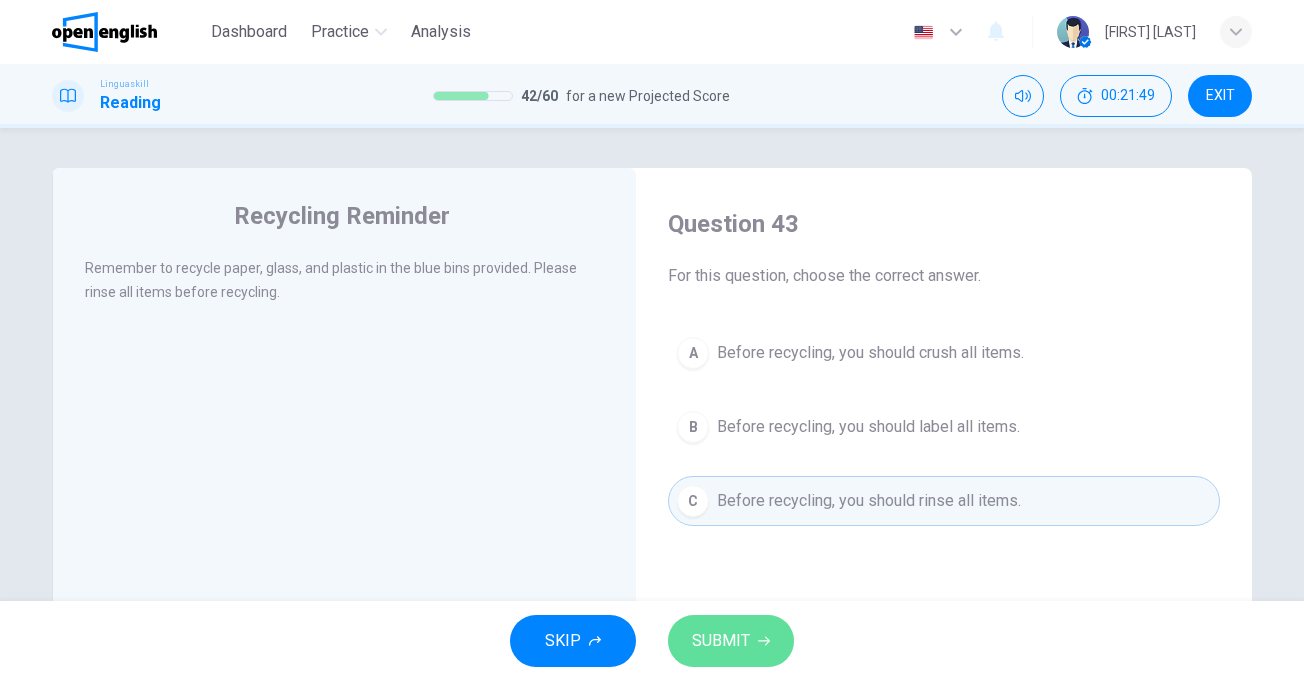 click on "SUBMIT" at bounding box center [731, 641] 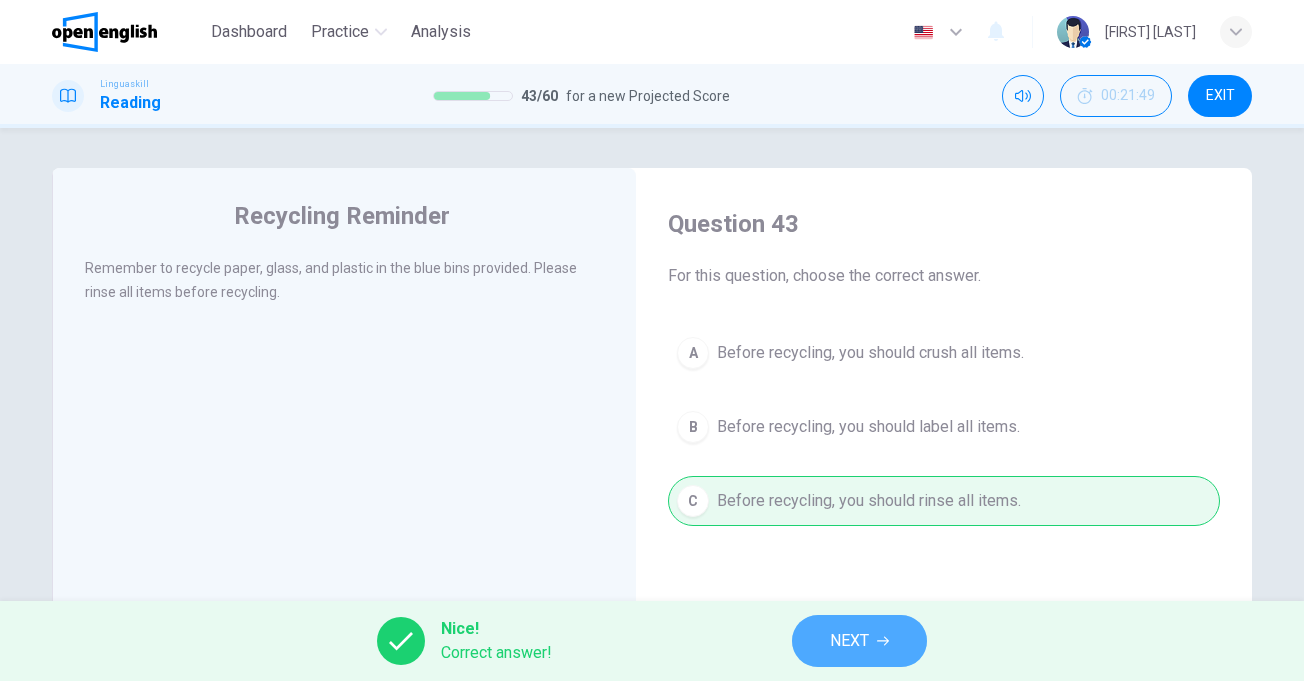 click on "NEXT" at bounding box center [859, 641] 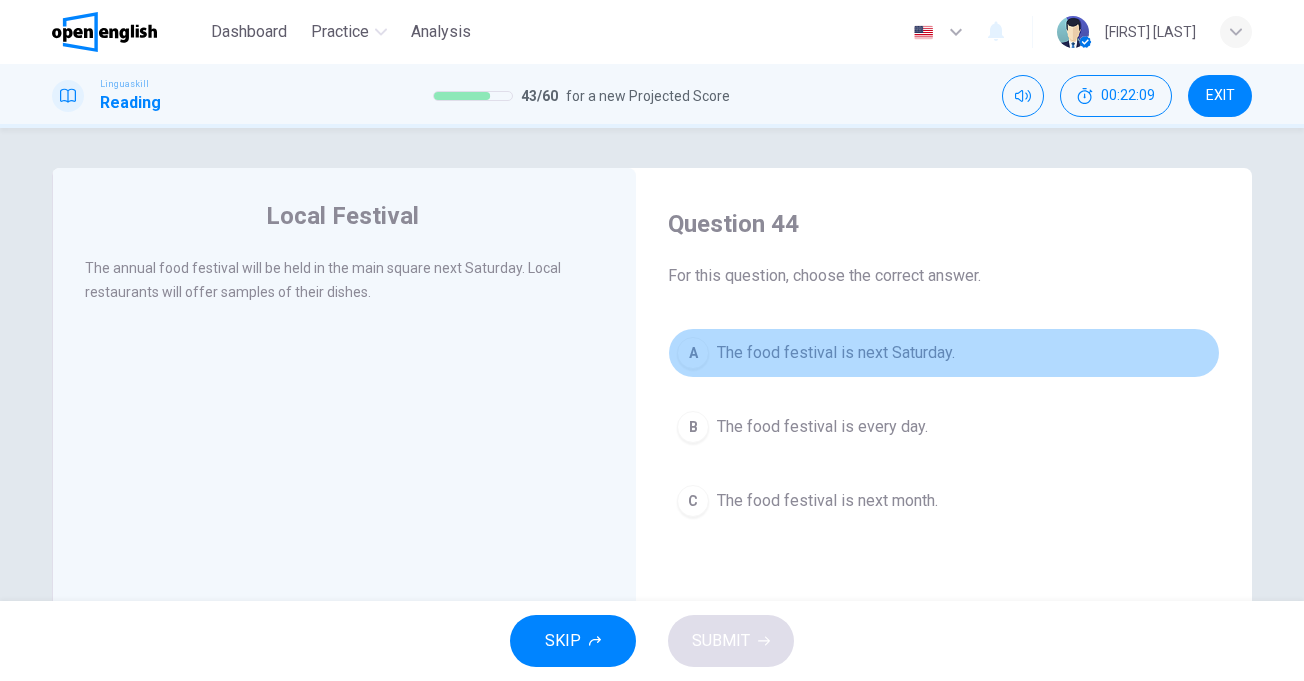 click on "The food festival is next Saturday." at bounding box center (836, 353) 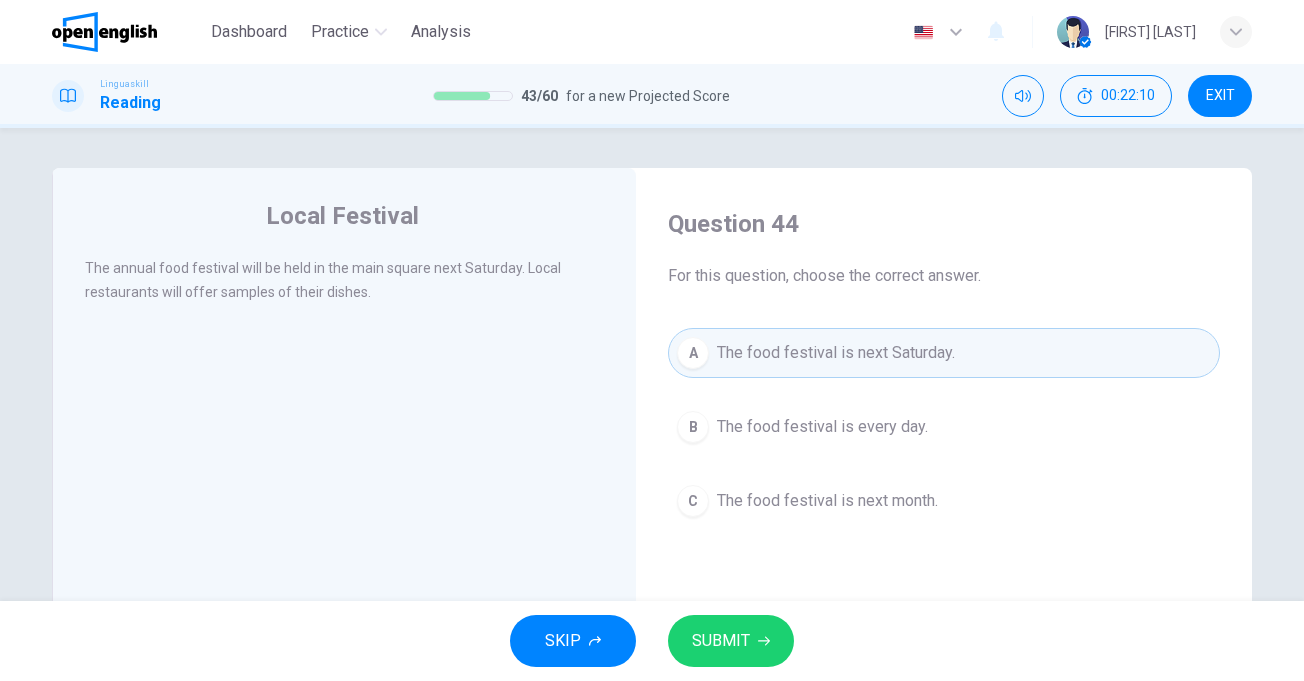 click on "SUBMIT" at bounding box center [721, 641] 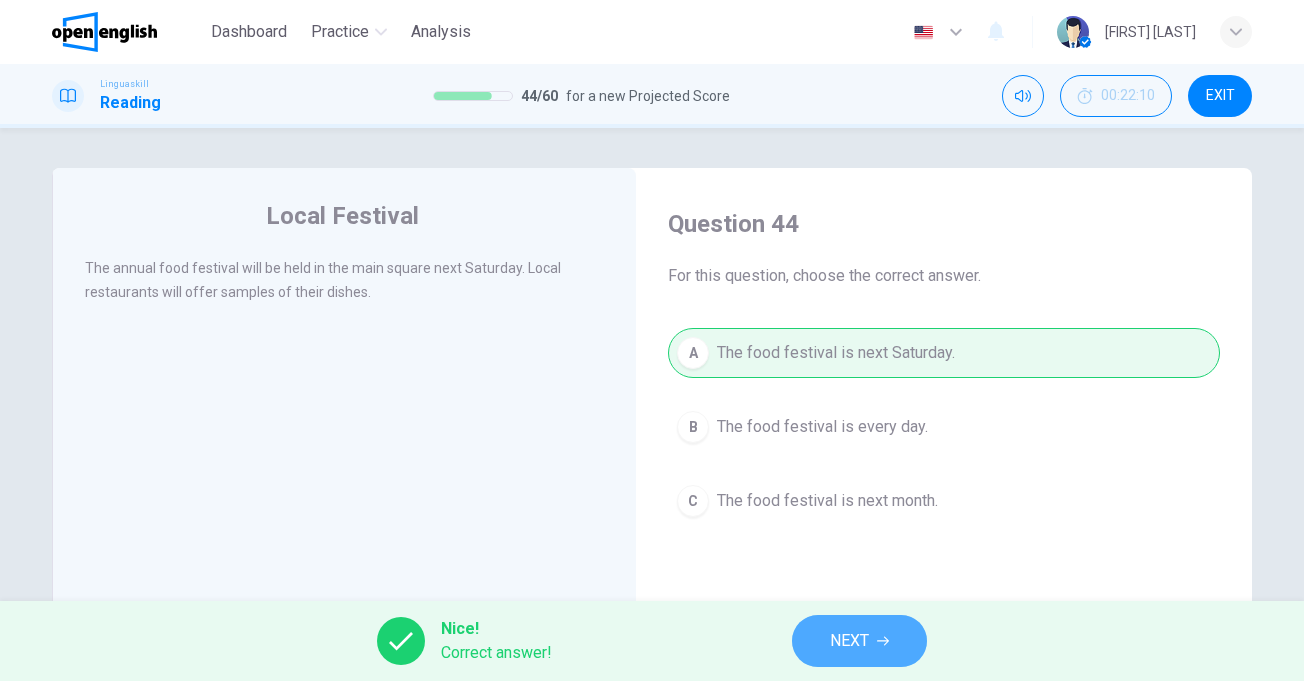click on "NEXT" at bounding box center [849, 641] 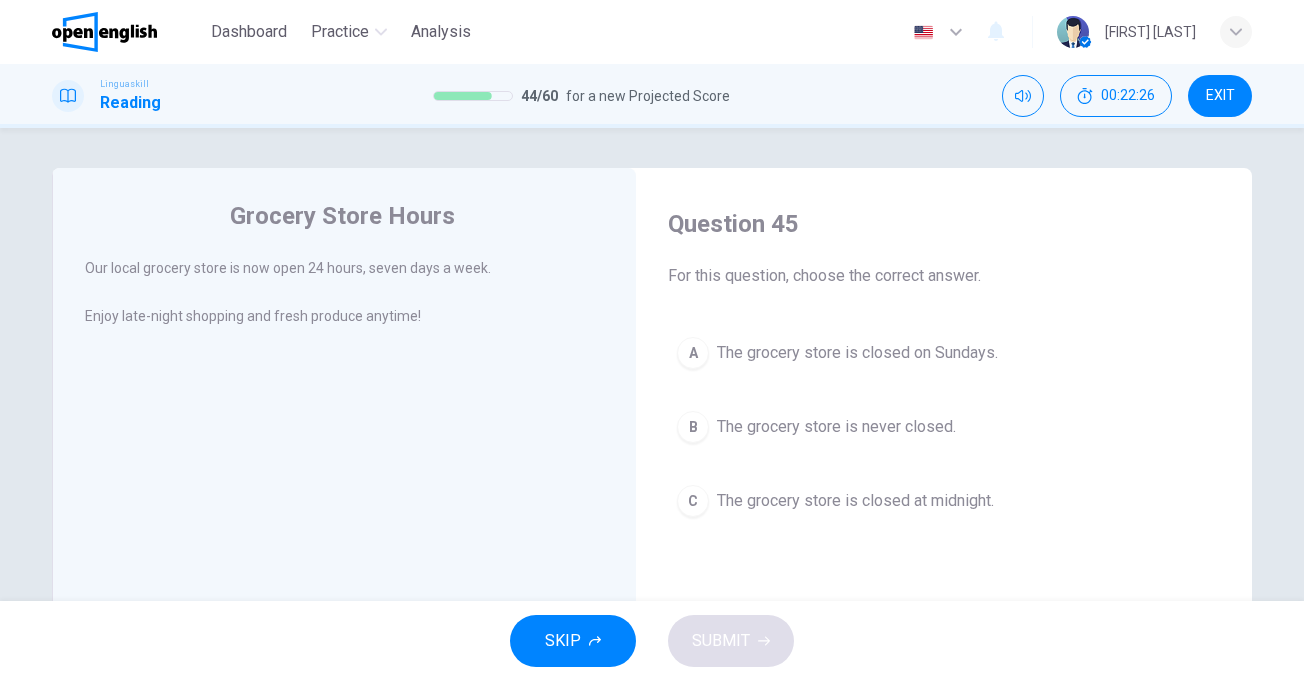 click on "The grocery store is never closed." at bounding box center (836, 427) 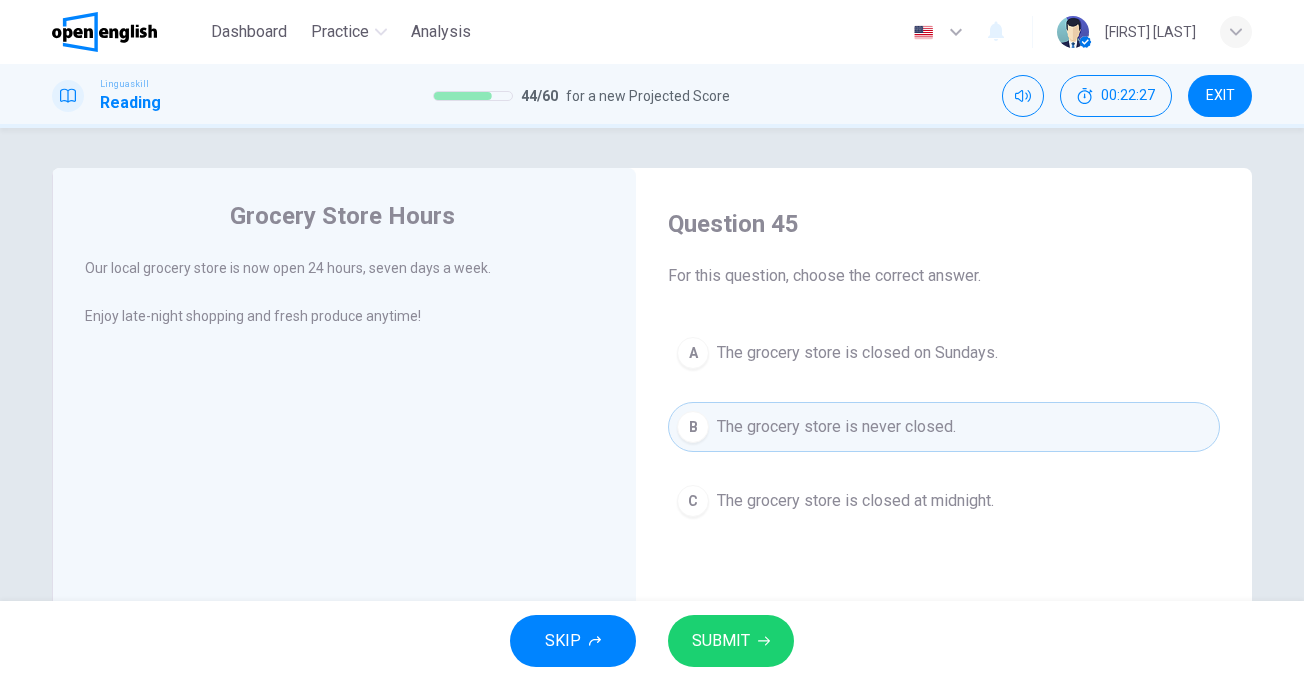 click on "SUBMIT" at bounding box center [731, 641] 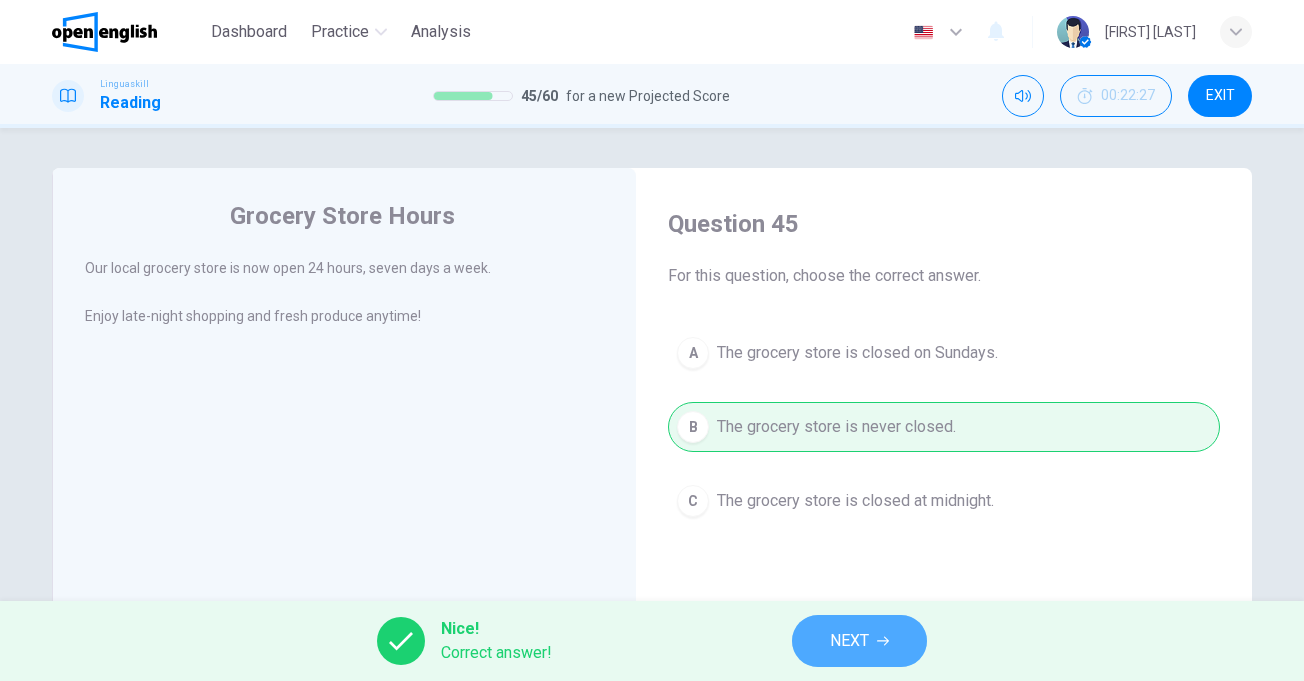 click on "NEXT" at bounding box center [859, 641] 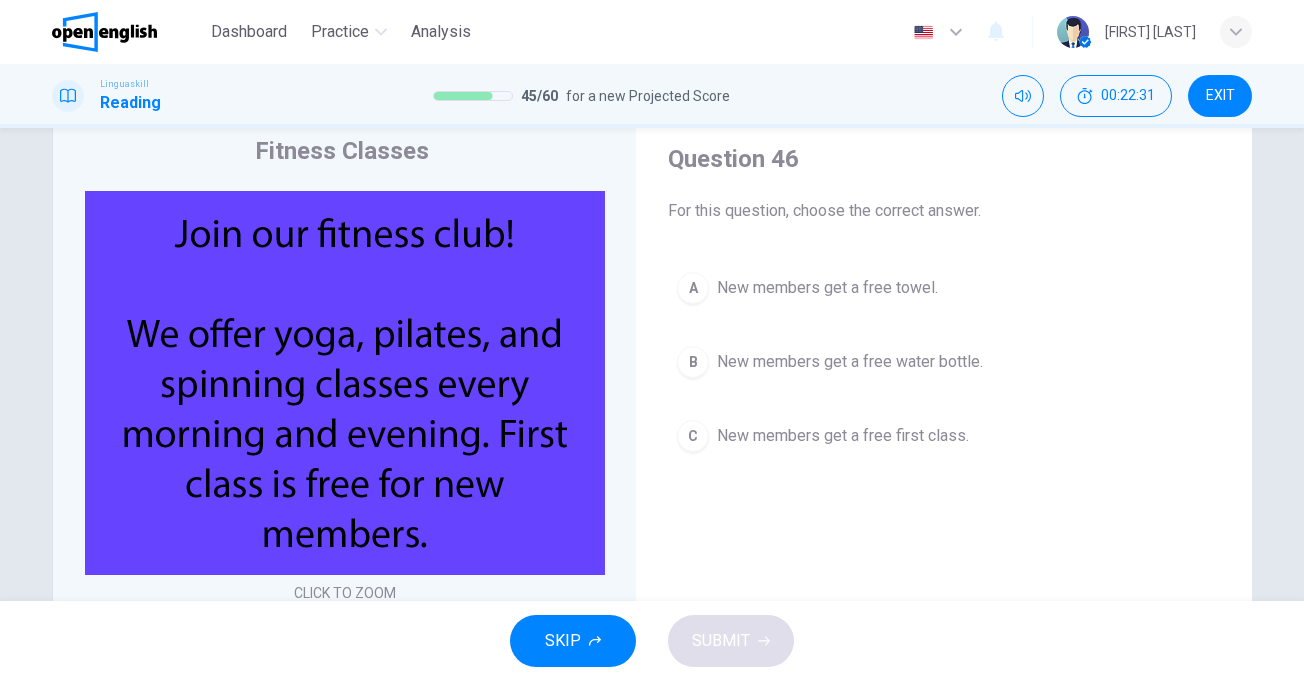 scroll, scrollTop: 100, scrollLeft: 0, axis: vertical 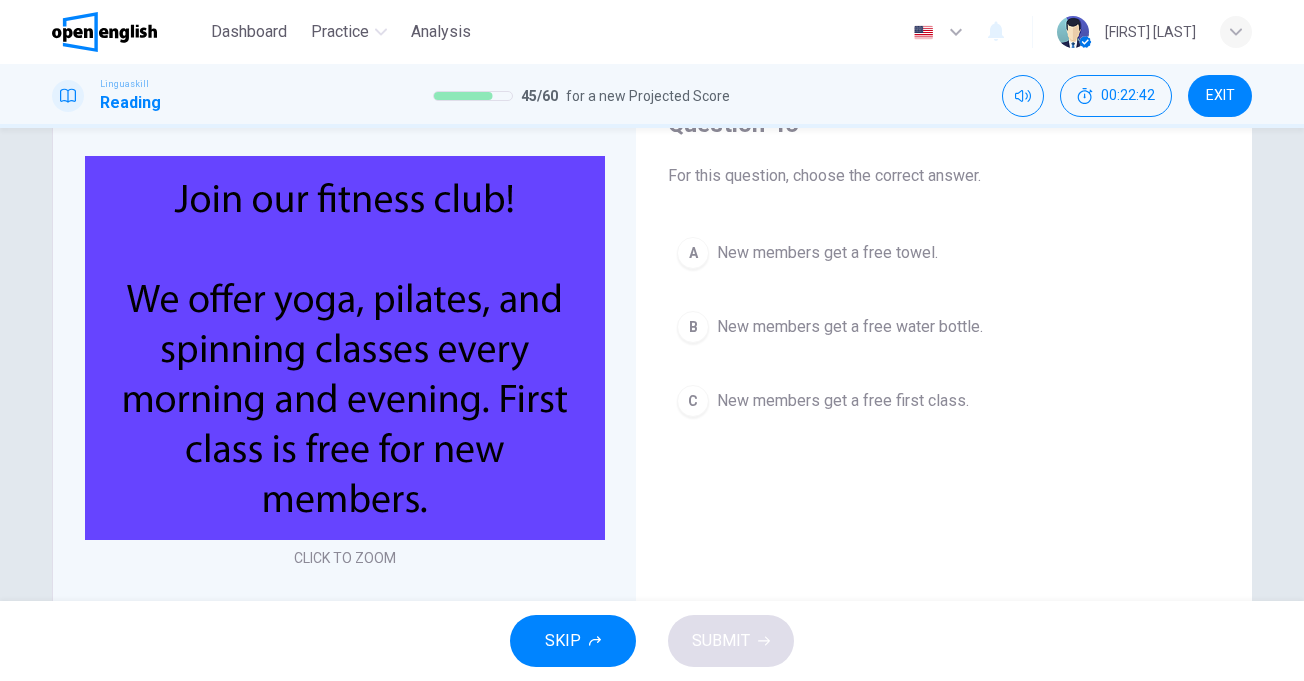 click on "New members get a free first class." at bounding box center [843, 401] 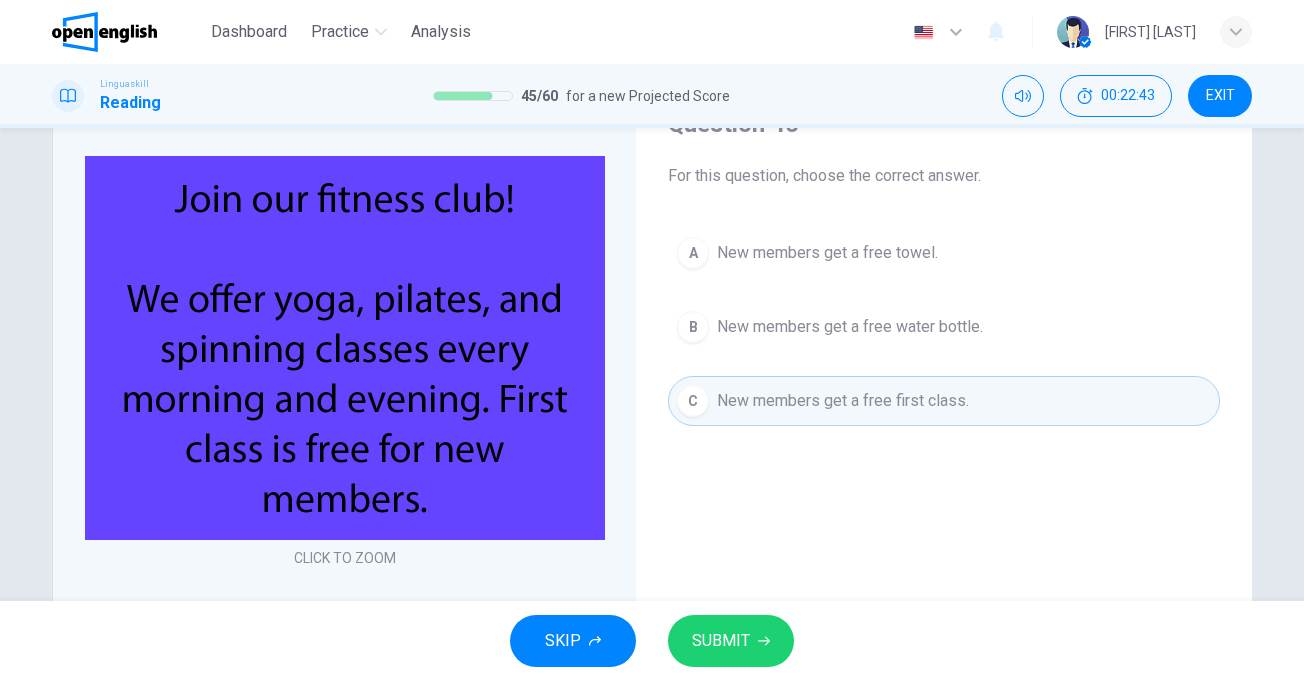click on "SUBMIT" at bounding box center [731, 641] 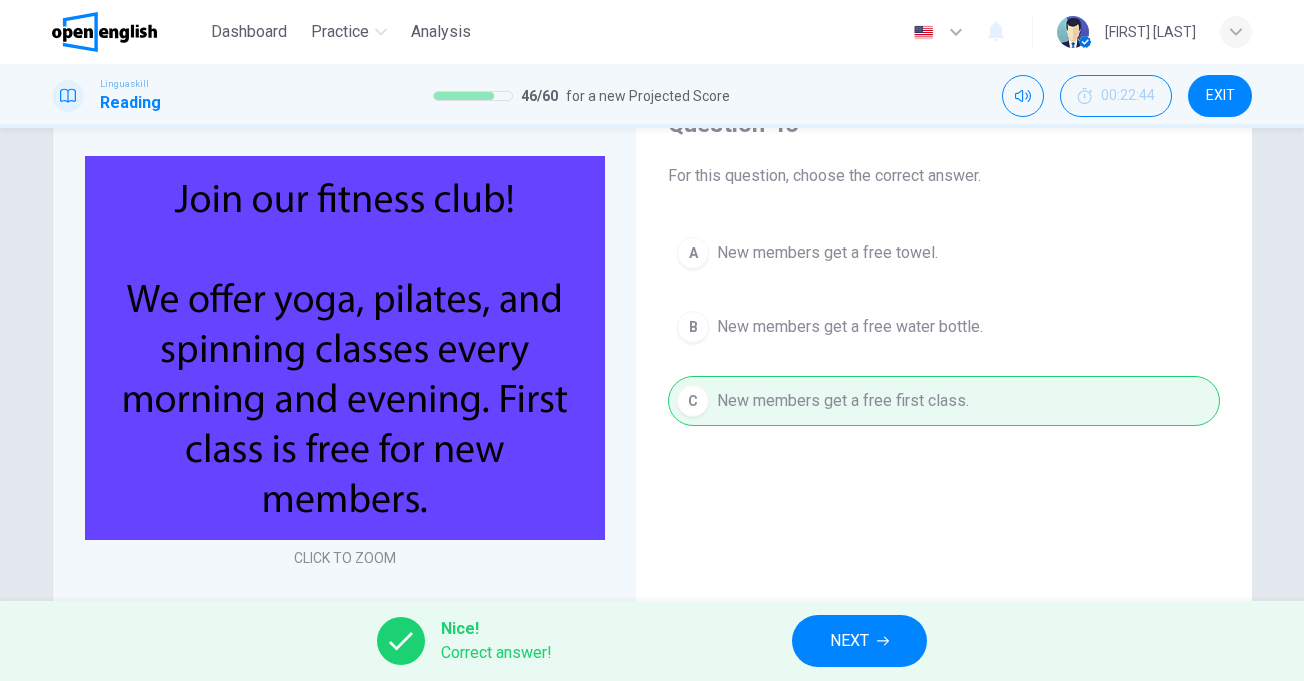 click on "NEXT" at bounding box center (849, 641) 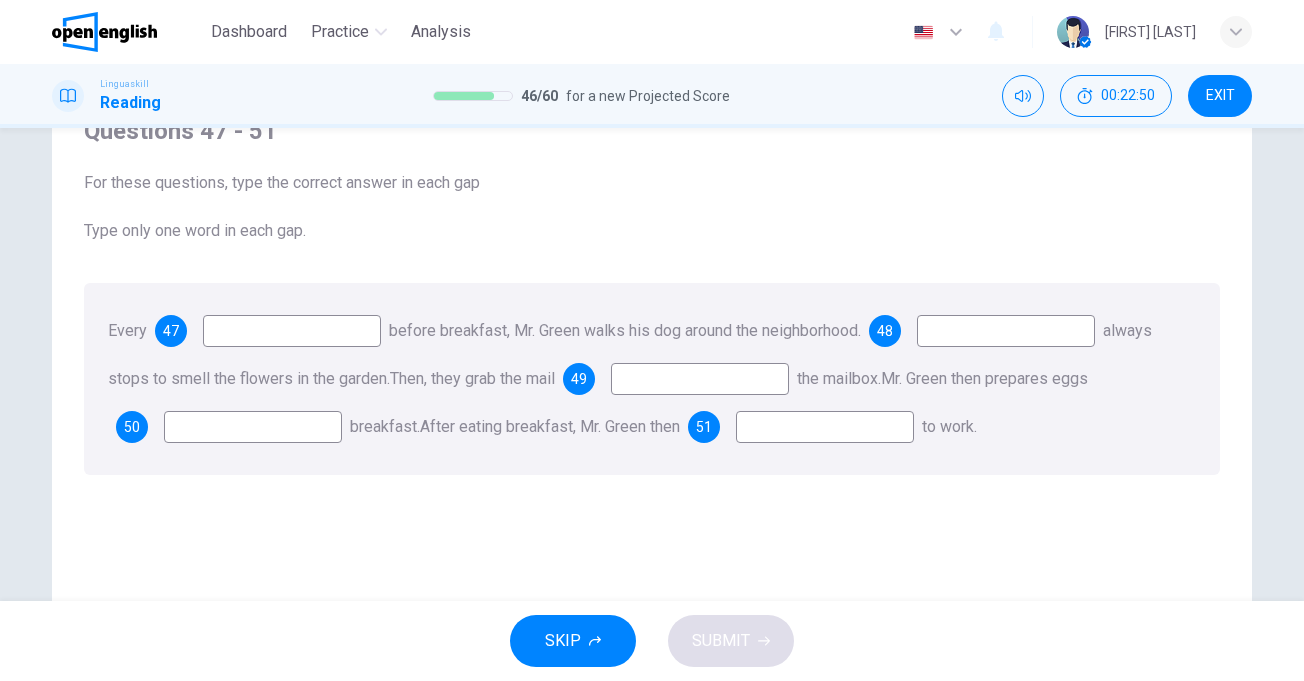scroll, scrollTop: 200, scrollLeft: 0, axis: vertical 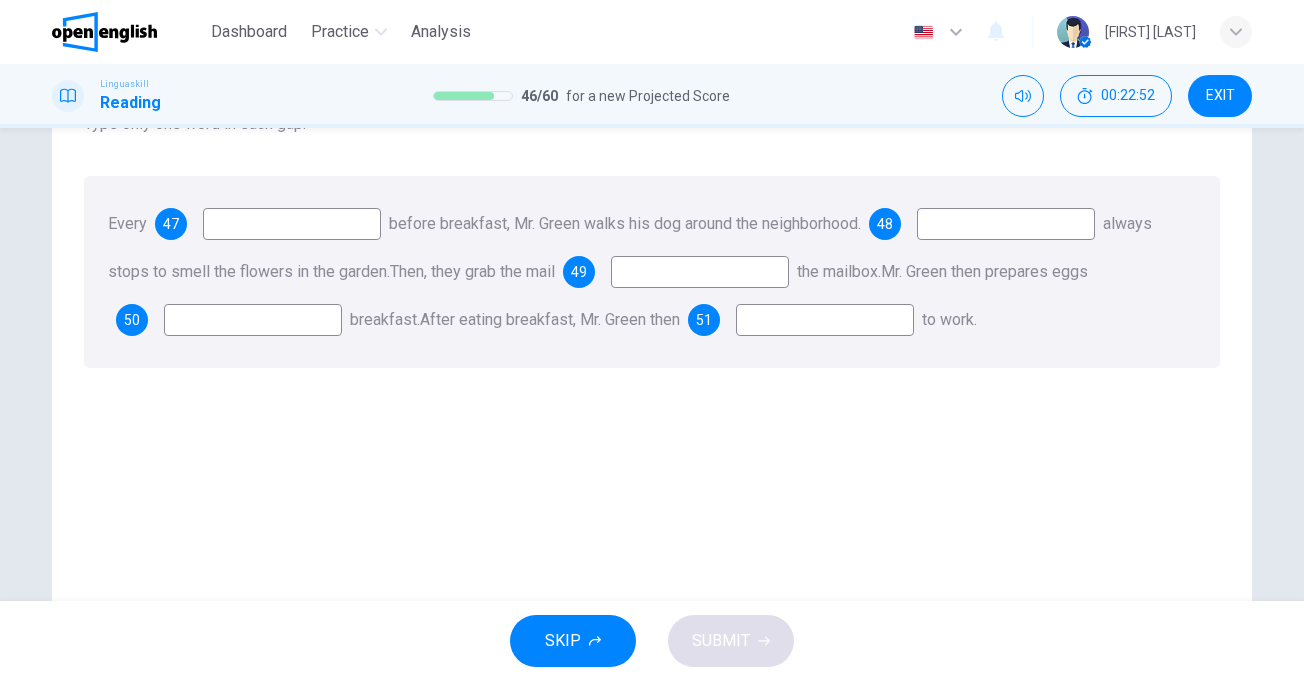 click at bounding box center [292, 224] 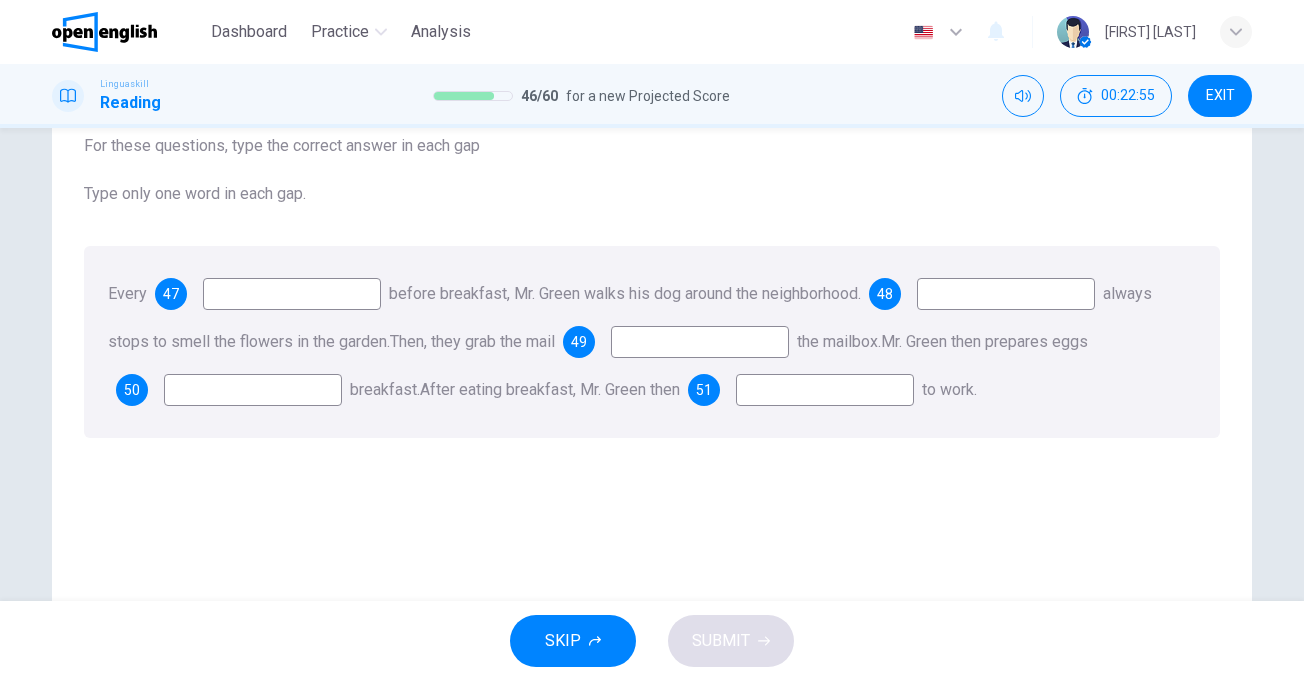 scroll, scrollTop: 100, scrollLeft: 0, axis: vertical 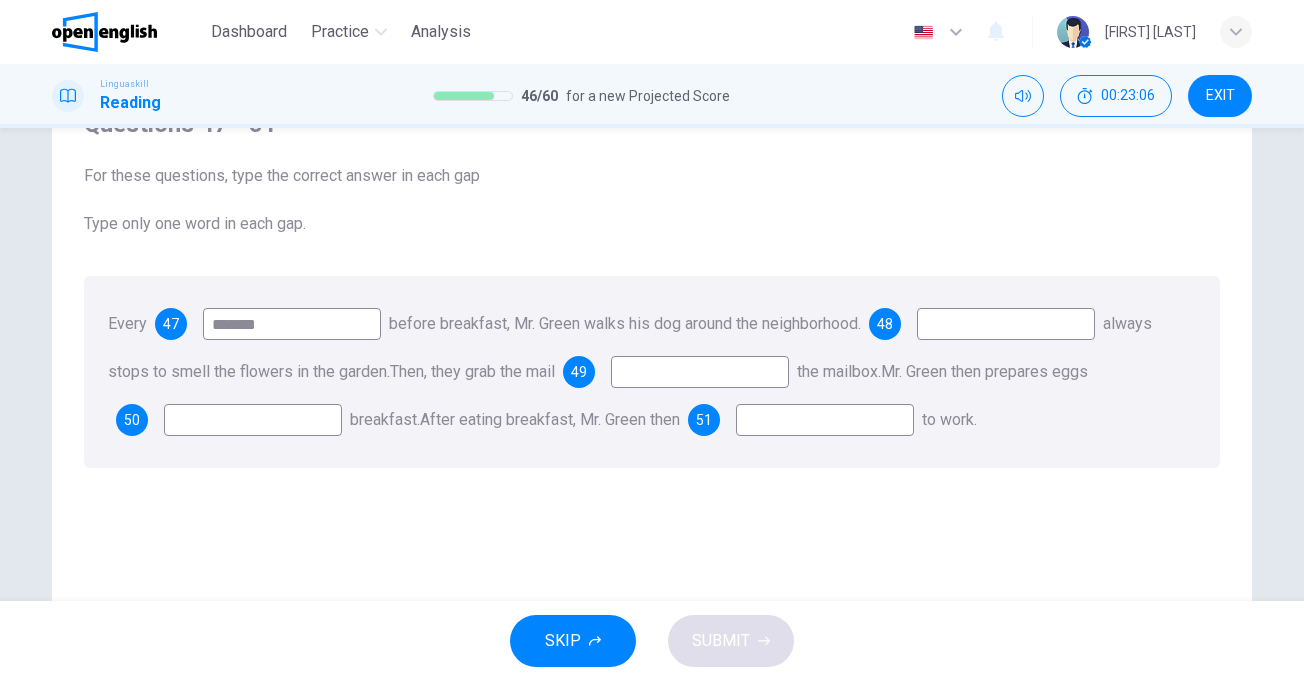 type on "*******" 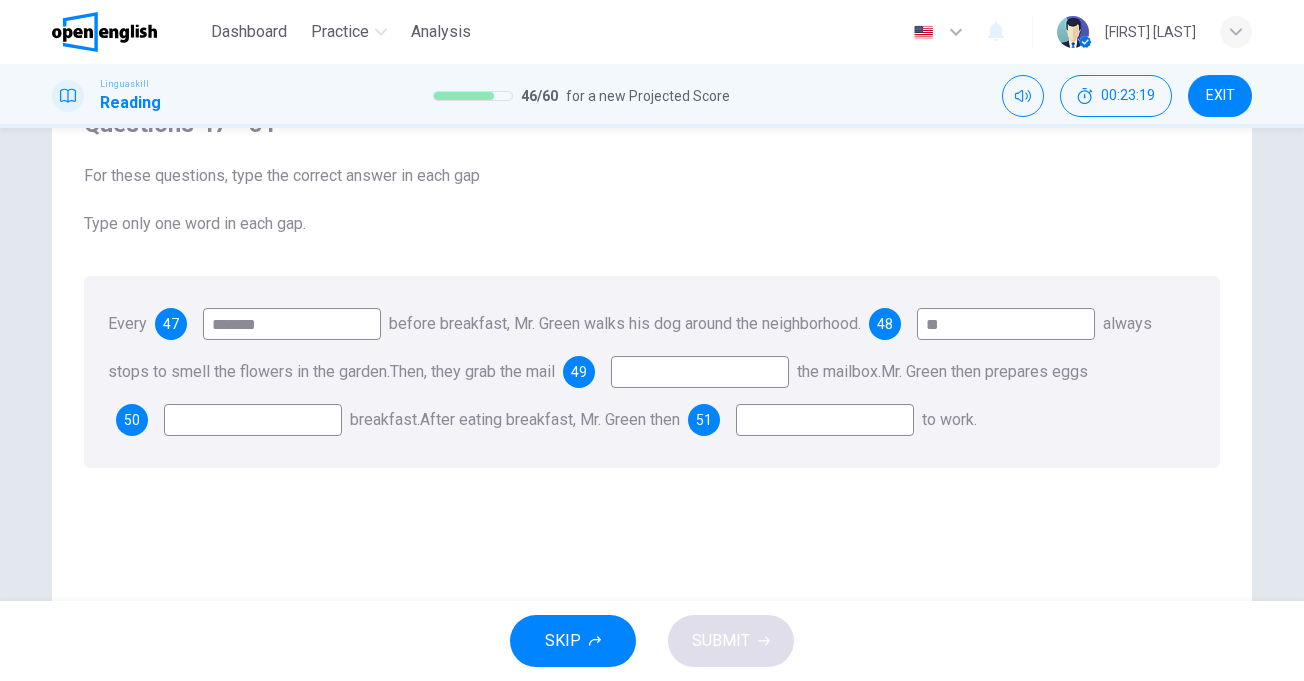 type on "**" 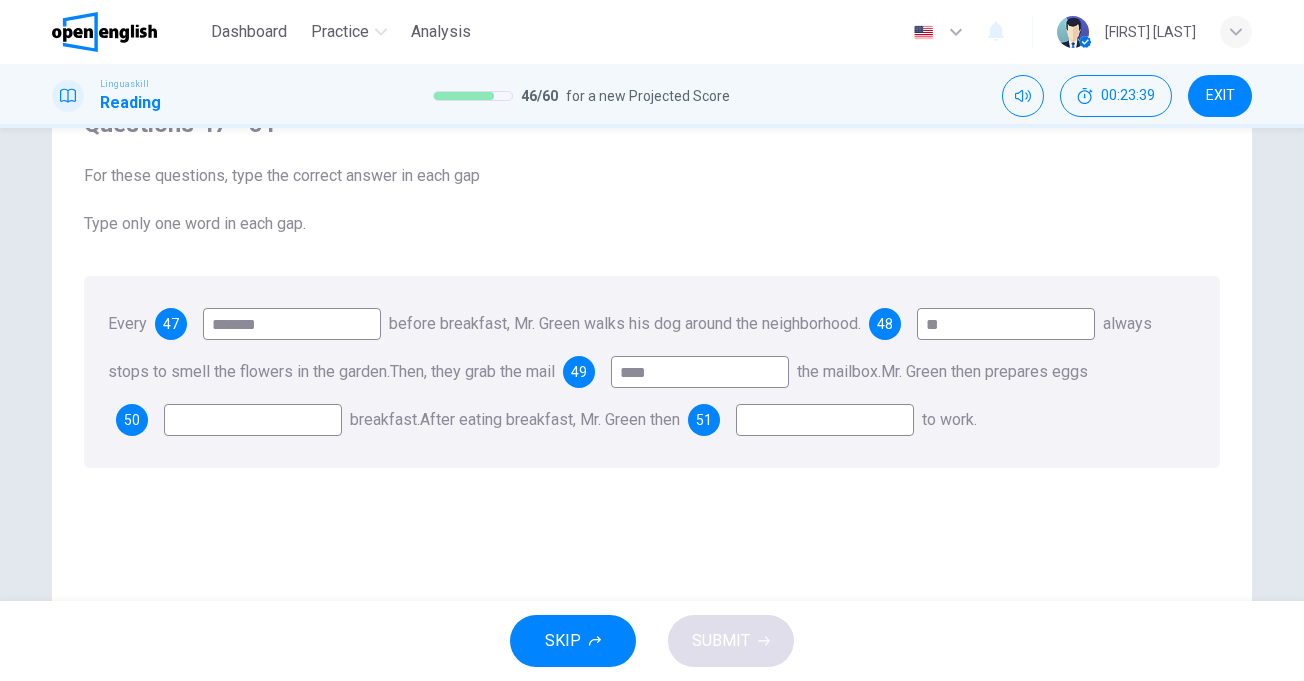 type on "****" 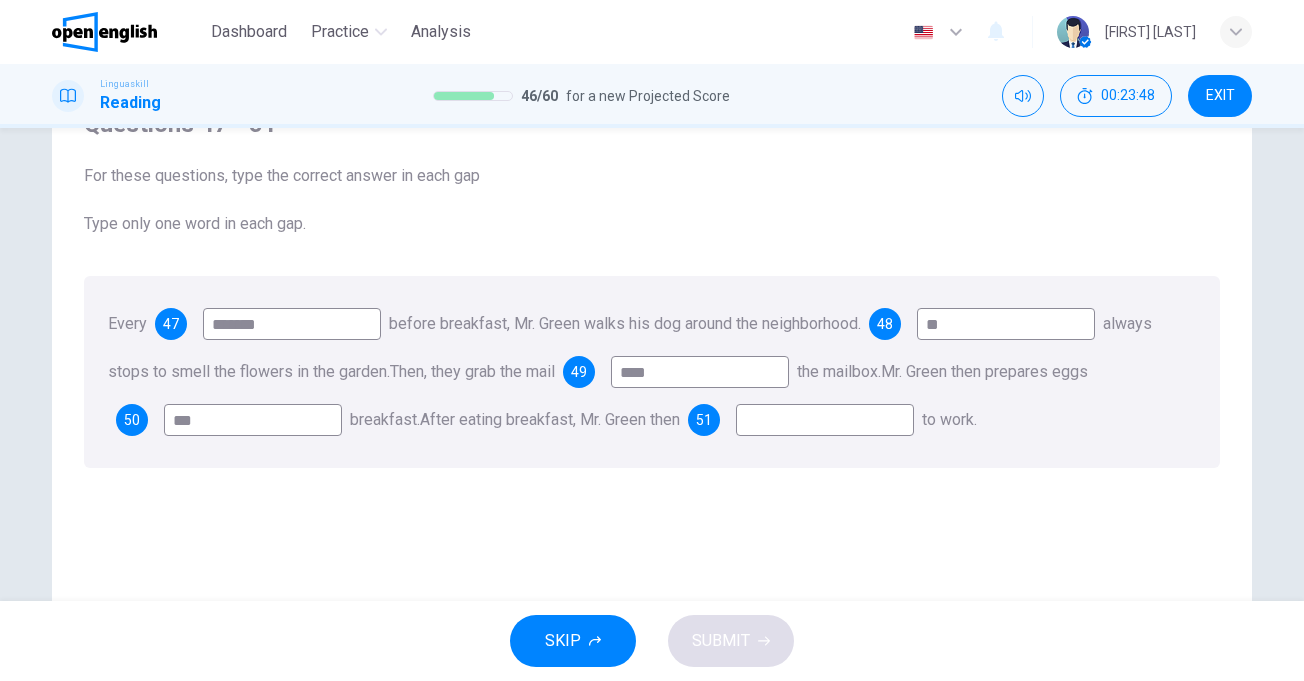type on "***" 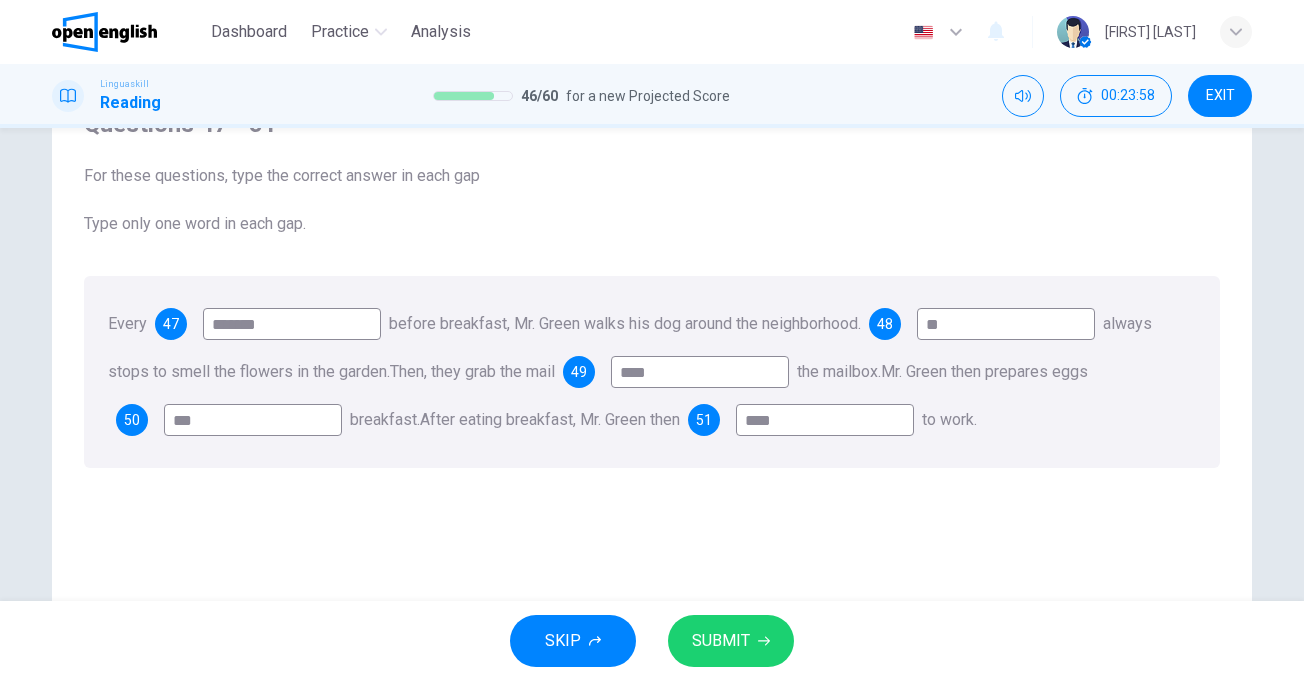 type on "****" 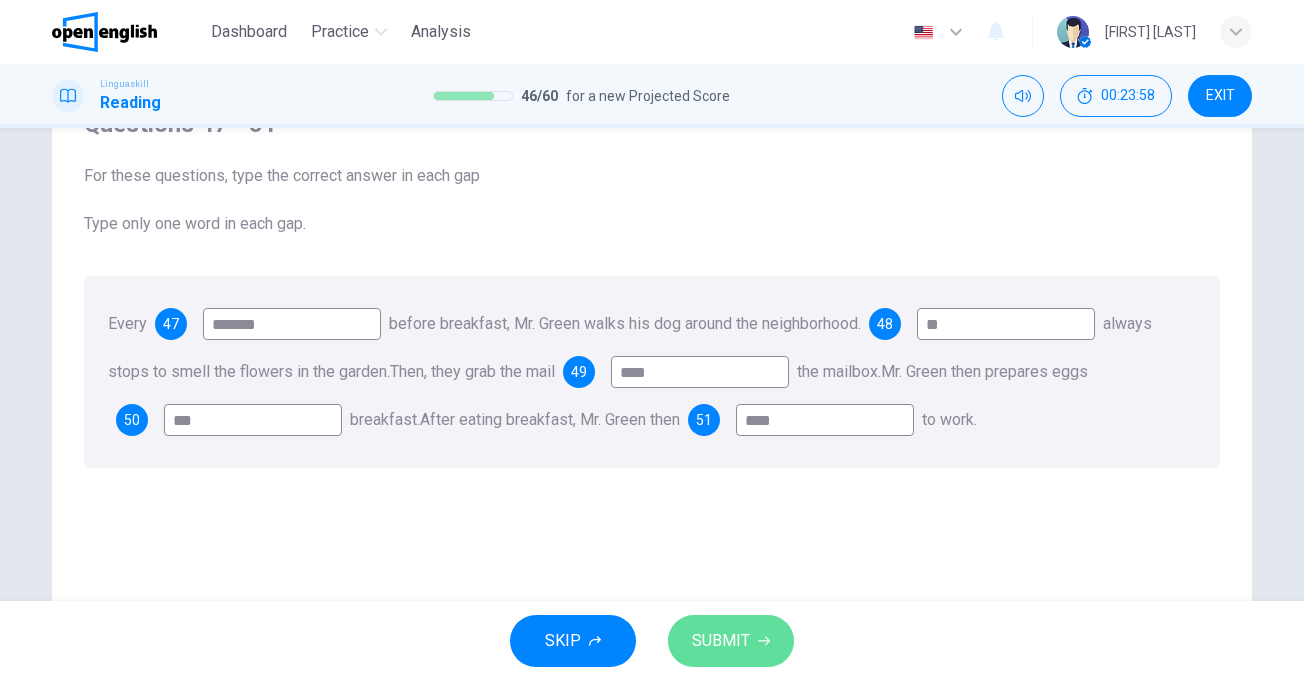 click on "SUBMIT" at bounding box center (721, 641) 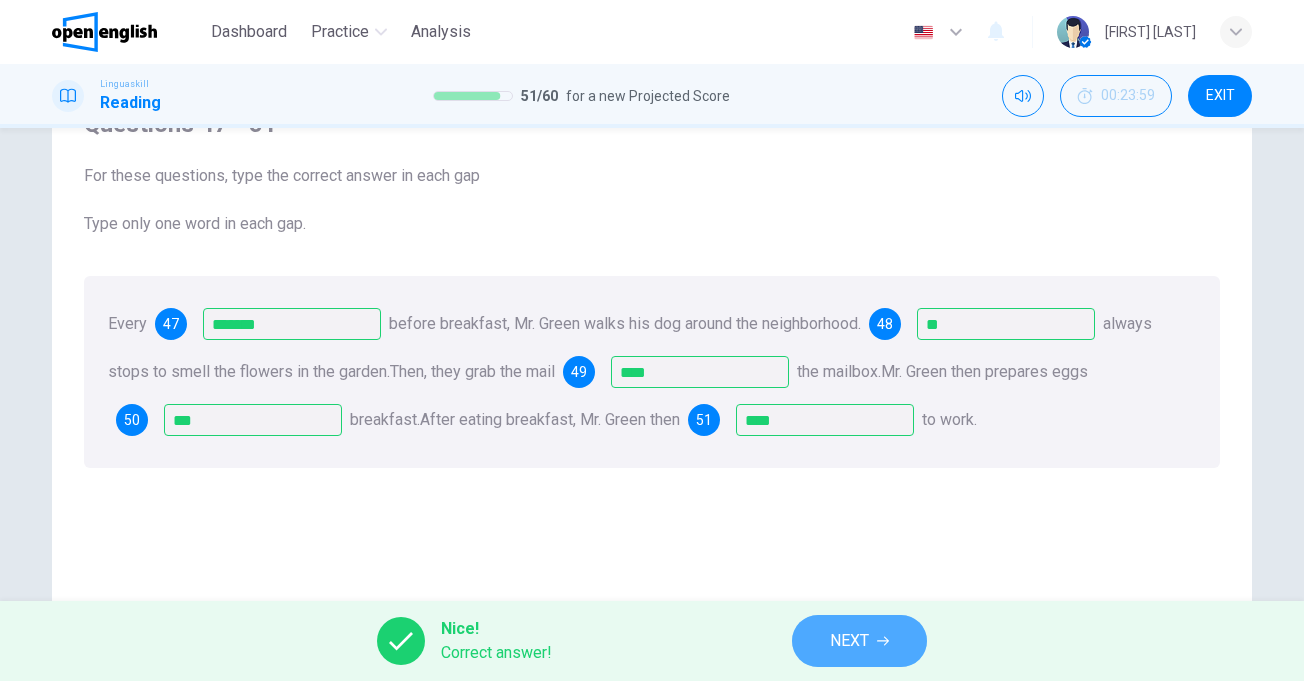 click on "NEXT" at bounding box center [859, 641] 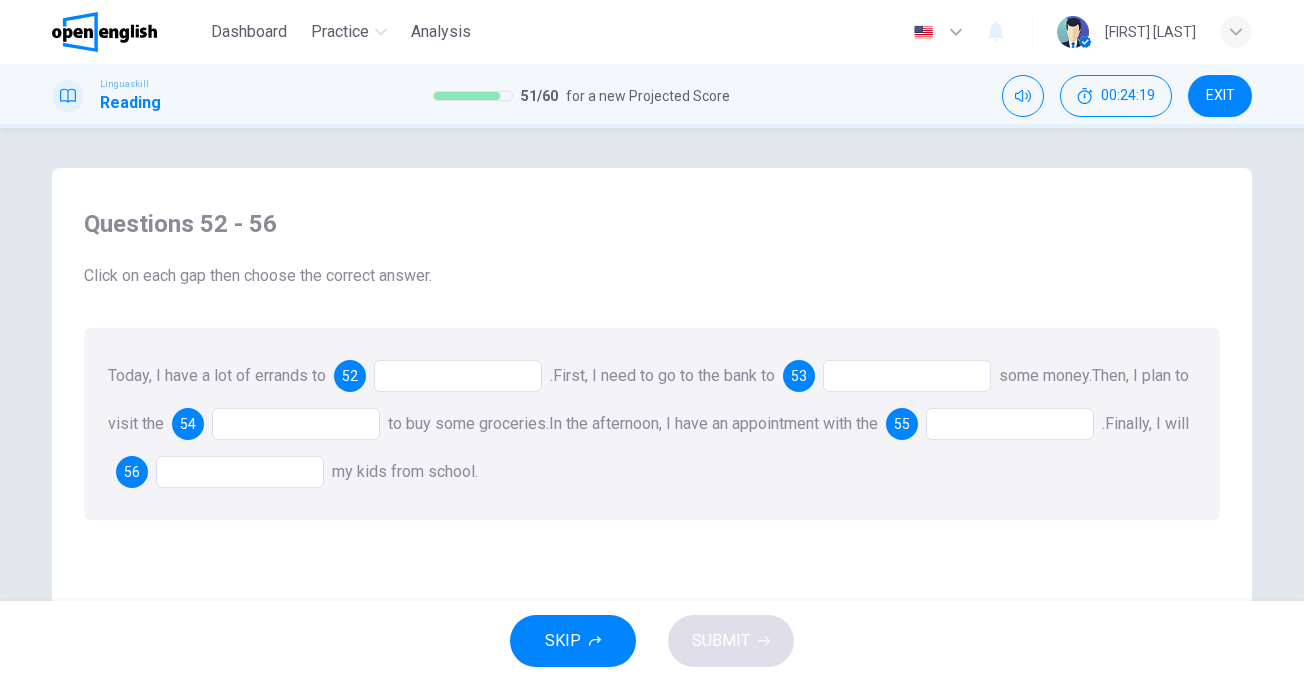 click at bounding box center [458, 376] 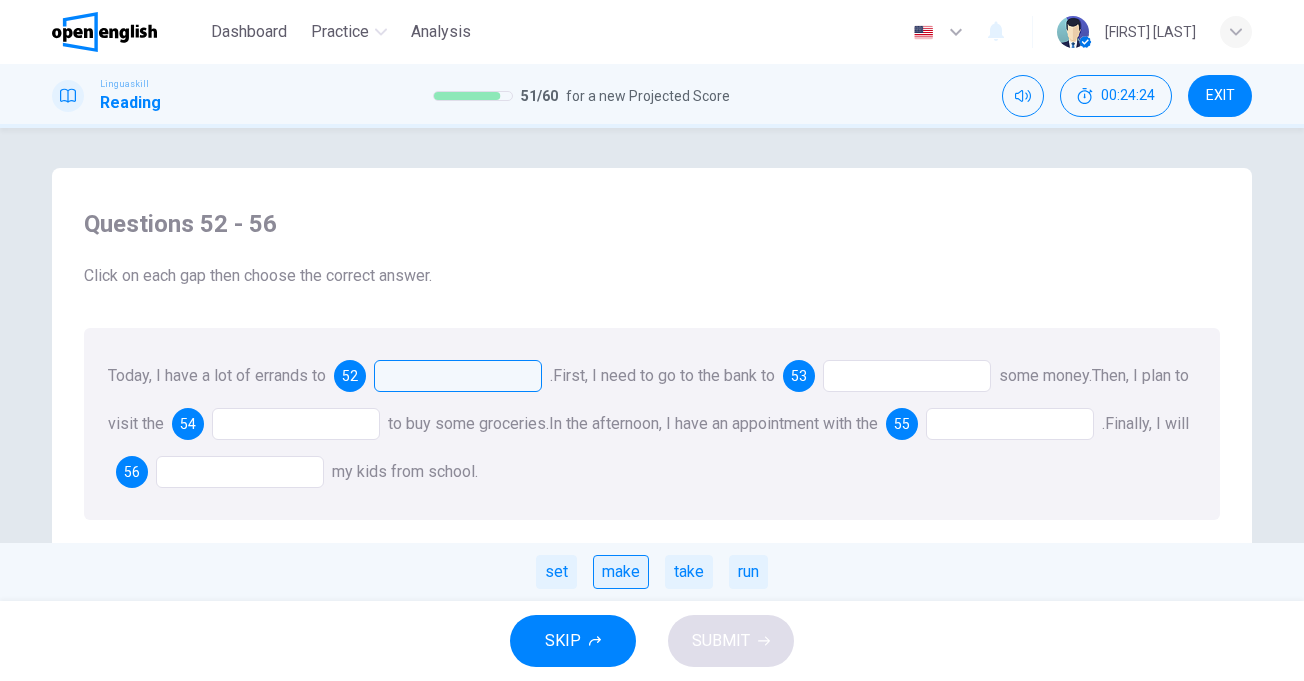 click on "make" at bounding box center [621, 572] 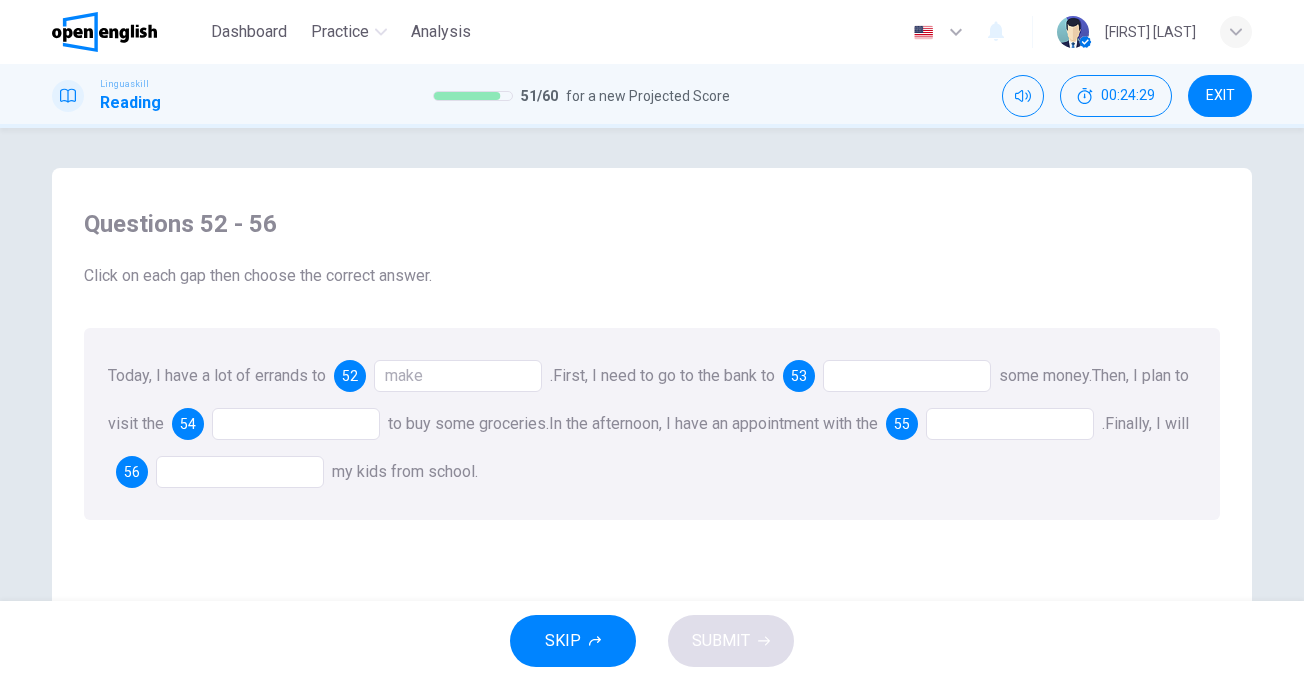 click at bounding box center (907, 376) 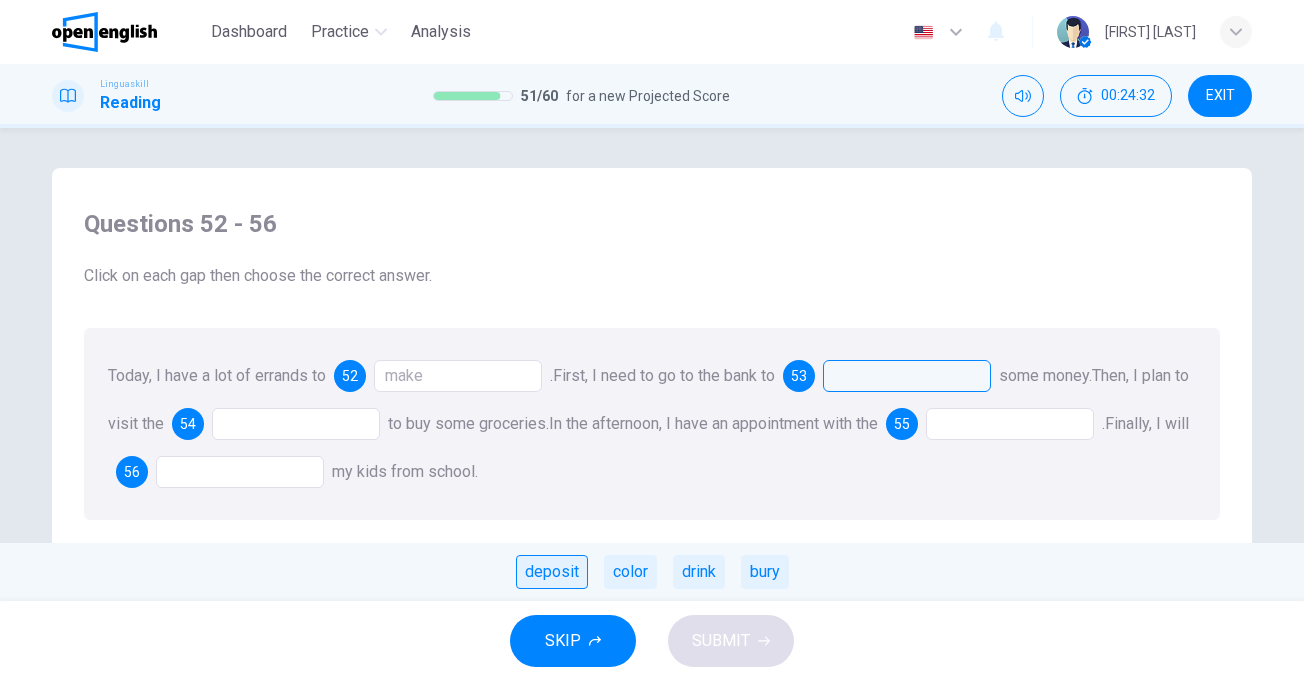 click on "deposit" at bounding box center [552, 572] 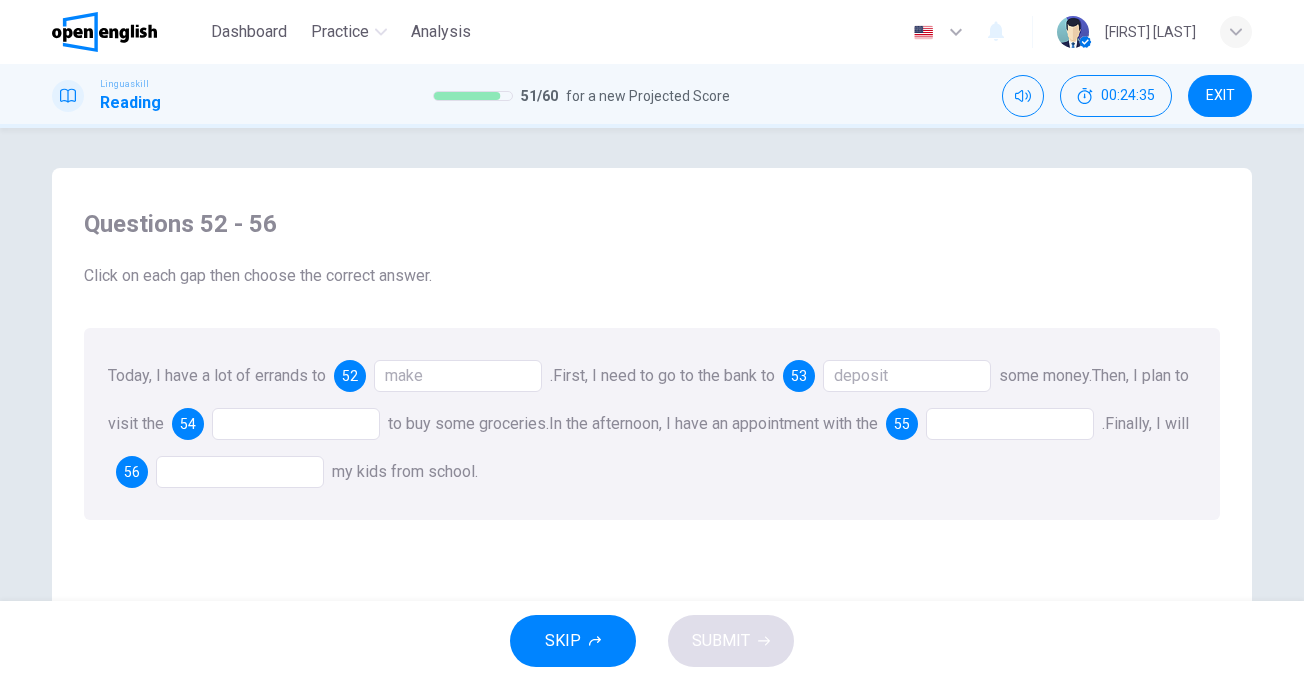 click at bounding box center [296, 424] 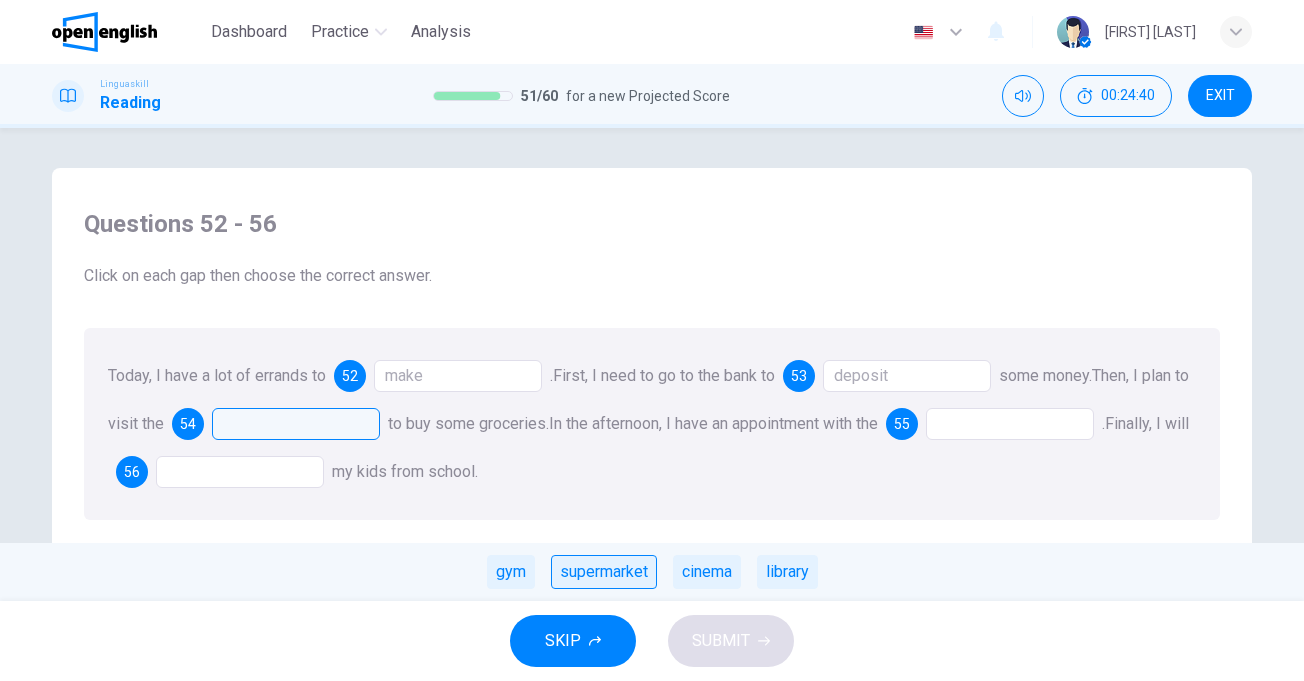 click on "supermarket" at bounding box center [604, 572] 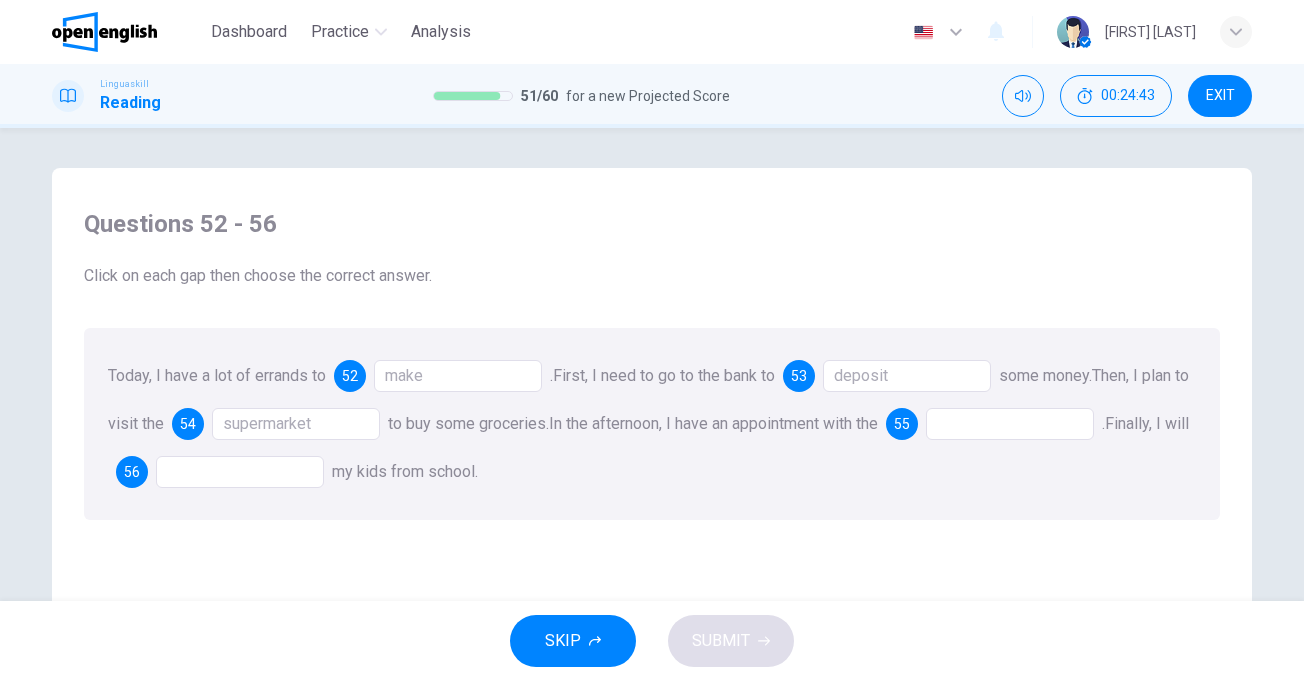 click at bounding box center (1010, 424) 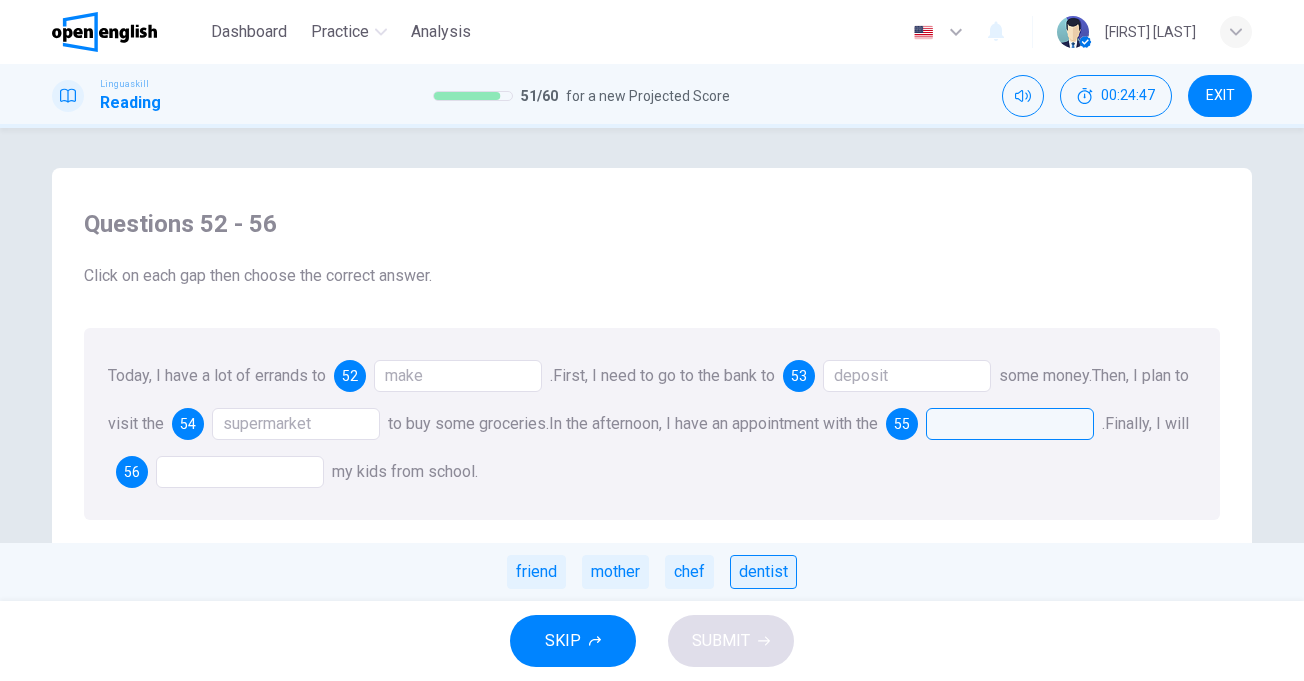 click on "dentist" at bounding box center [763, 572] 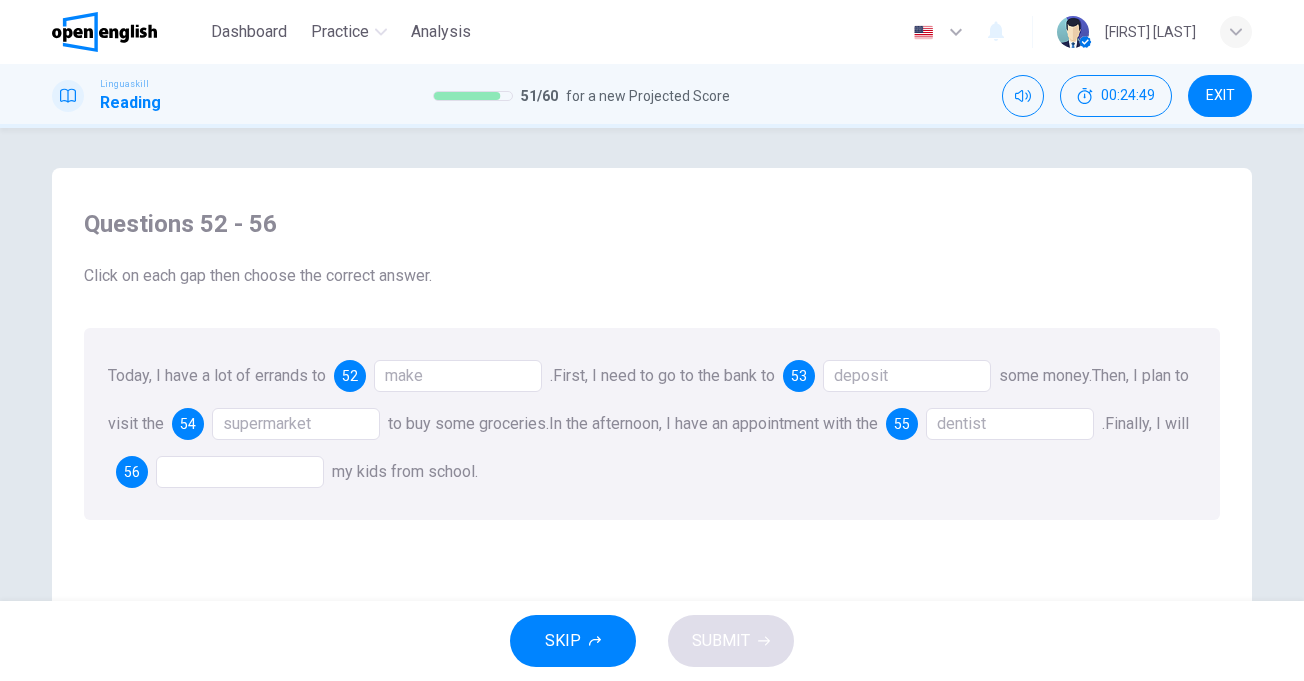 click at bounding box center (240, 472) 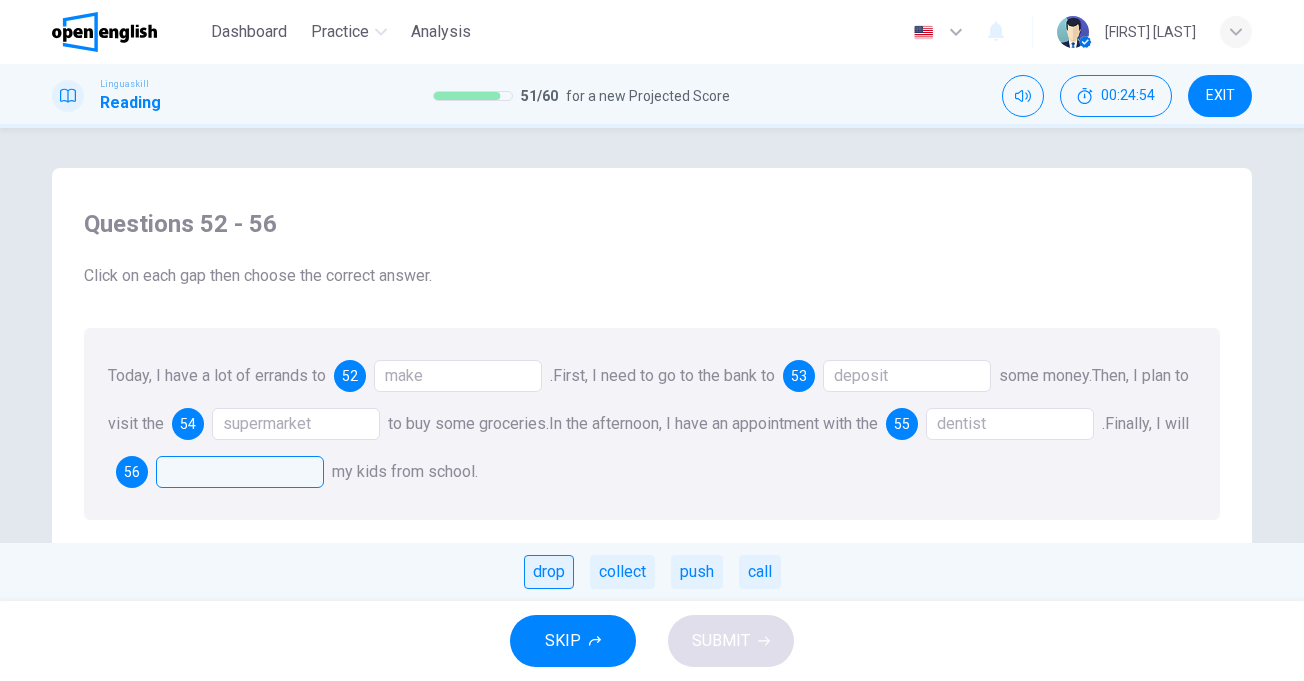 click on "drop" at bounding box center (549, 572) 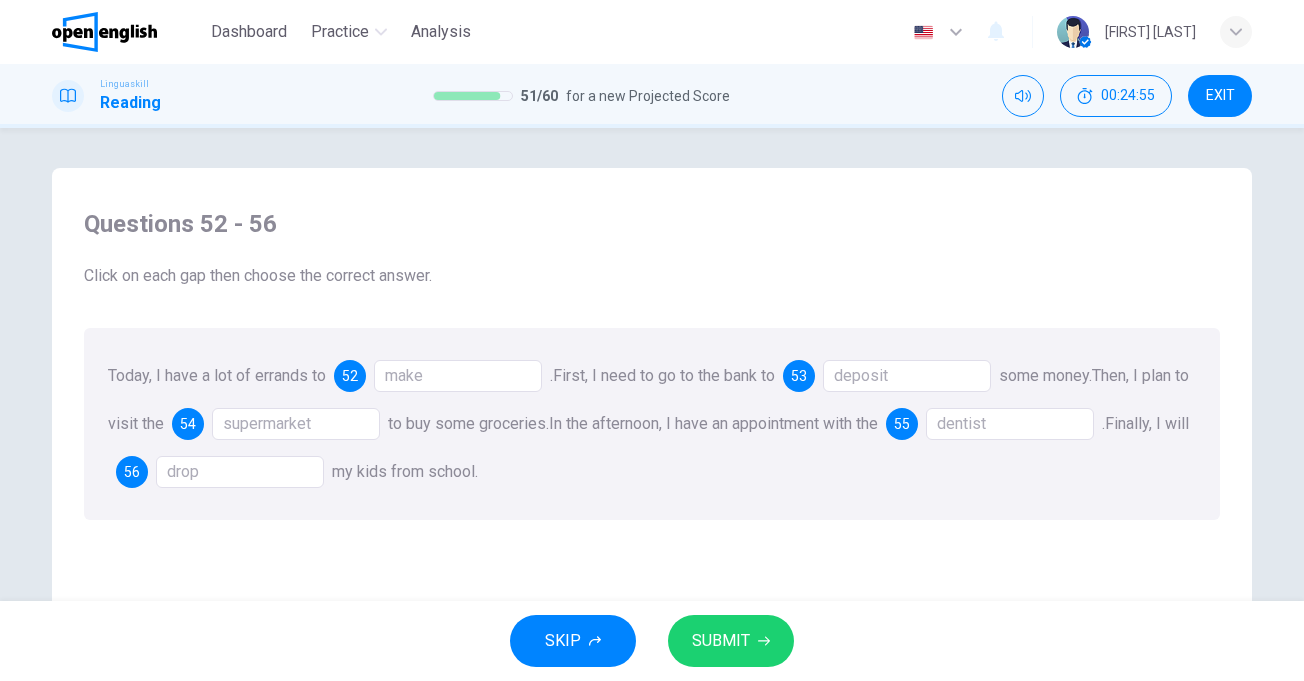 click on "SUBMIT" at bounding box center [721, 641] 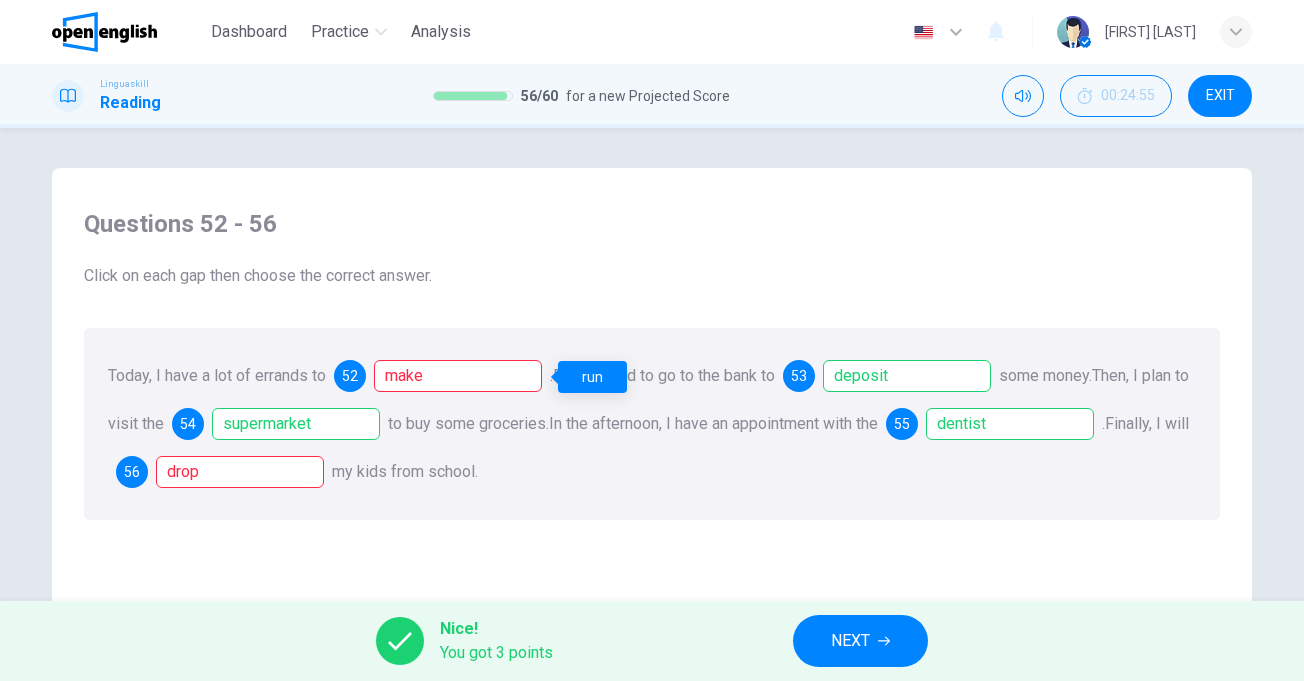 click on "make" at bounding box center (458, 376) 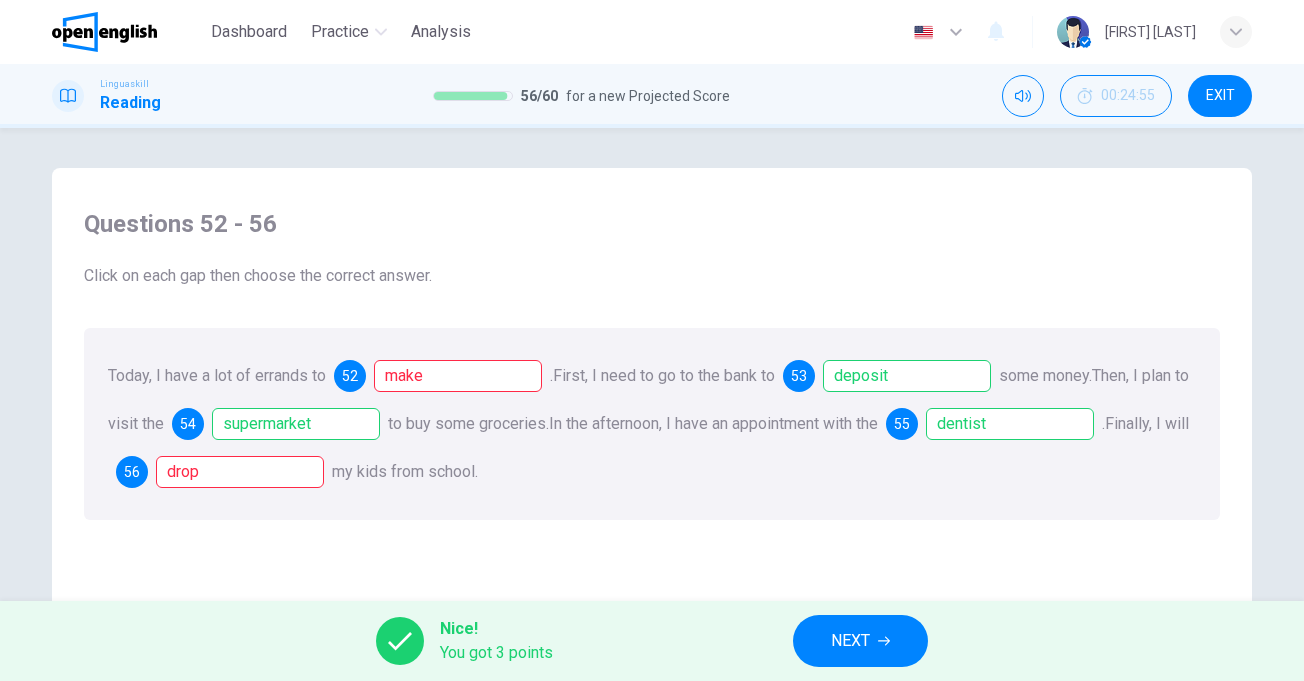 click 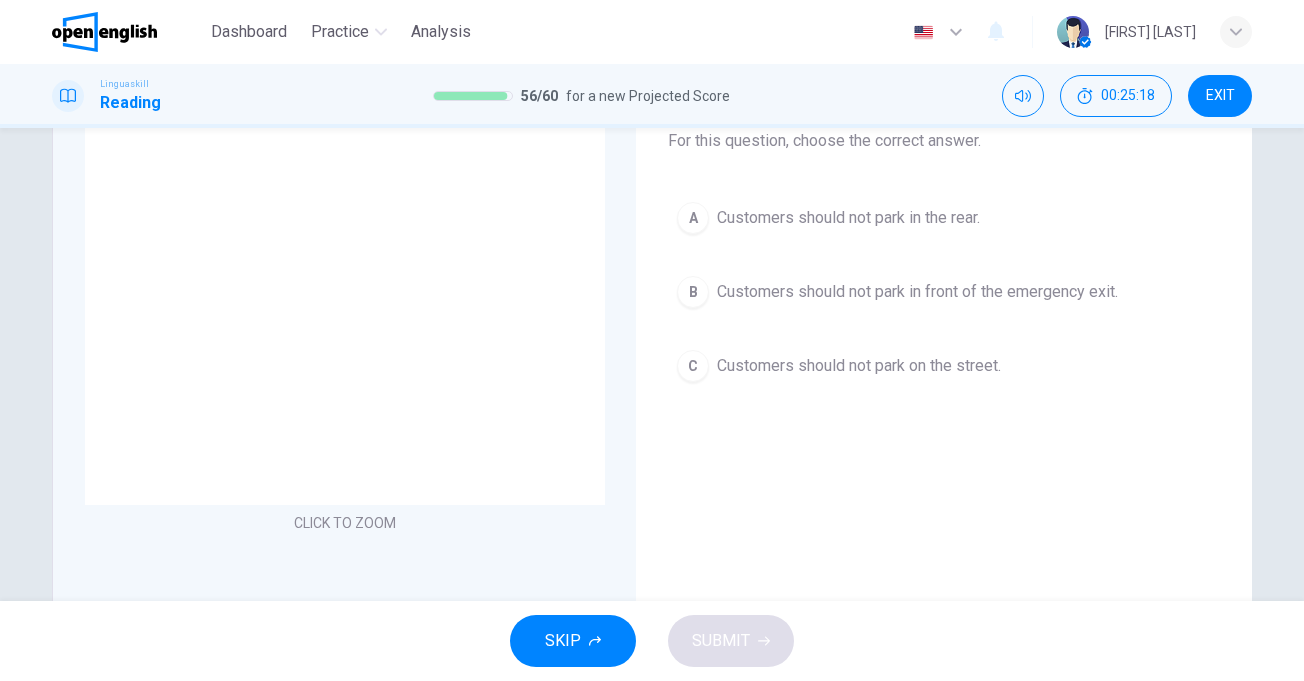 scroll, scrollTop: 100, scrollLeft: 0, axis: vertical 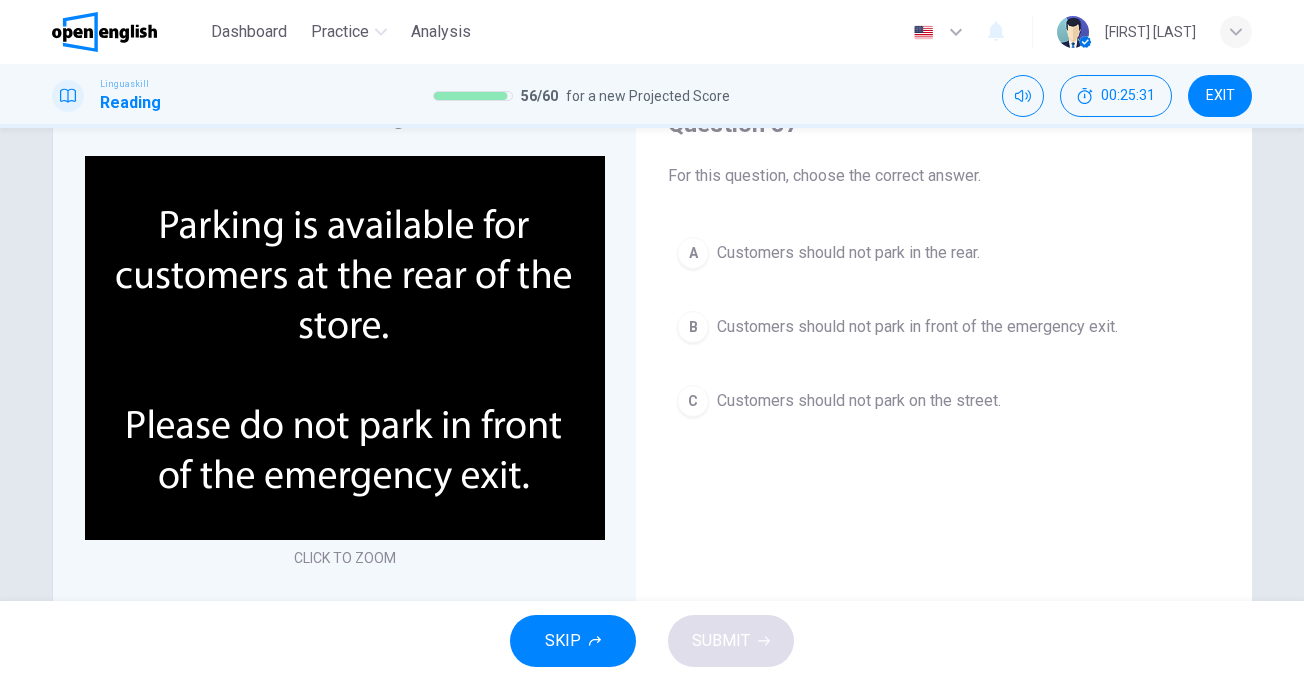 click on "Customers should not park in front of the emergency exit." at bounding box center (917, 327) 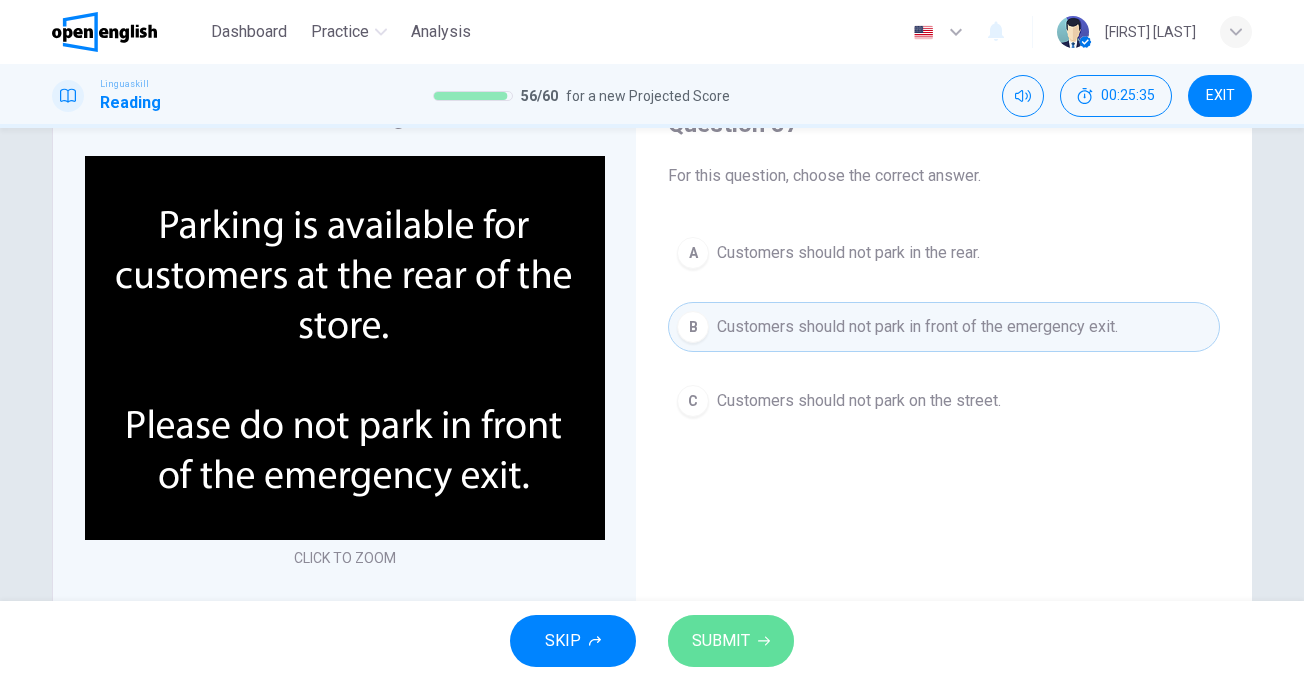 click on "SUBMIT" at bounding box center [731, 641] 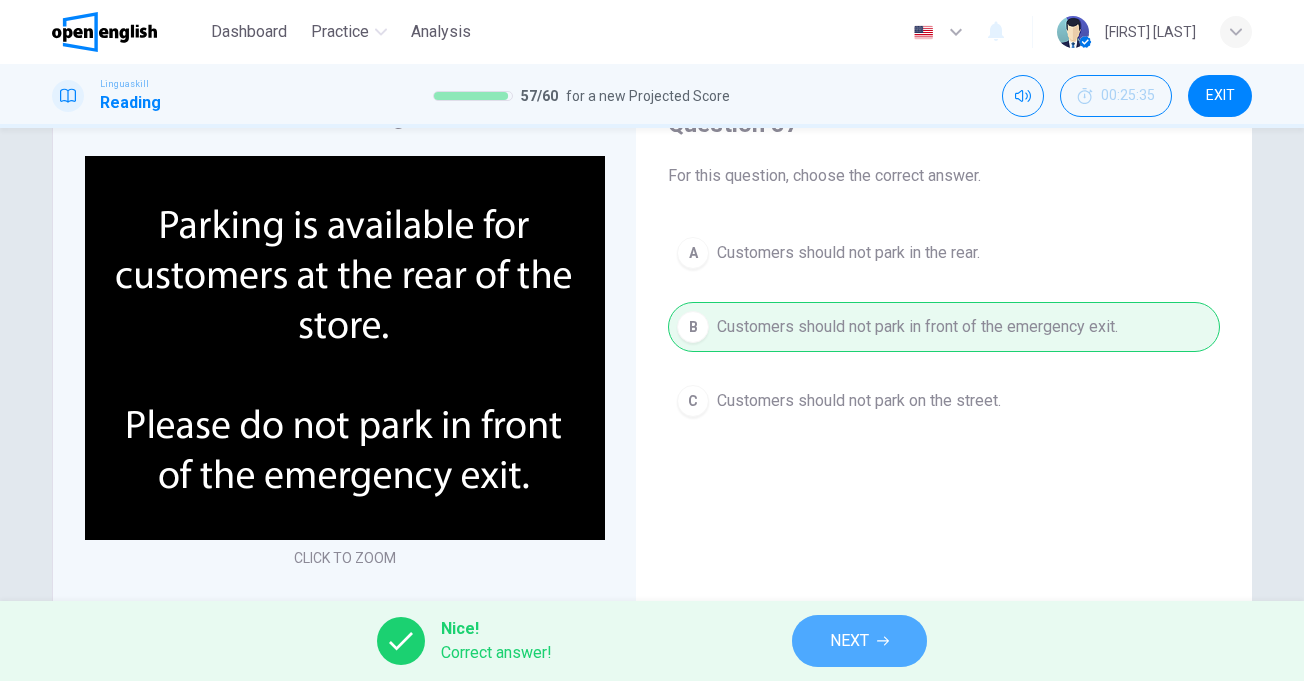 click on "NEXT" at bounding box center (859, 641) 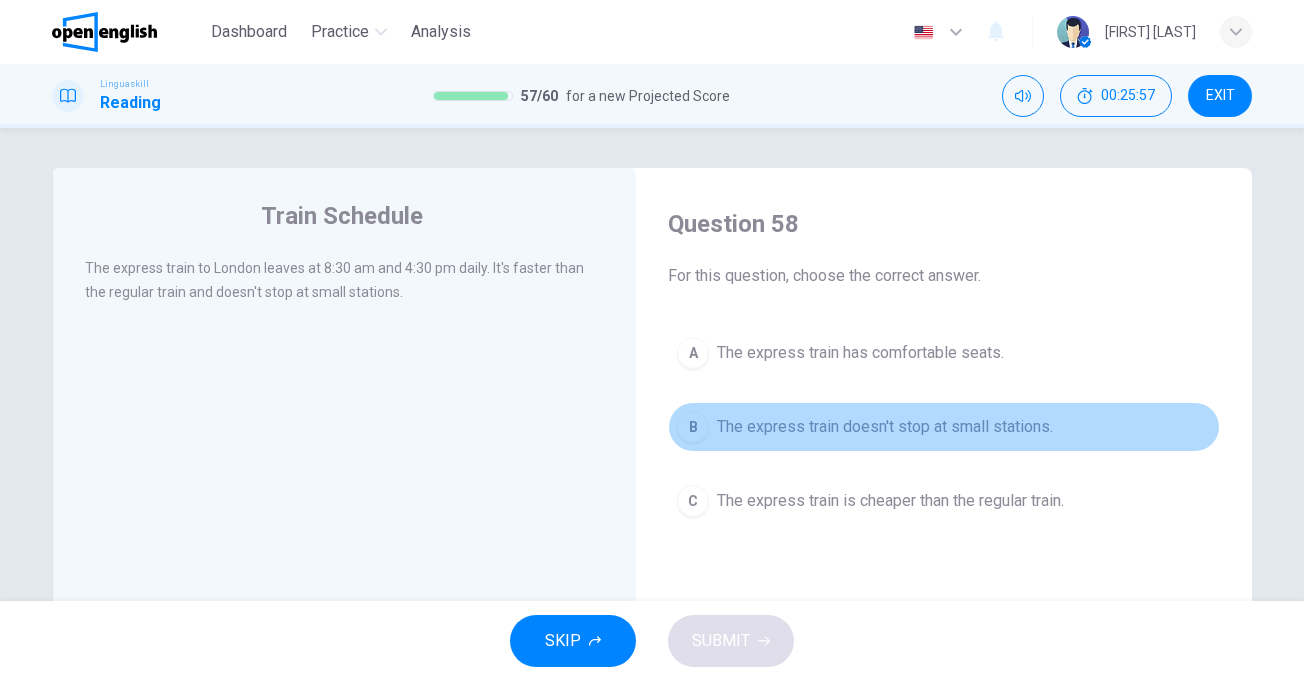 click on "The express train doesn't stop at small stations." at bounding box center (885, 427) 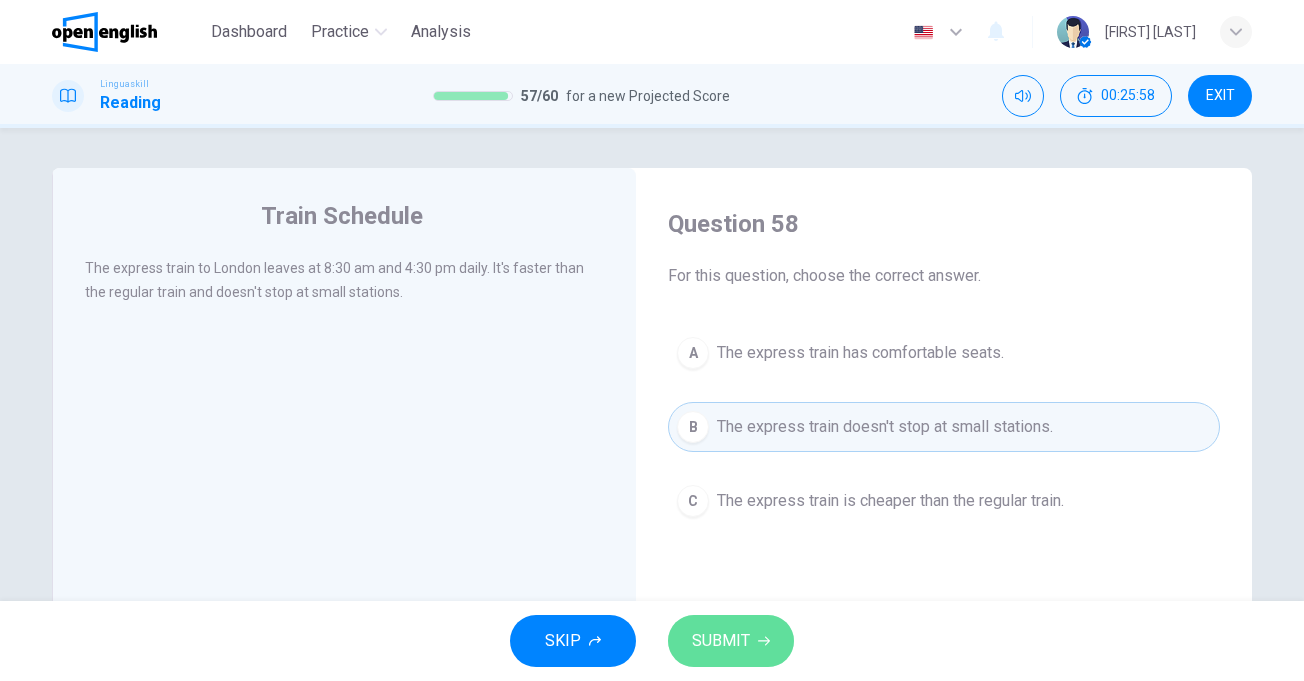 click 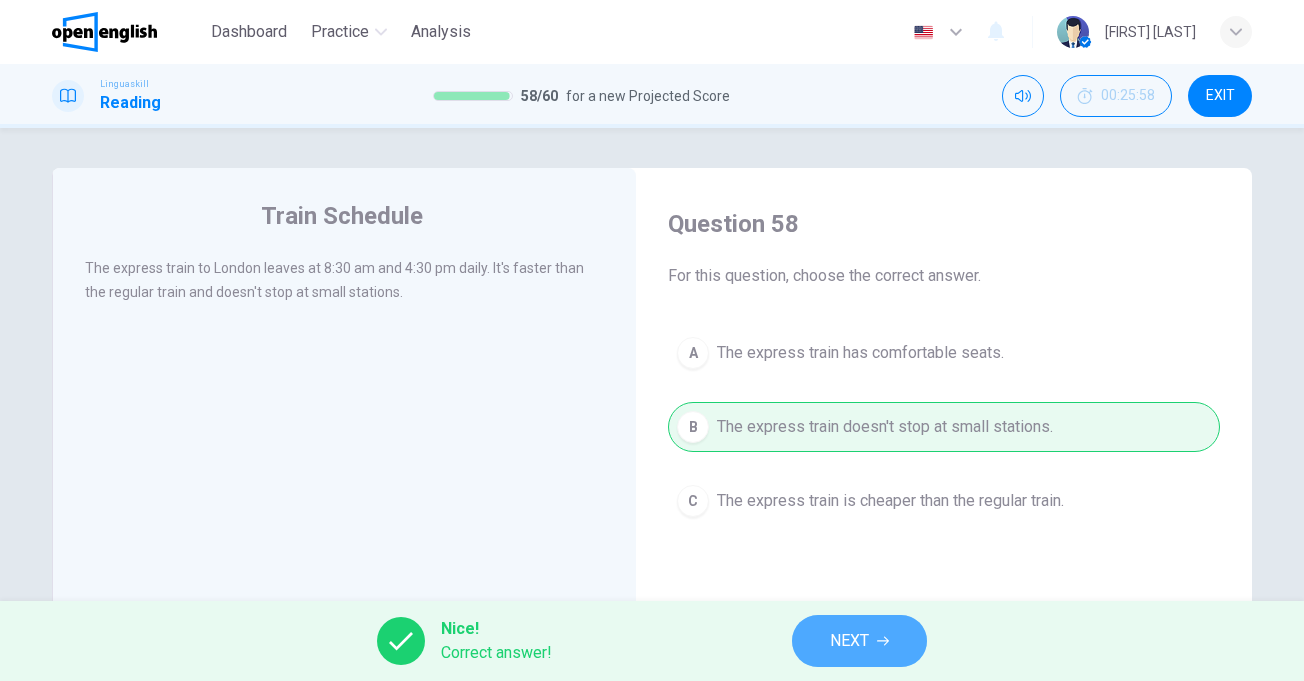 click on "NEXT" at bounding box center [849, 641] 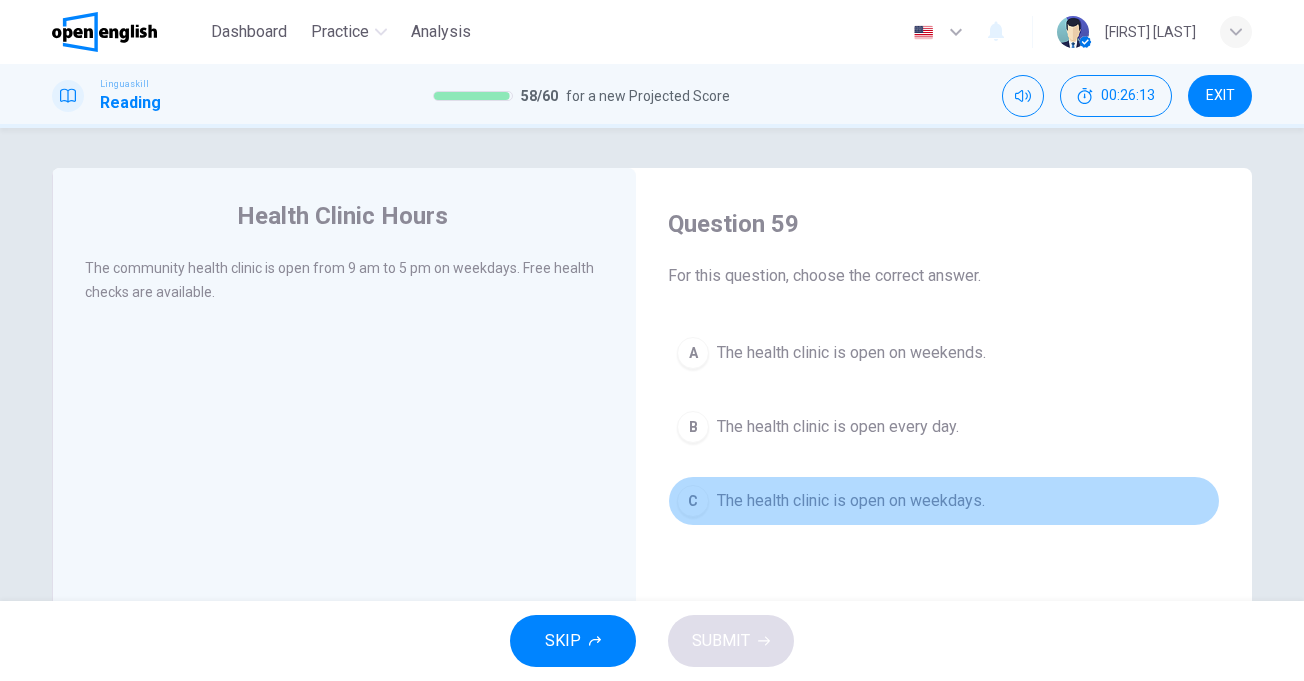 click on "The health clinic is open on weekdays." at bounding box center (851, 501) 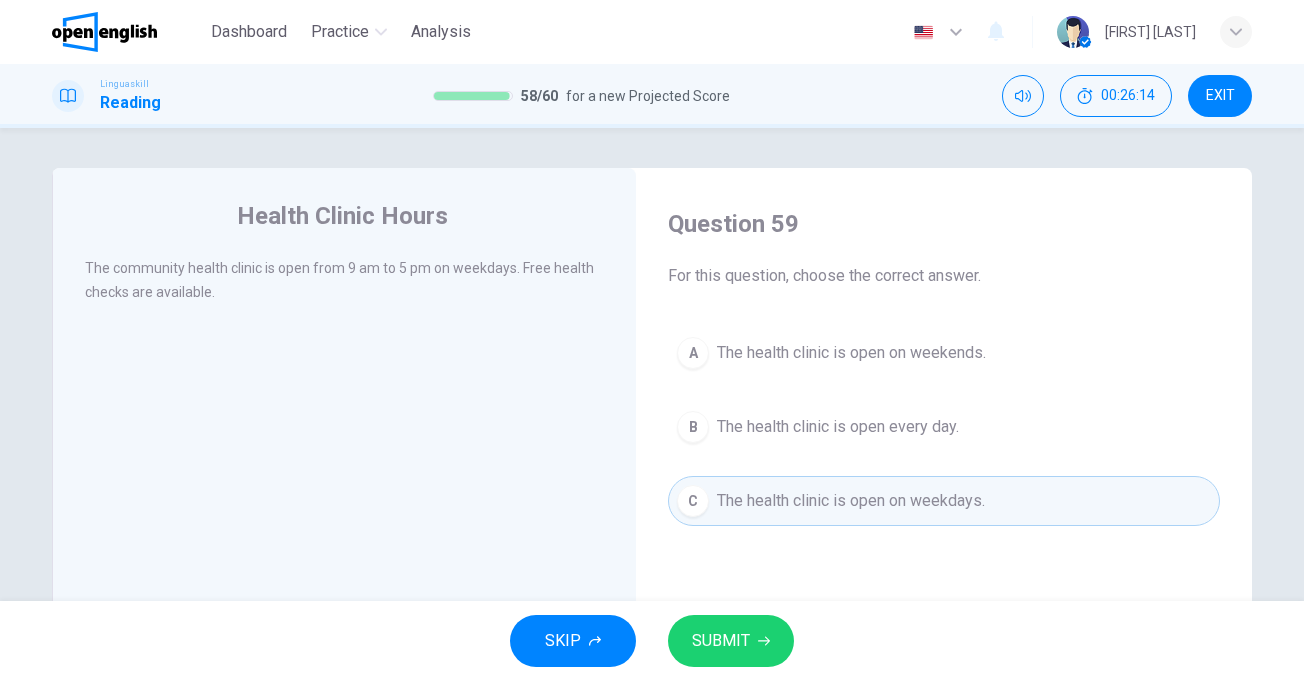 click on "SUBMIT" at bounding box center [721, 641] 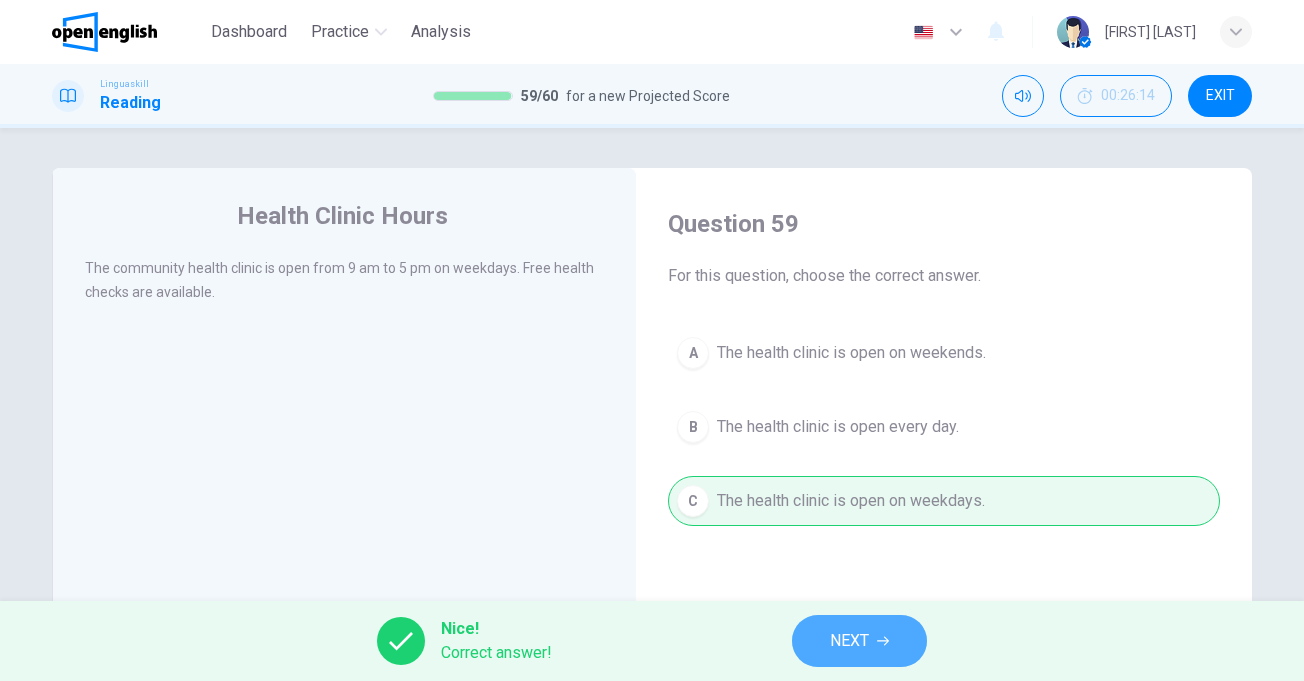 click on "NEXT" at bounding box center (849, 641) 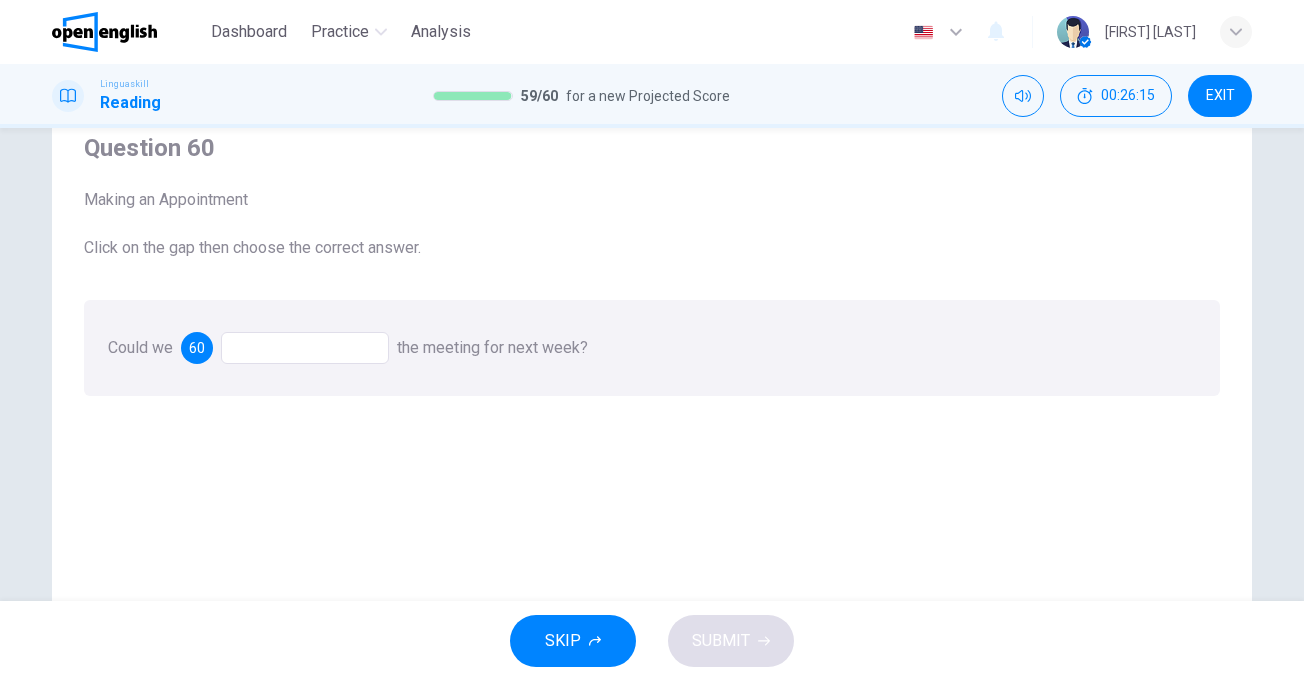 scroll, scrollTop: 200, scrollLeft: 0, axis: vertical 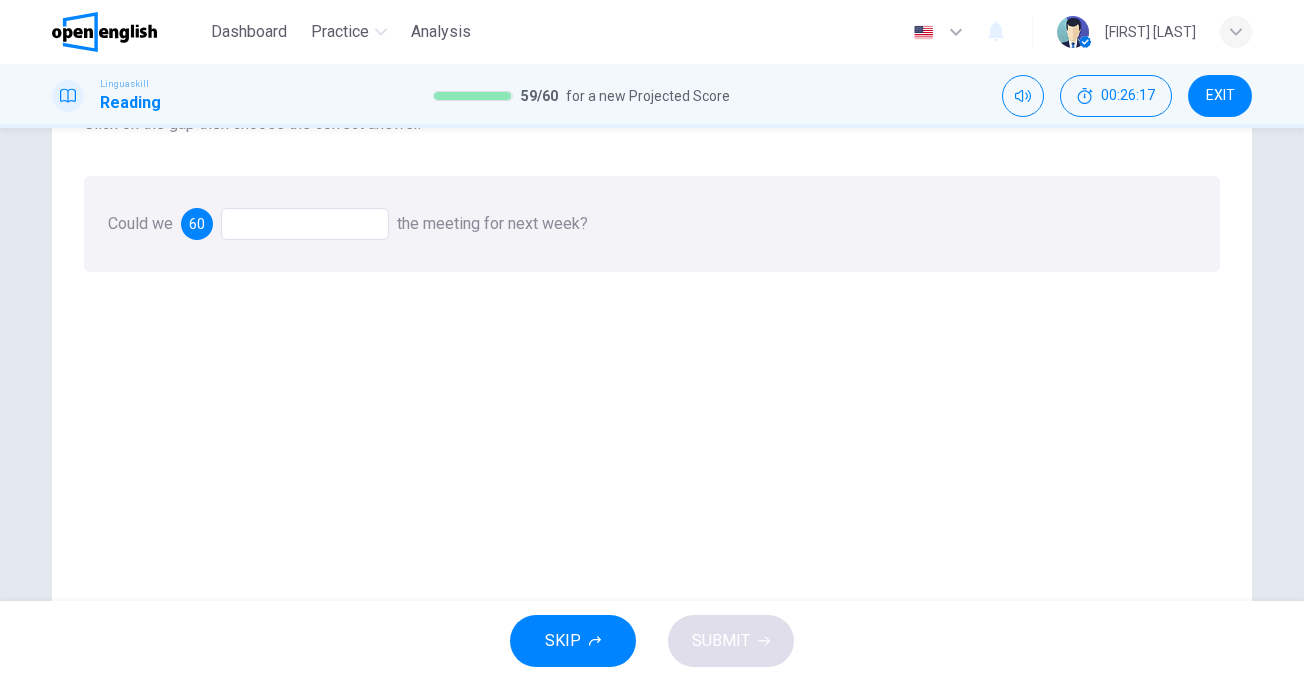 click at bounding box center (305, 224) 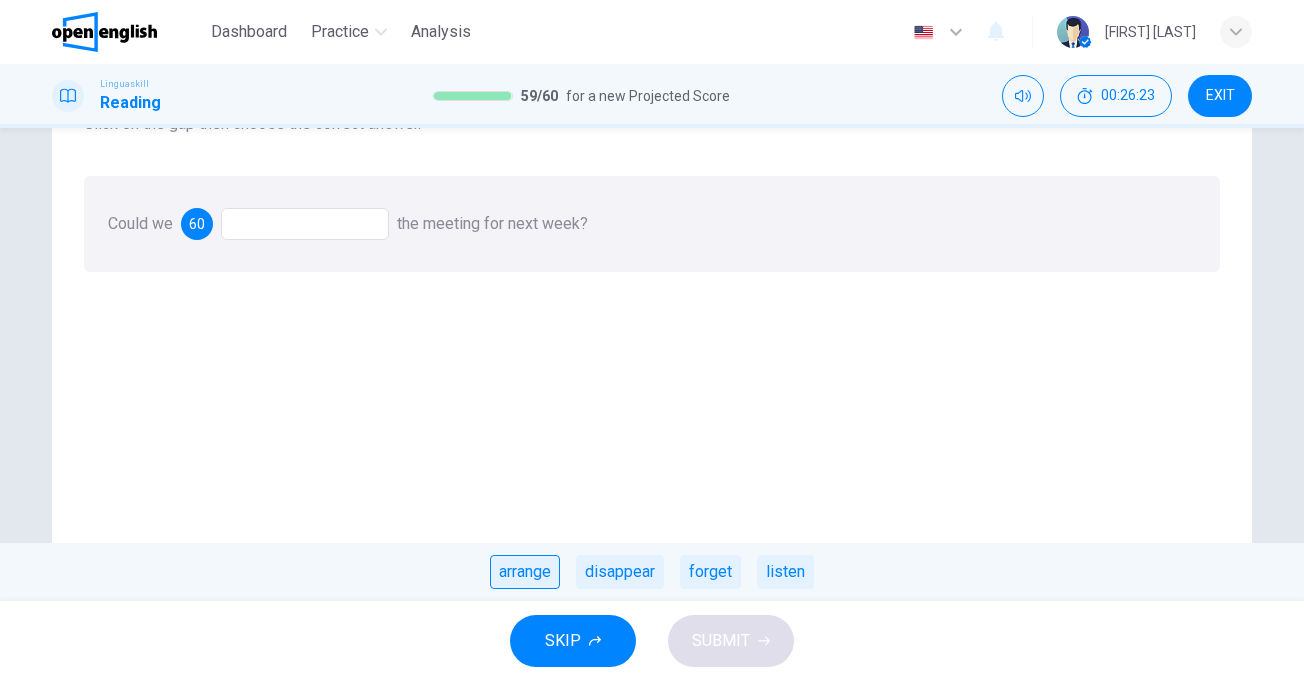 click on "arrange" at bounding box center (525, 572) 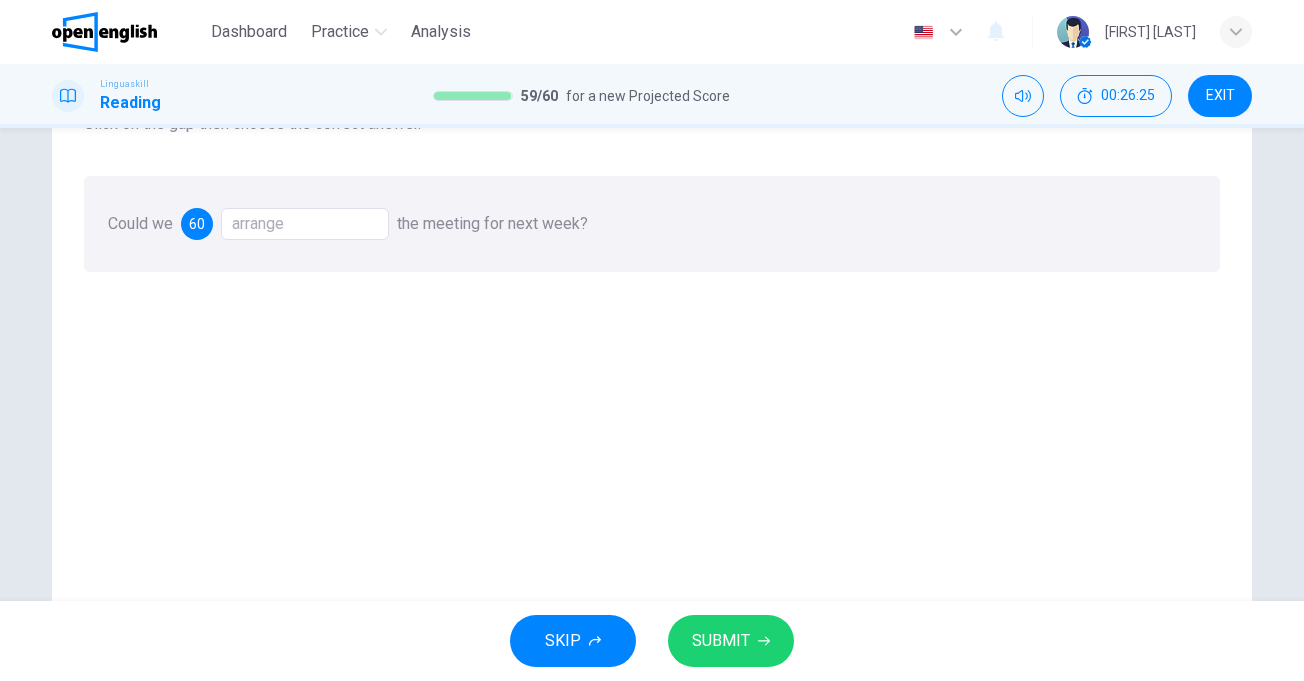 click on "SUBMIT" at bounding box center [731, 641] 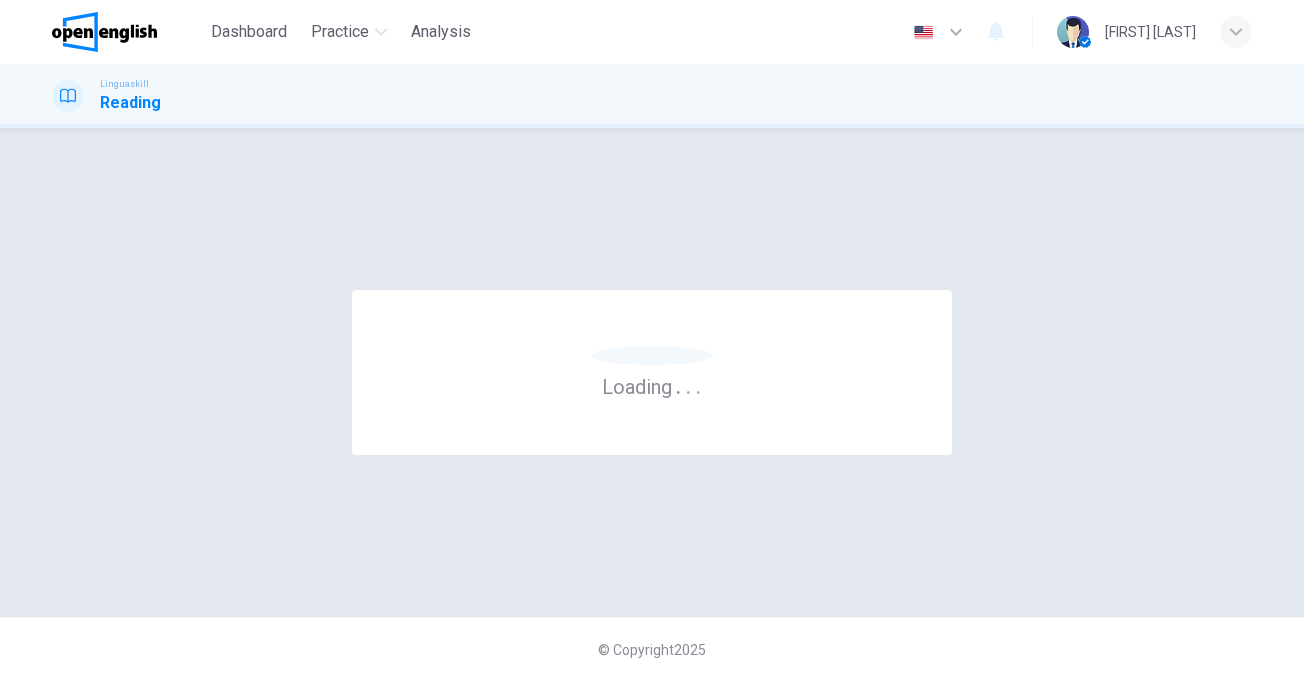 scroll, scrollTop: 0, scrollLeft: 0, axis: both 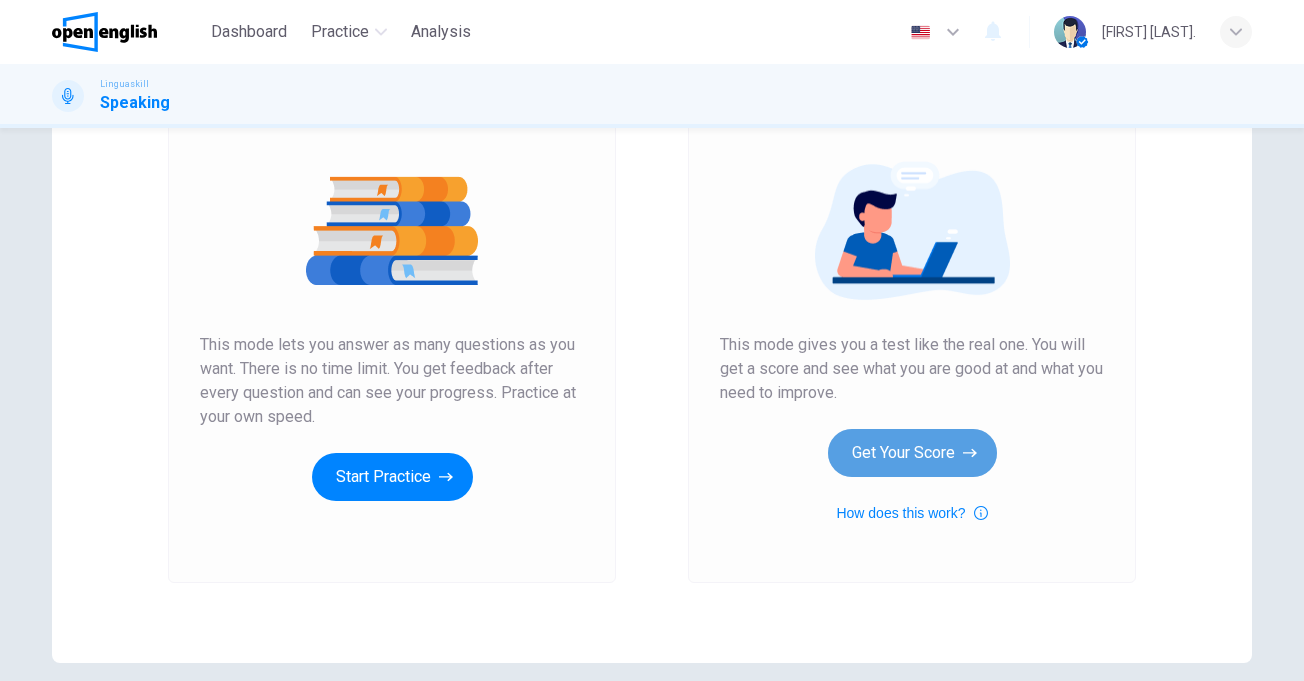 click on "Get Your Score" at bounding box center (912, 453) 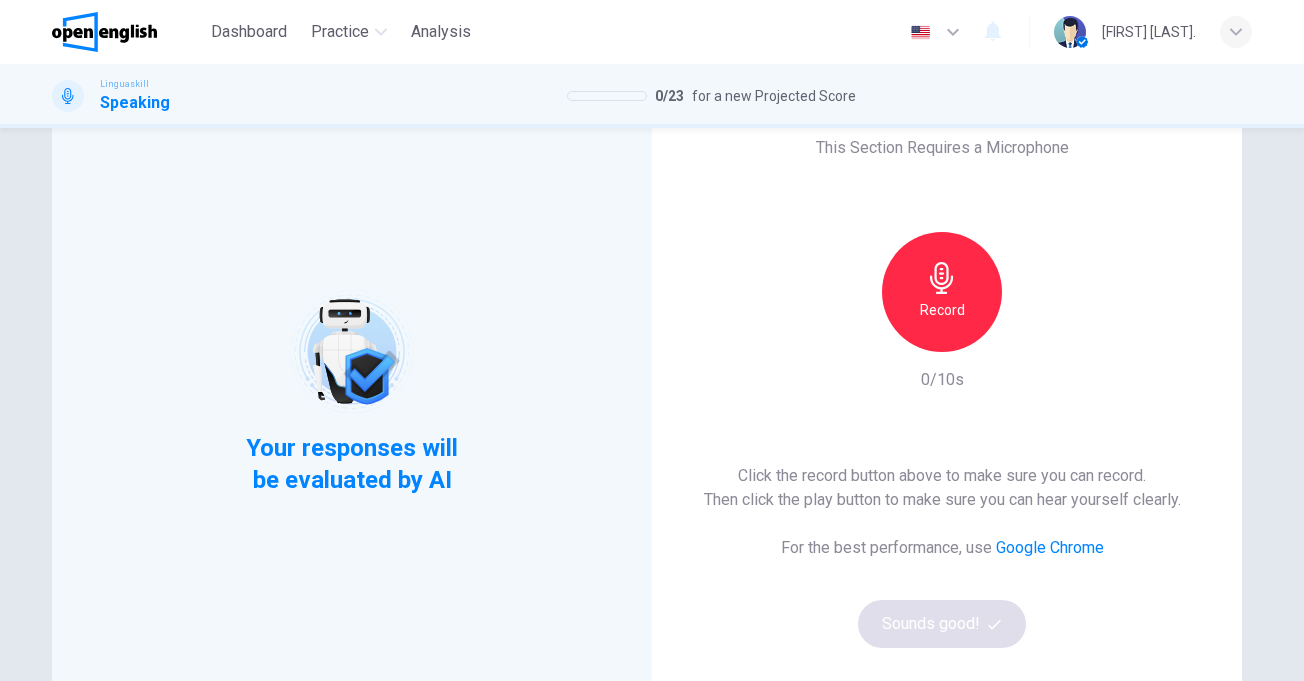 scroll, scrollTop: 200, scrollLeft: 0, axis: vertical 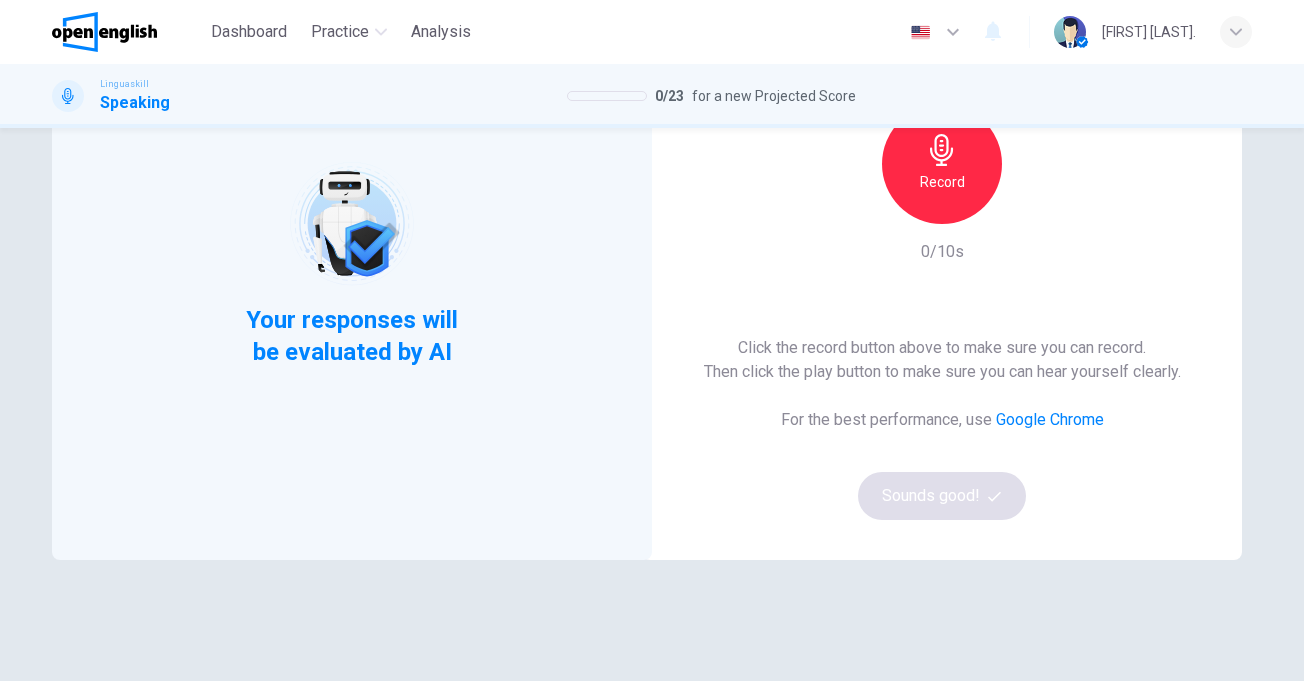 click on "Record" at bounding box center (942, 182) 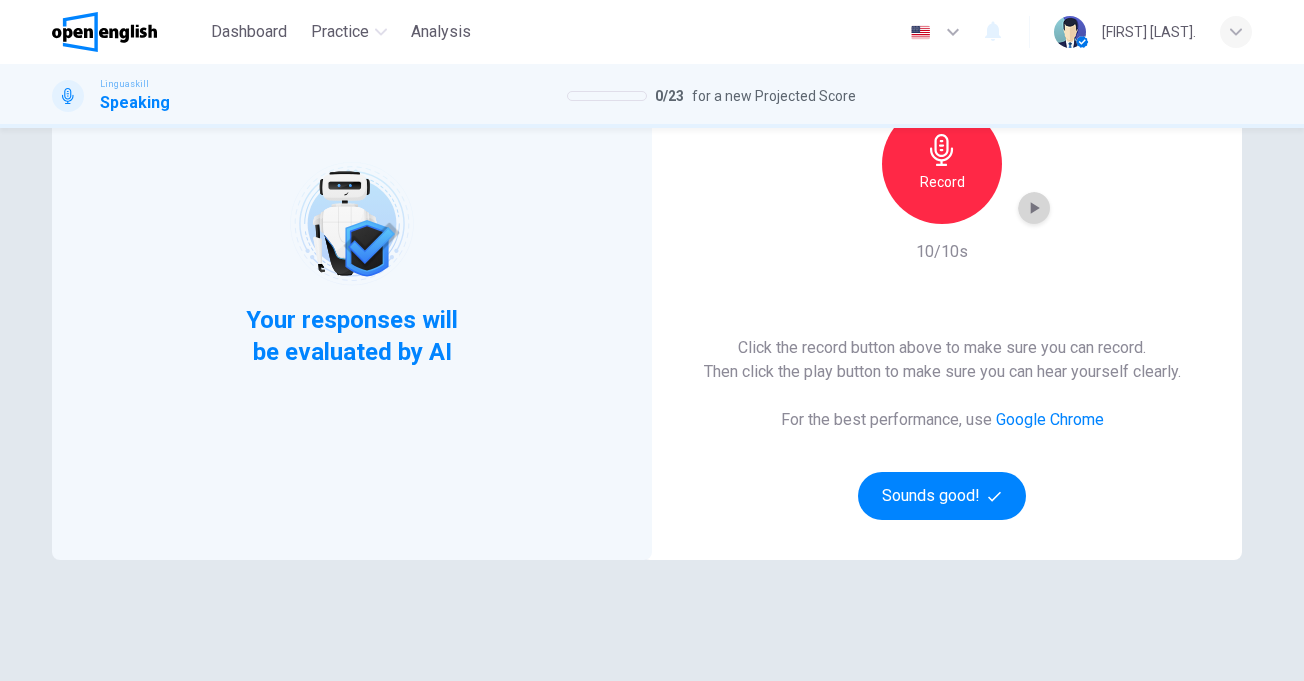 click 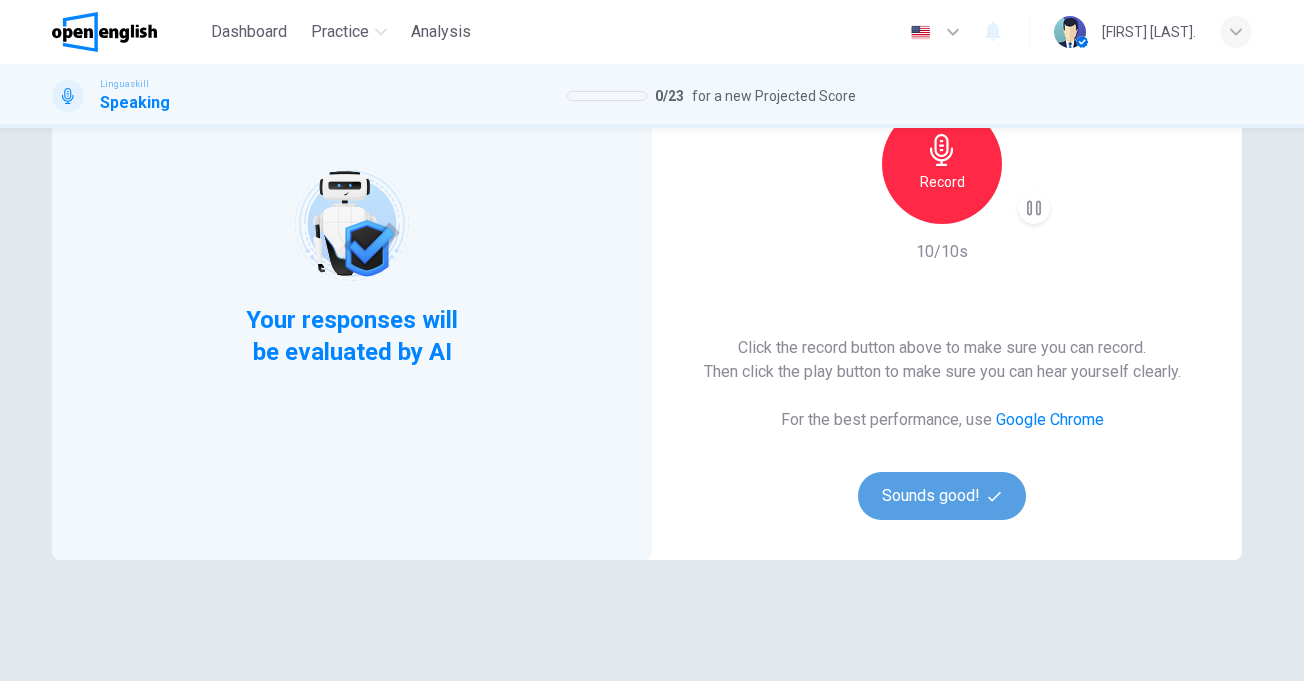 click on "Sounds good!" at bounding box center (942, 496) 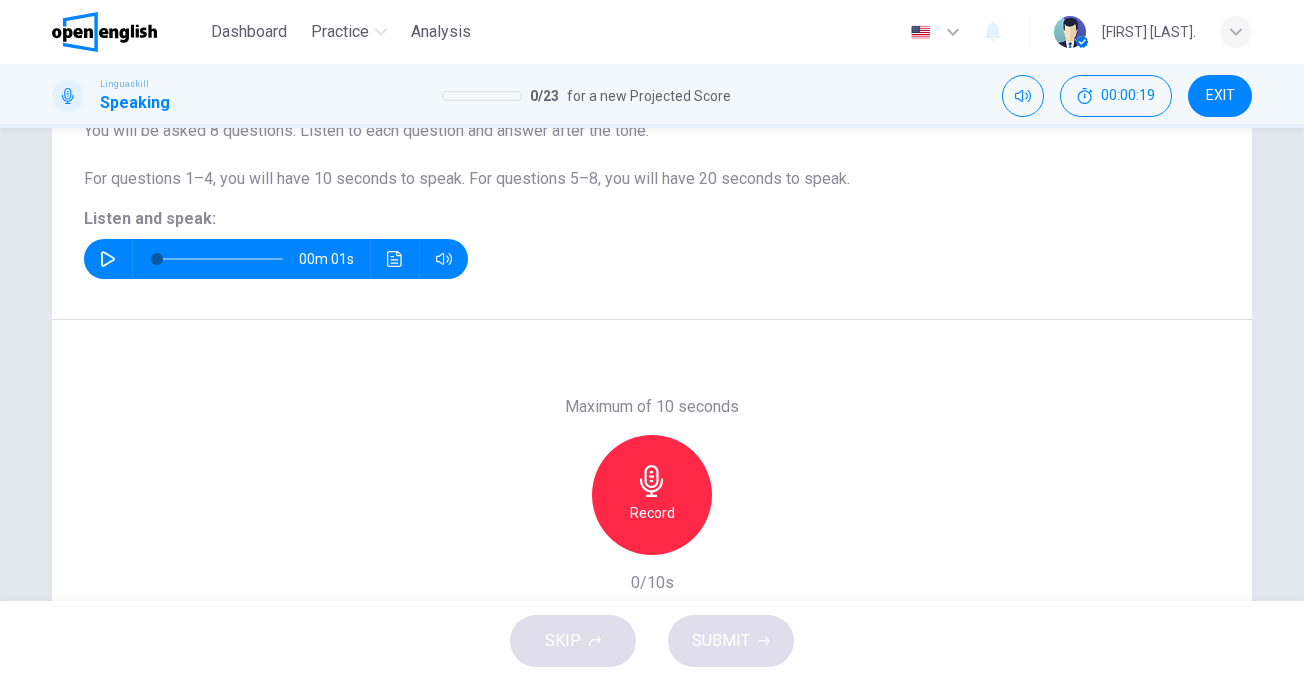scroll, scrollTop: 300, scrollLeft: 0, axis: vertical 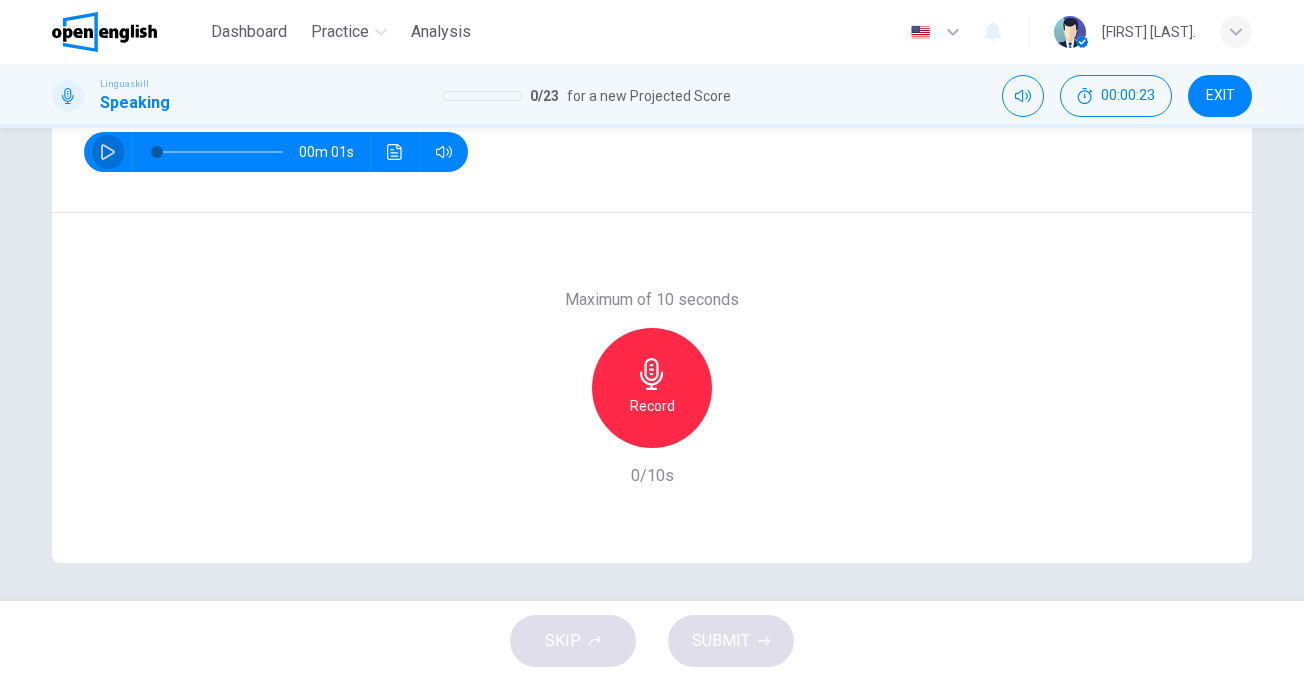 click 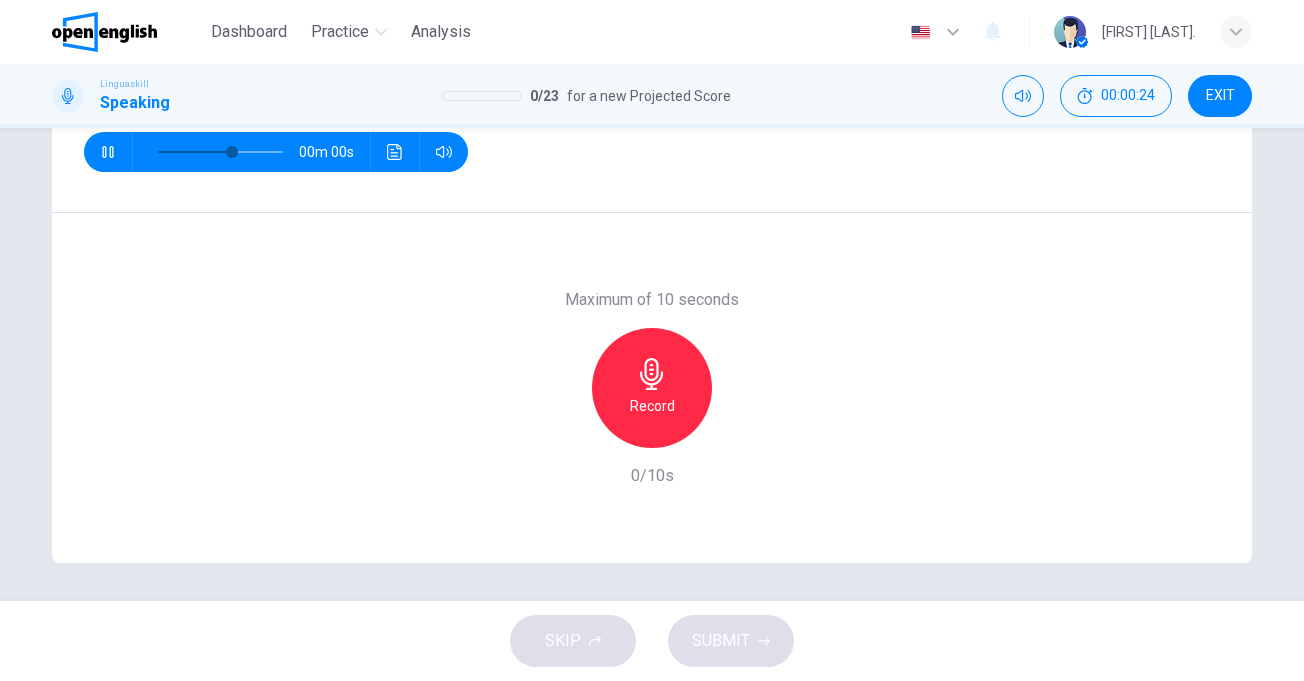 type on "*" 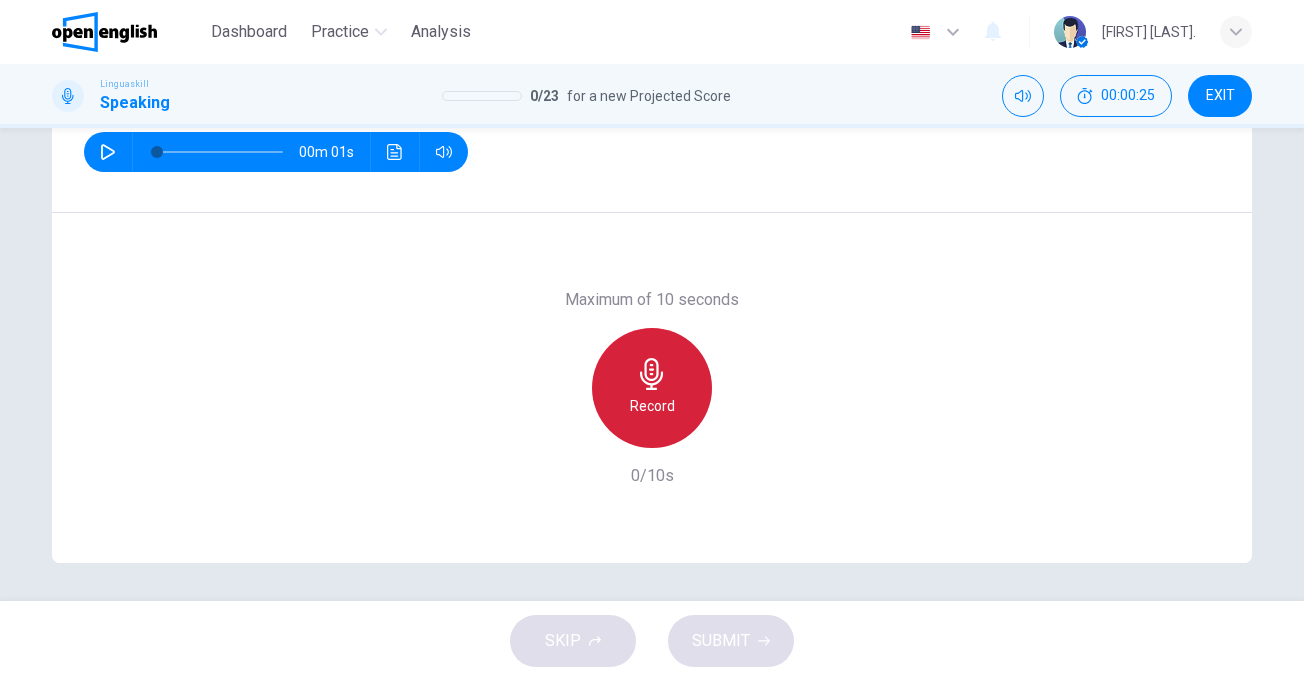 click 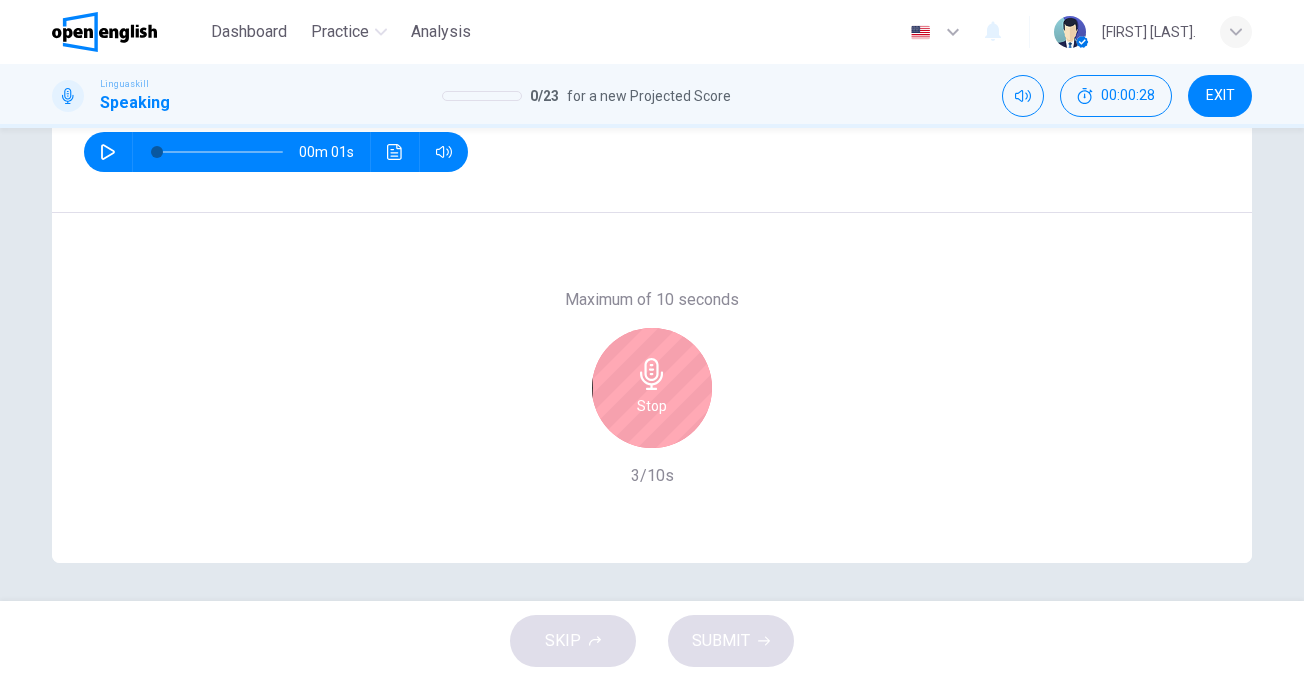 click on "Stop" at bounding box center (652, 406) 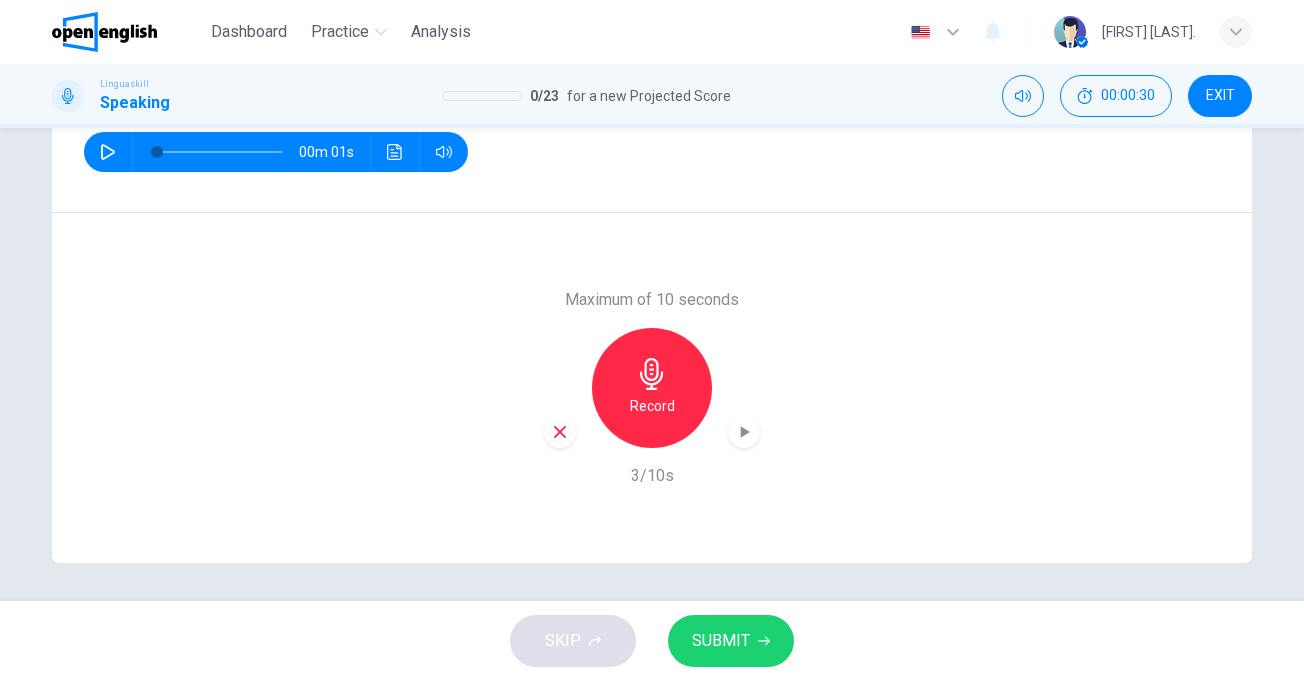 click on "SUBMIT" at bounding box center [731, 641] 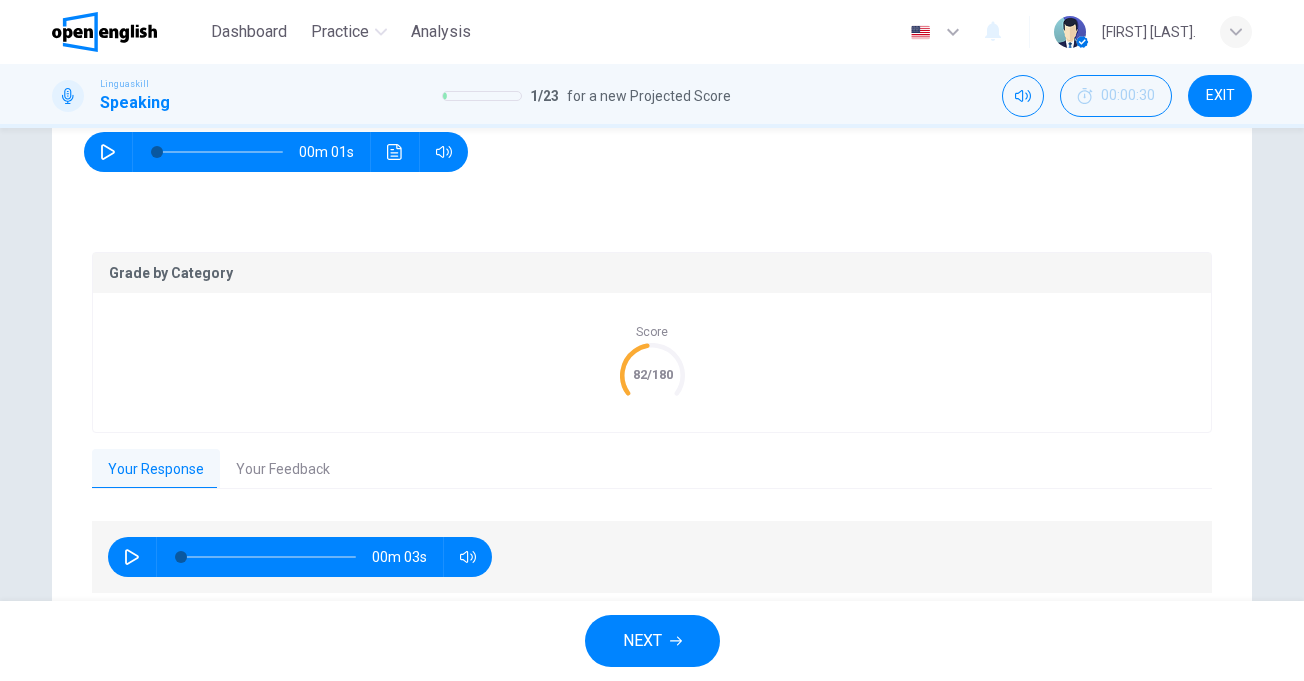 click 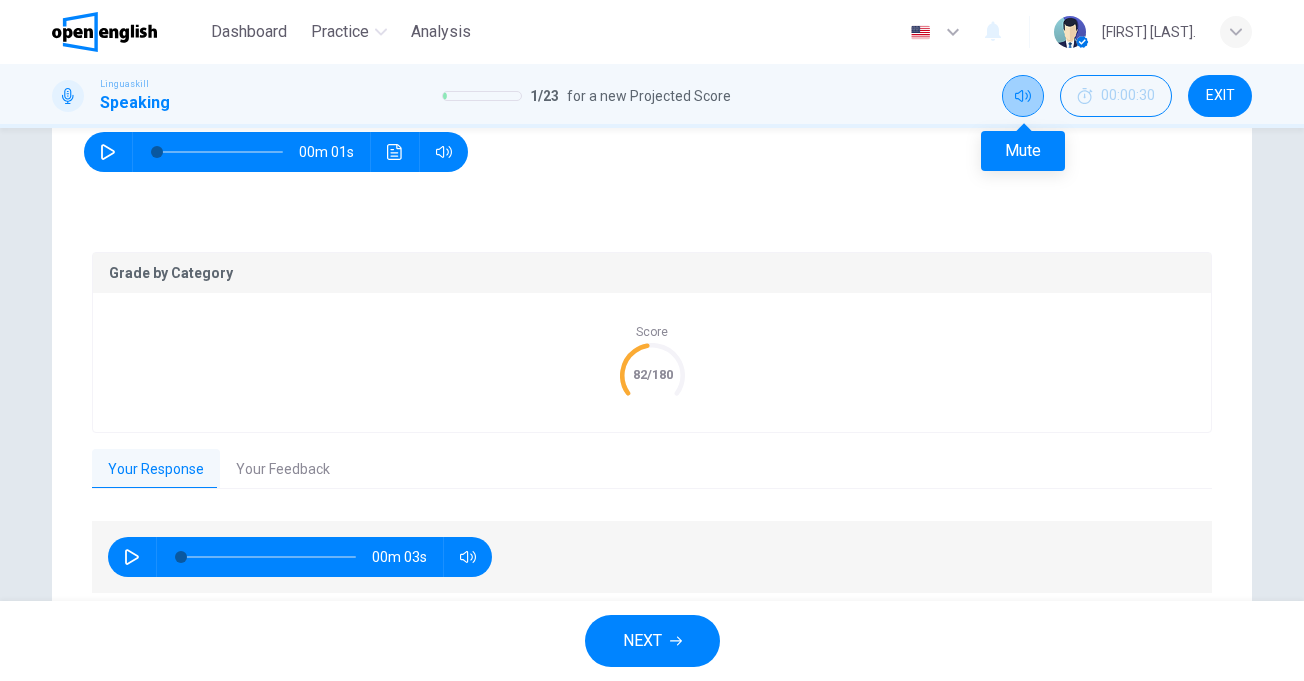 click 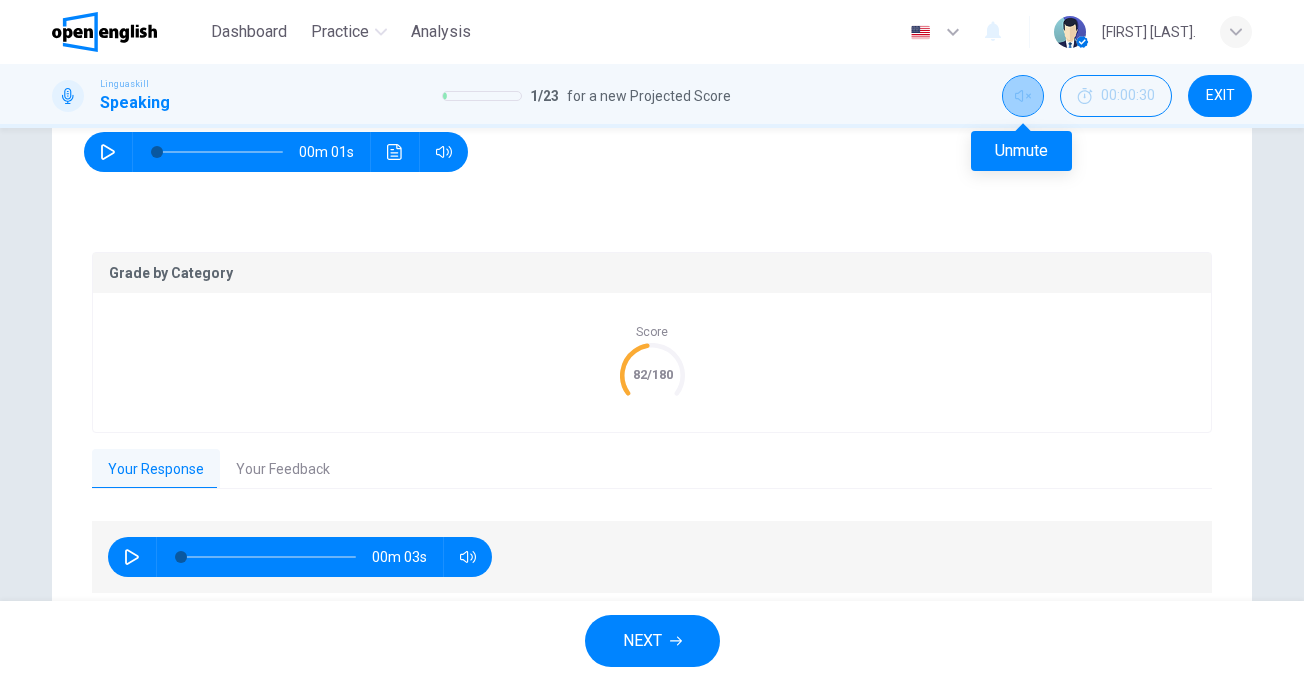click at bounding box center [1023, 96] 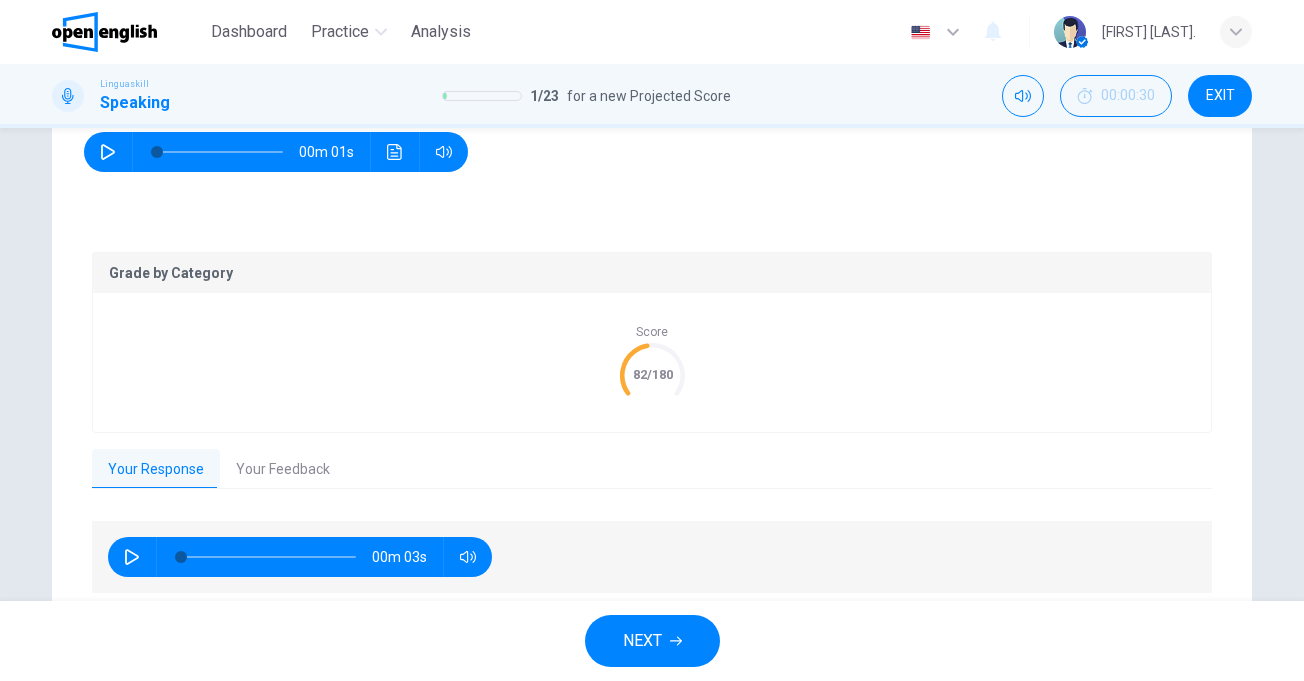 click at bounding box center (132, 557) 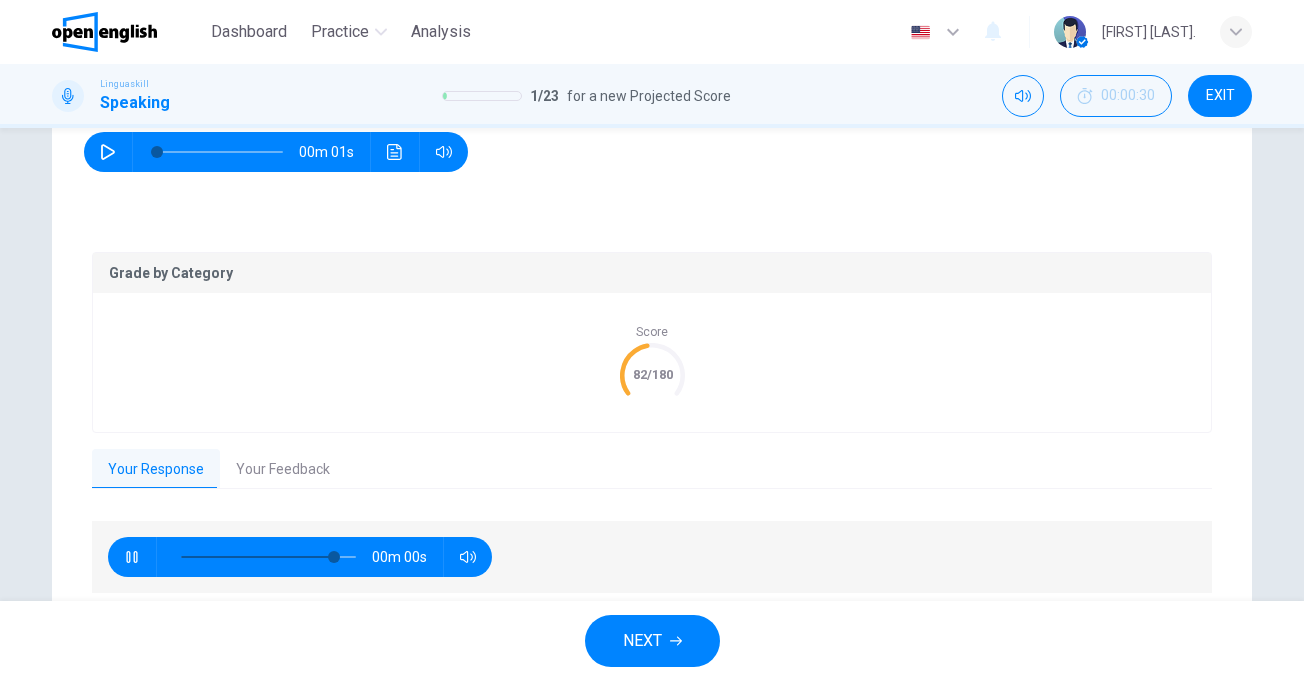 type on "*" 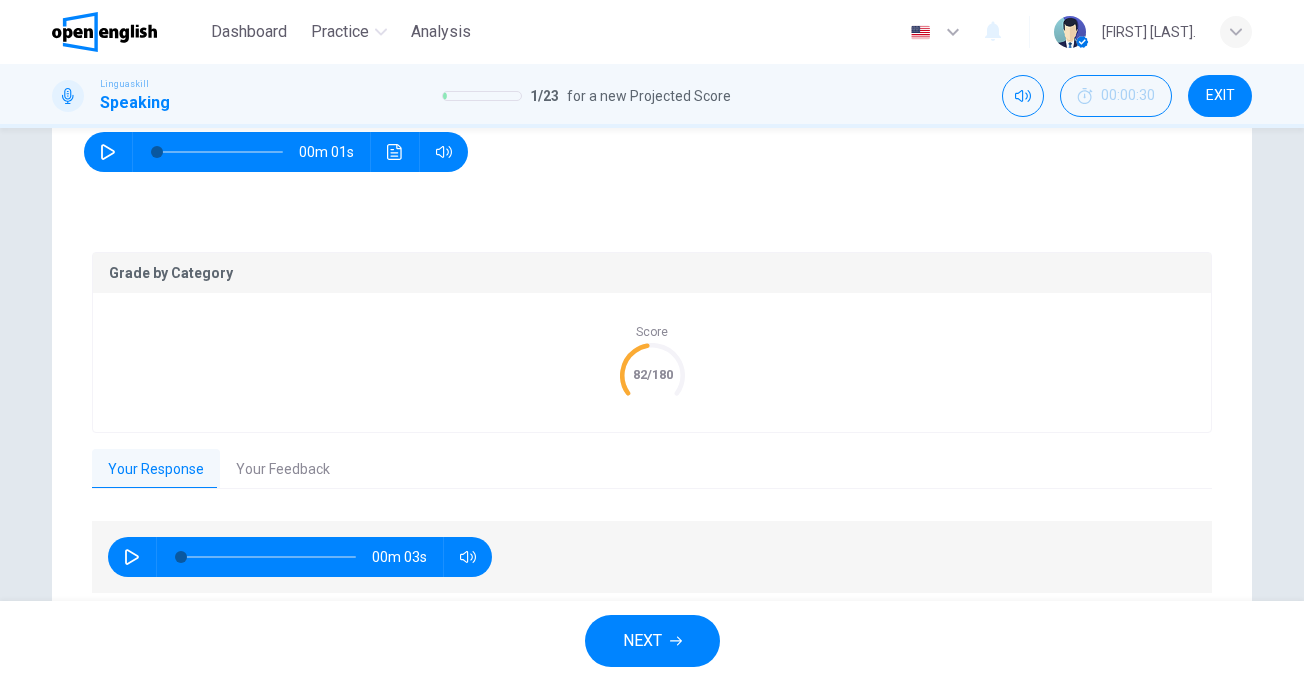 click on "Your Feedback" at bounding box center (283, 470) 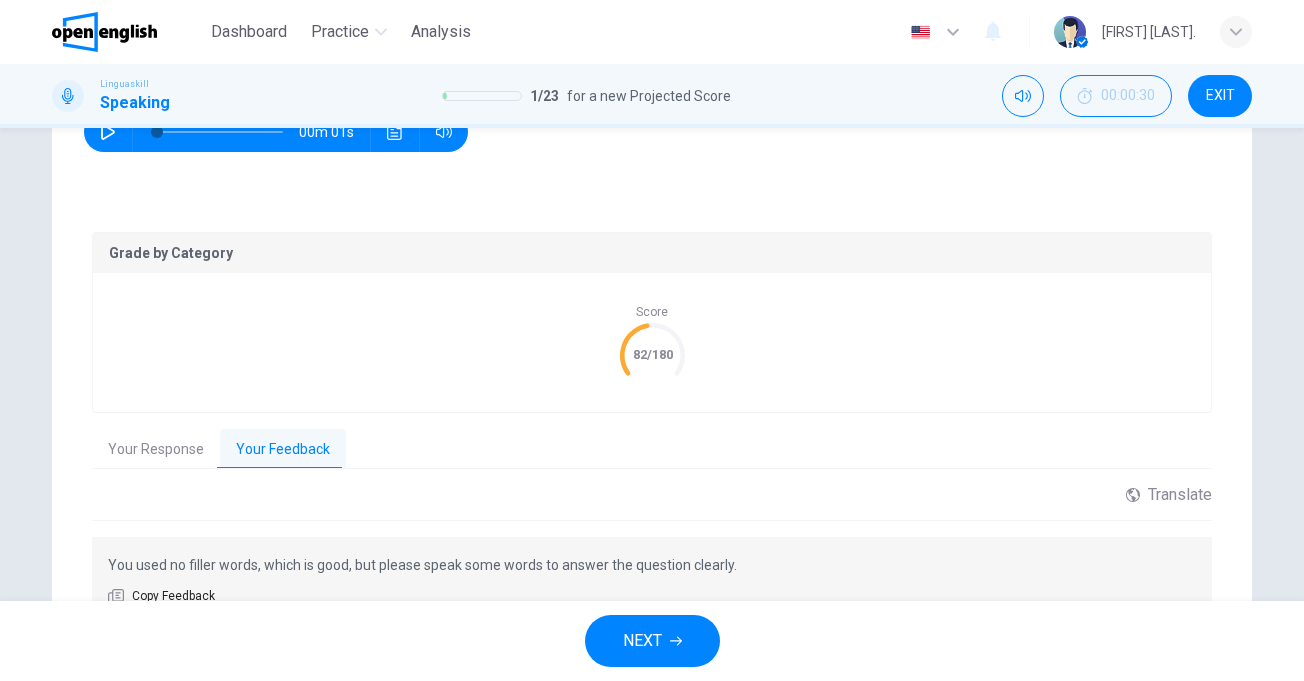 scroll, scrollTop: 200, scrollLeft: 0, axis: vertical 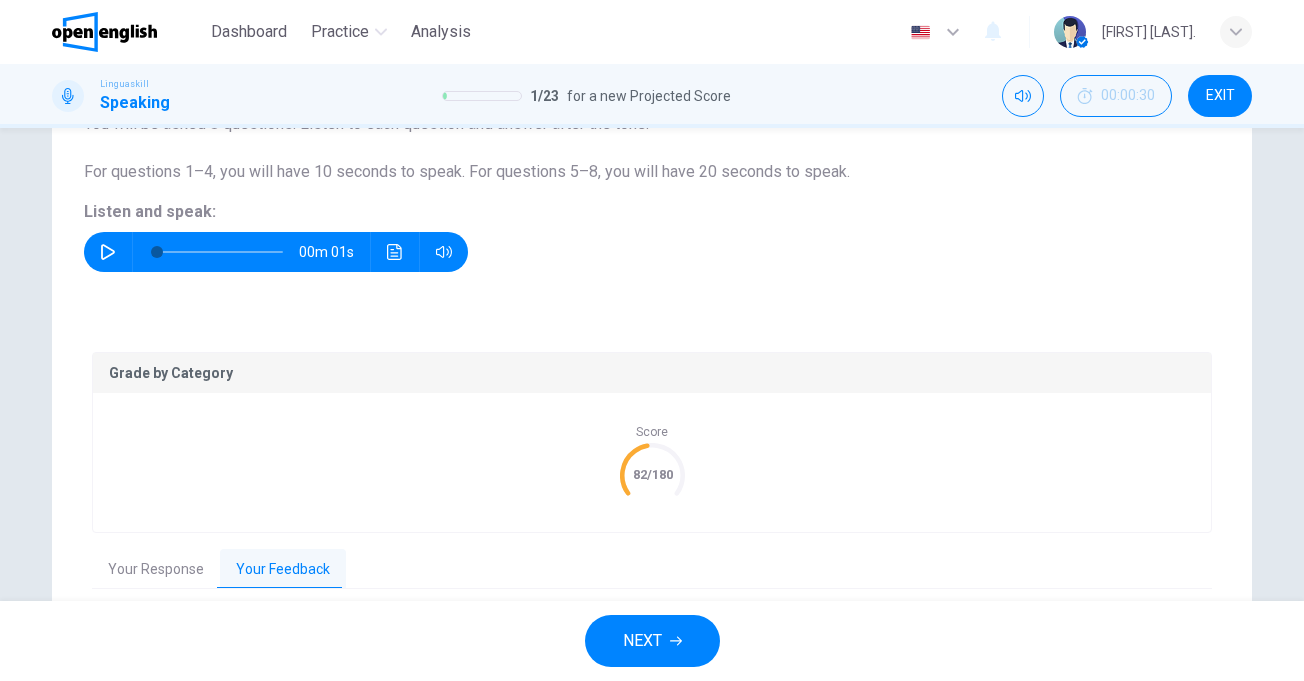 click at bounding box center [108, 252] 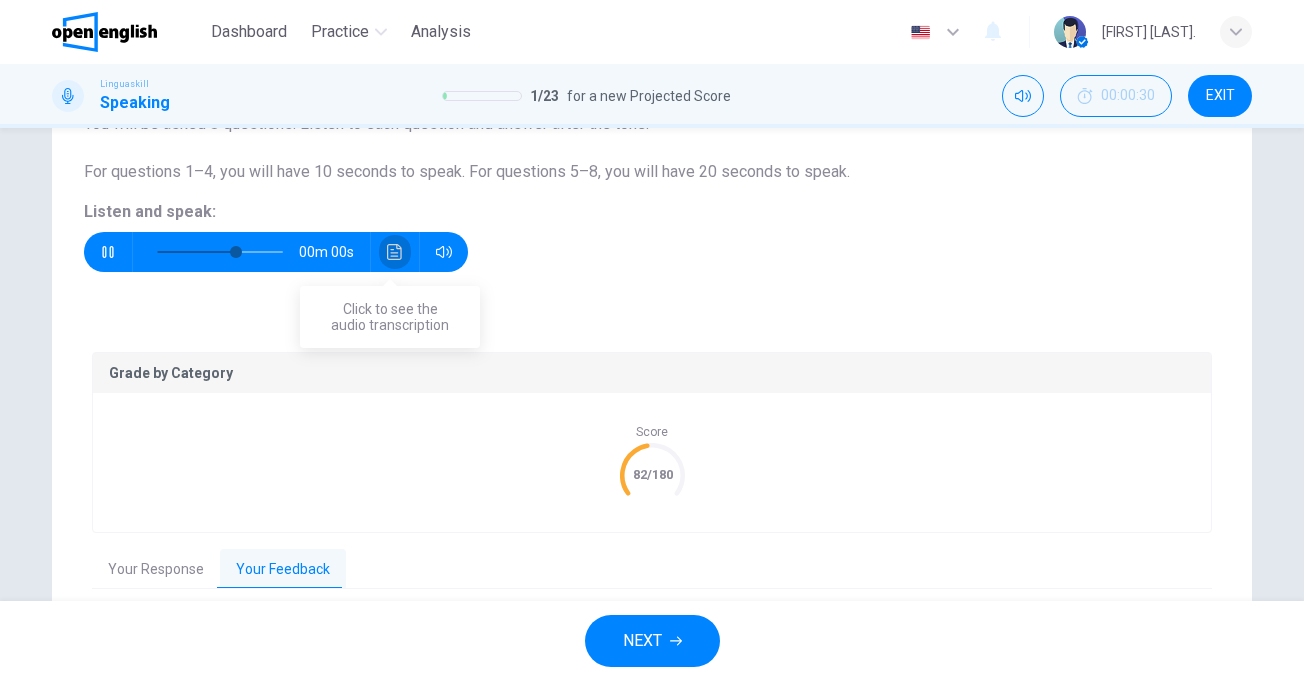 click 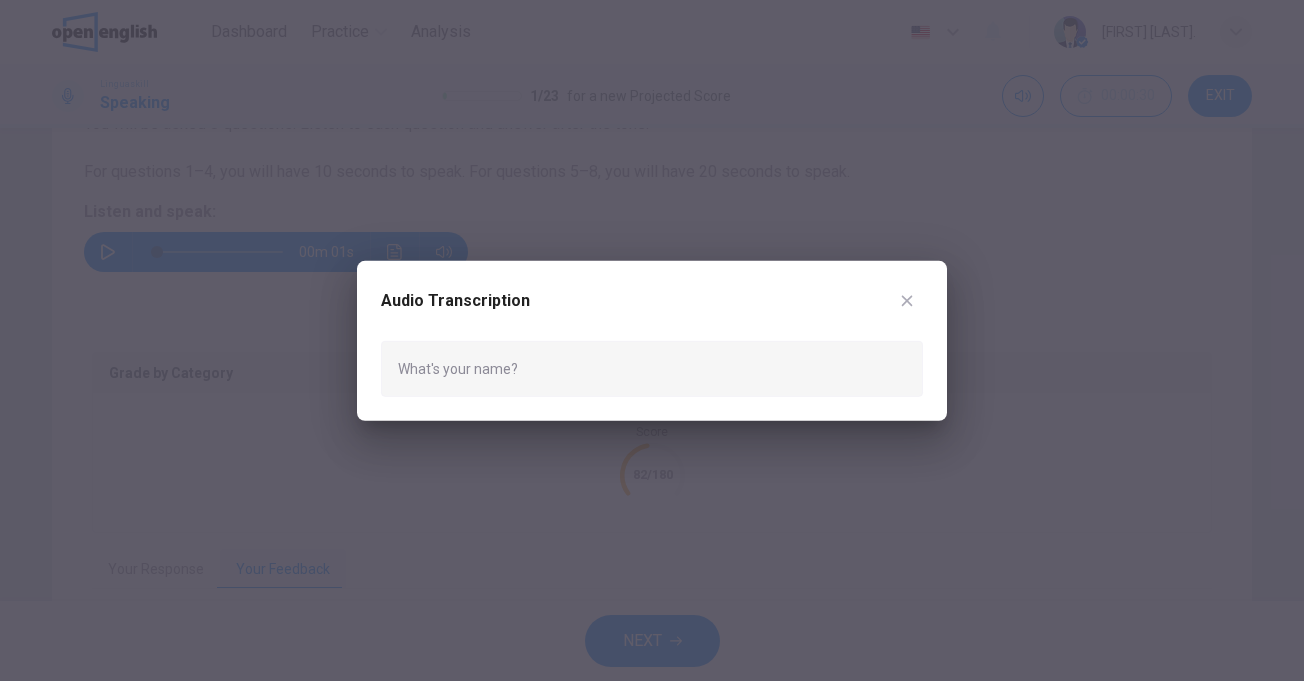 click 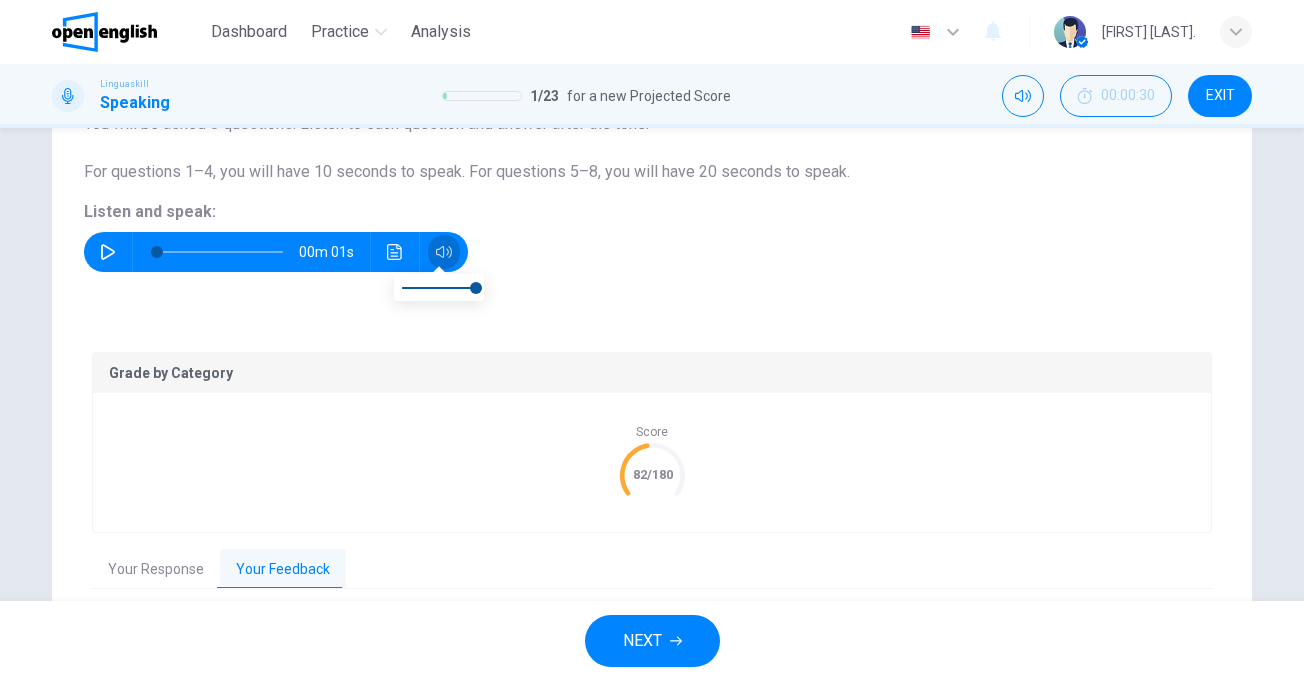 click 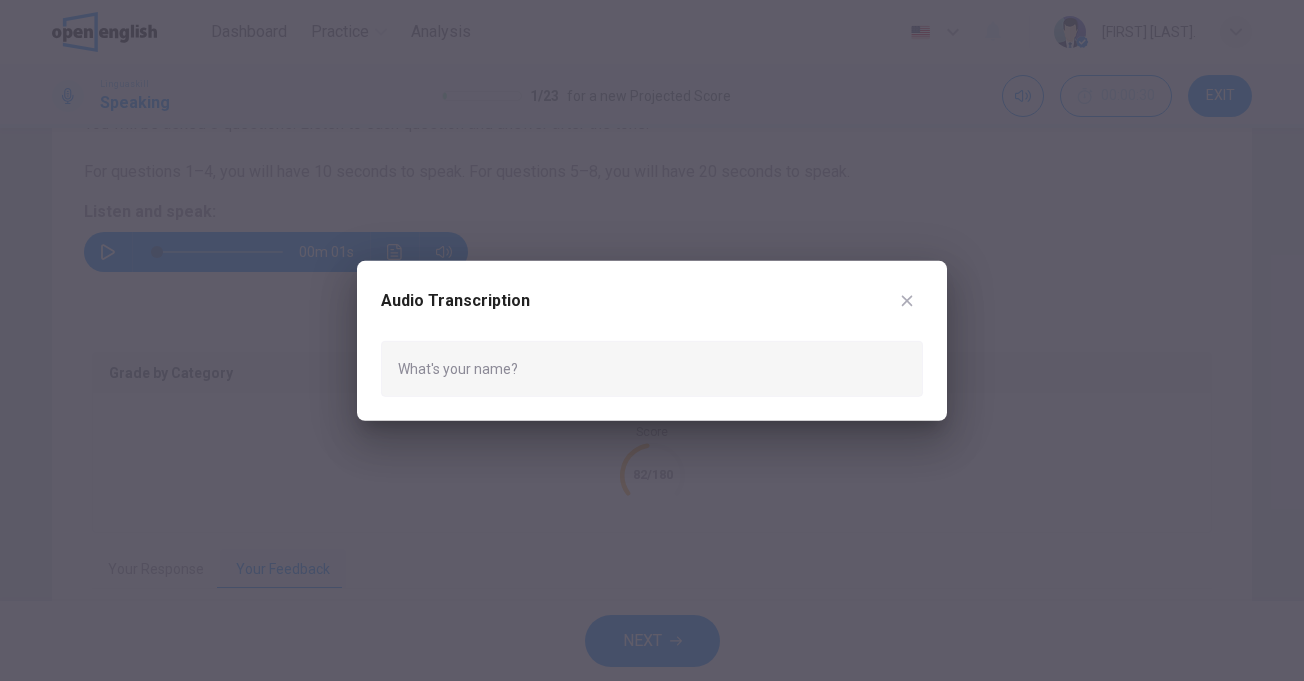 click on "Audio Transcription What's your name?" at bounding box center [652, 340] 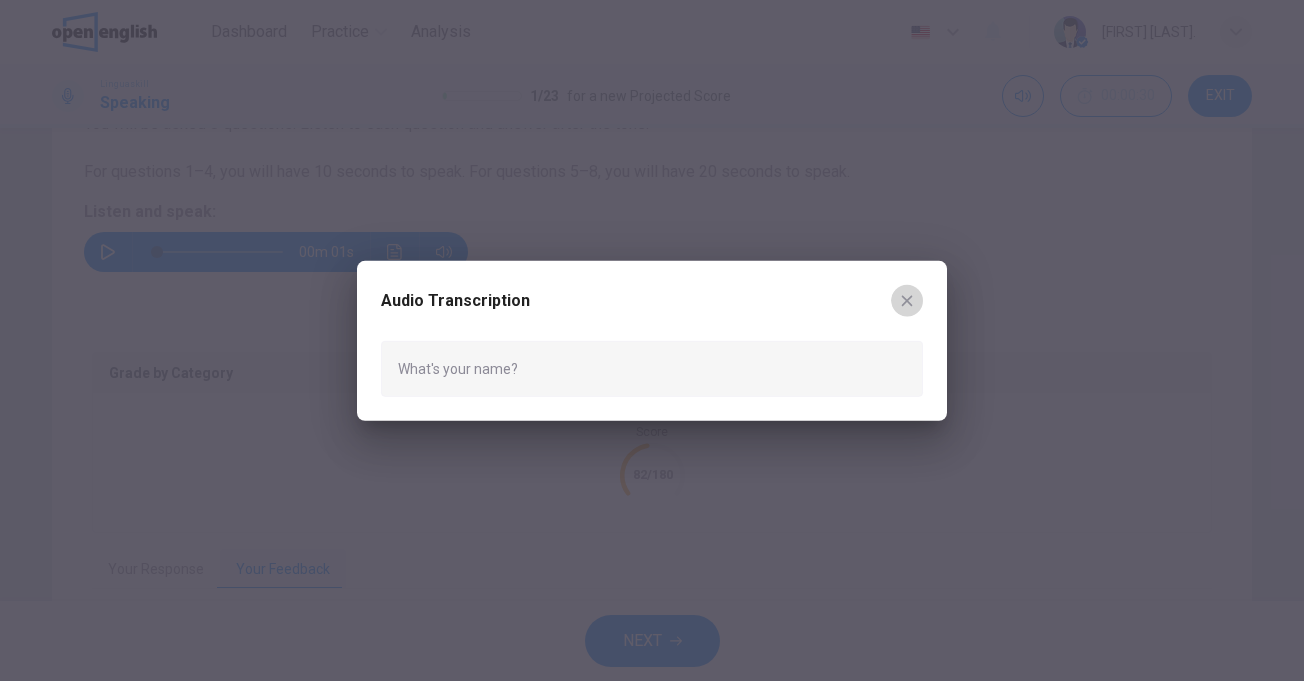 click at bounding box center [907, 300] 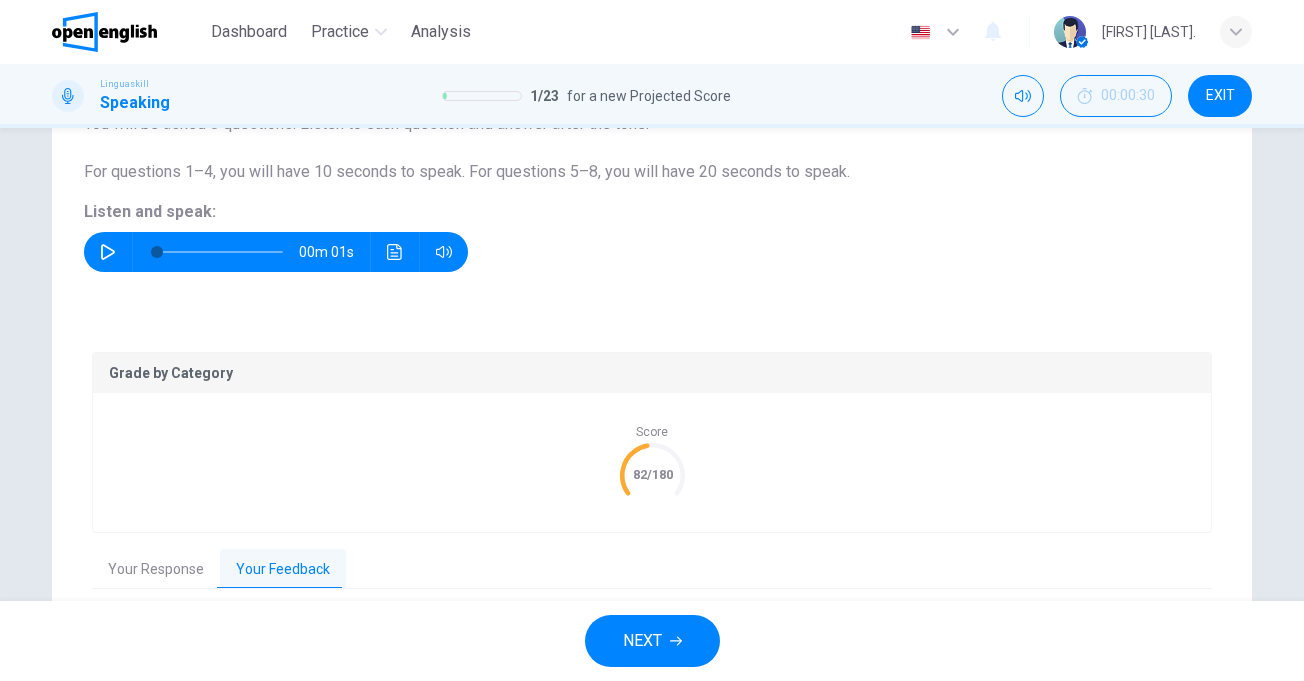 drag, startPoint x: 92, startPoint y: 364, endPoint x: 104, endPoint y: 364, distance: 12 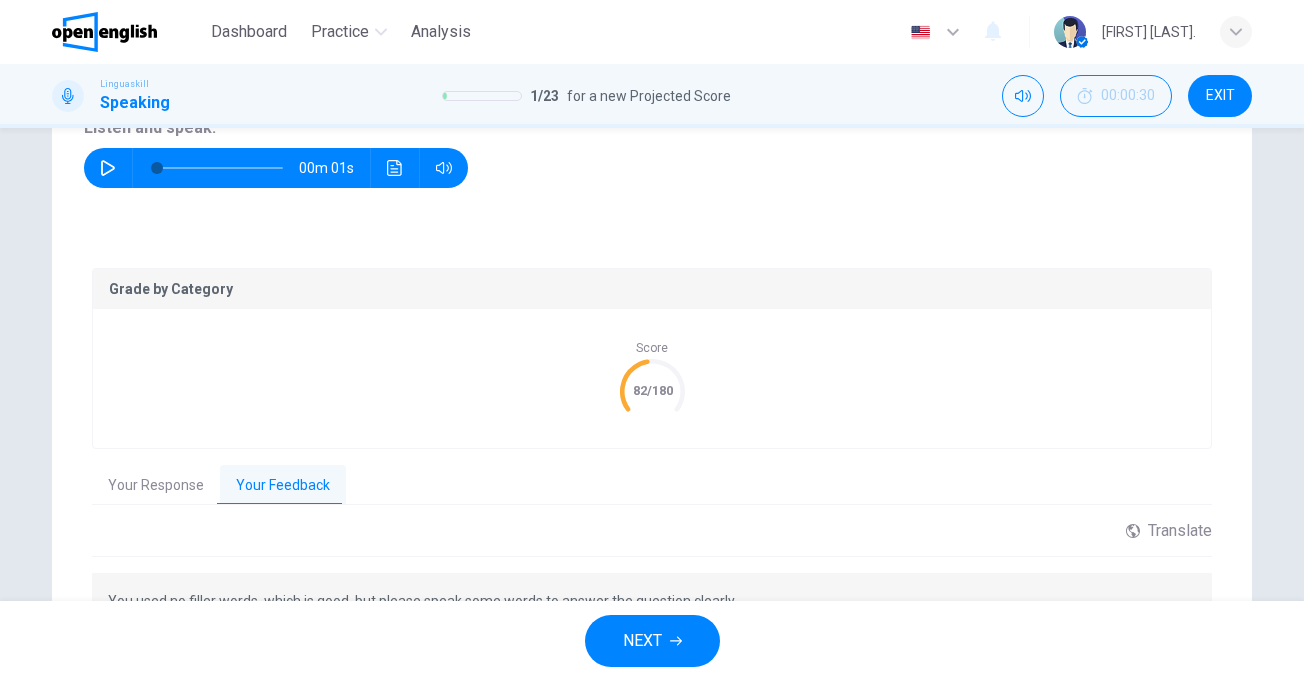 scroll, scrollTop: 400, scrollLeft: 0, axis: vertical 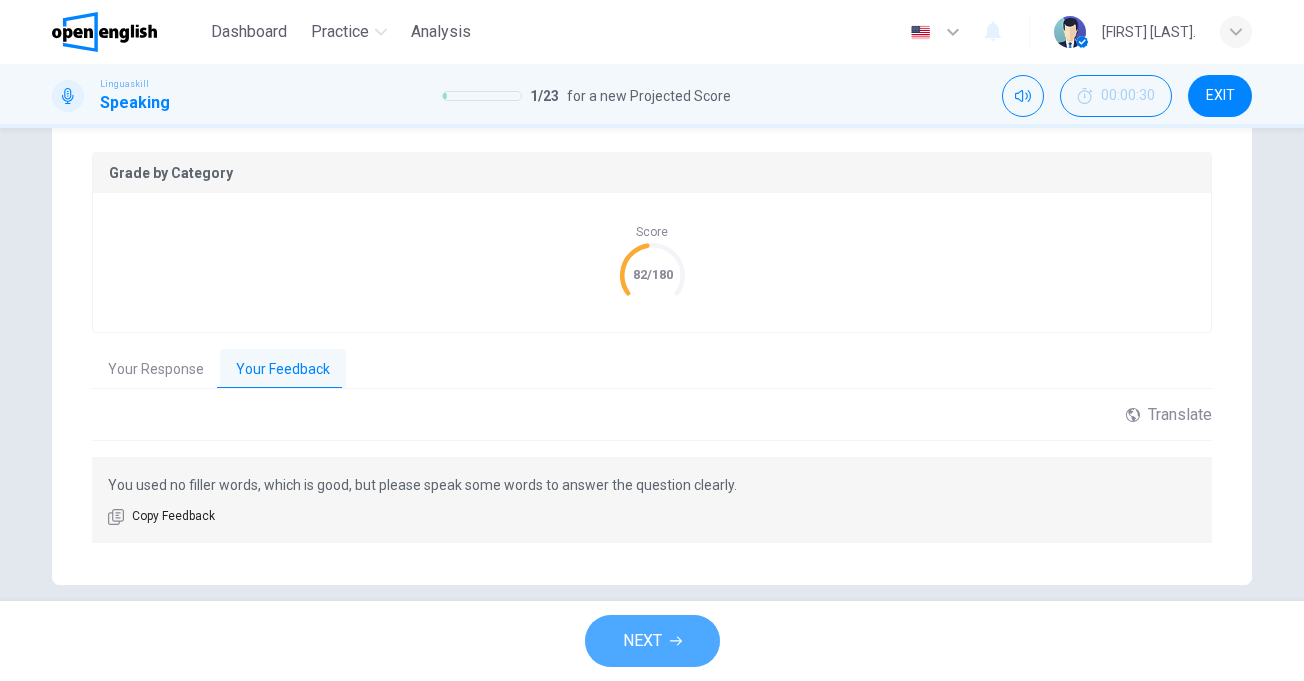 click on "NEXT" at bounding box center [652, 641] 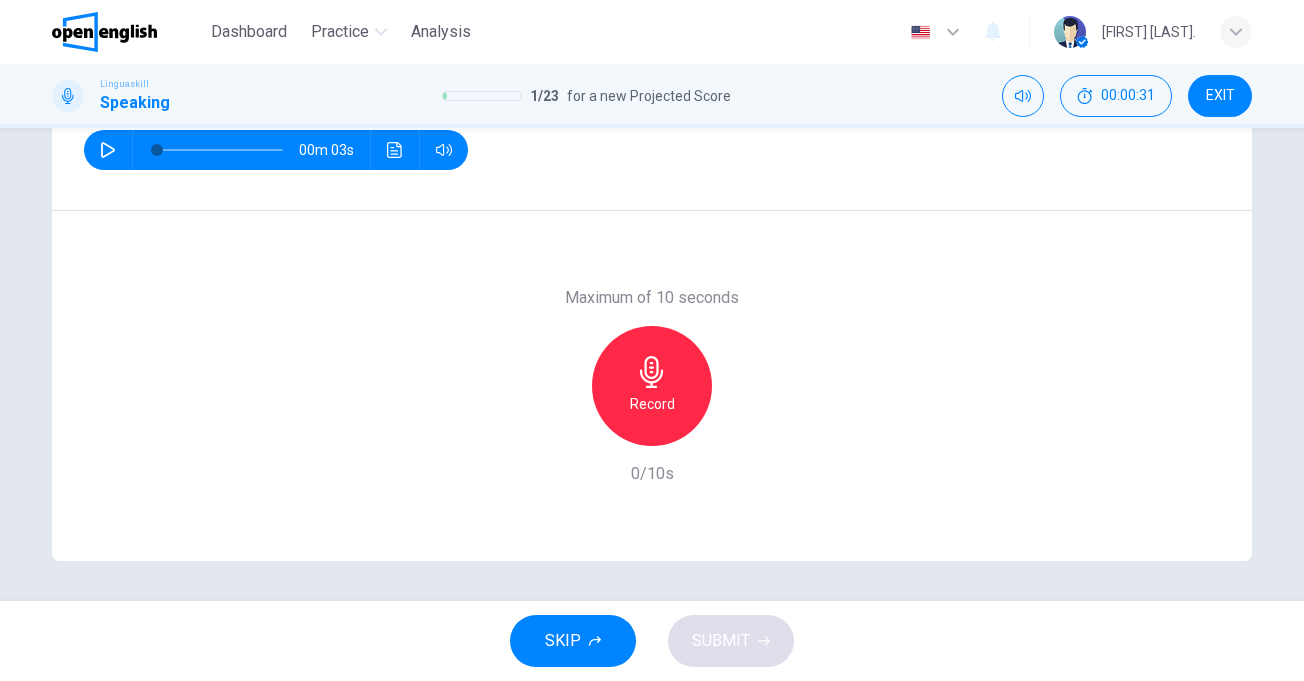 scroll, scrollTop: 202, scrollLeft: 0, axis: vertical 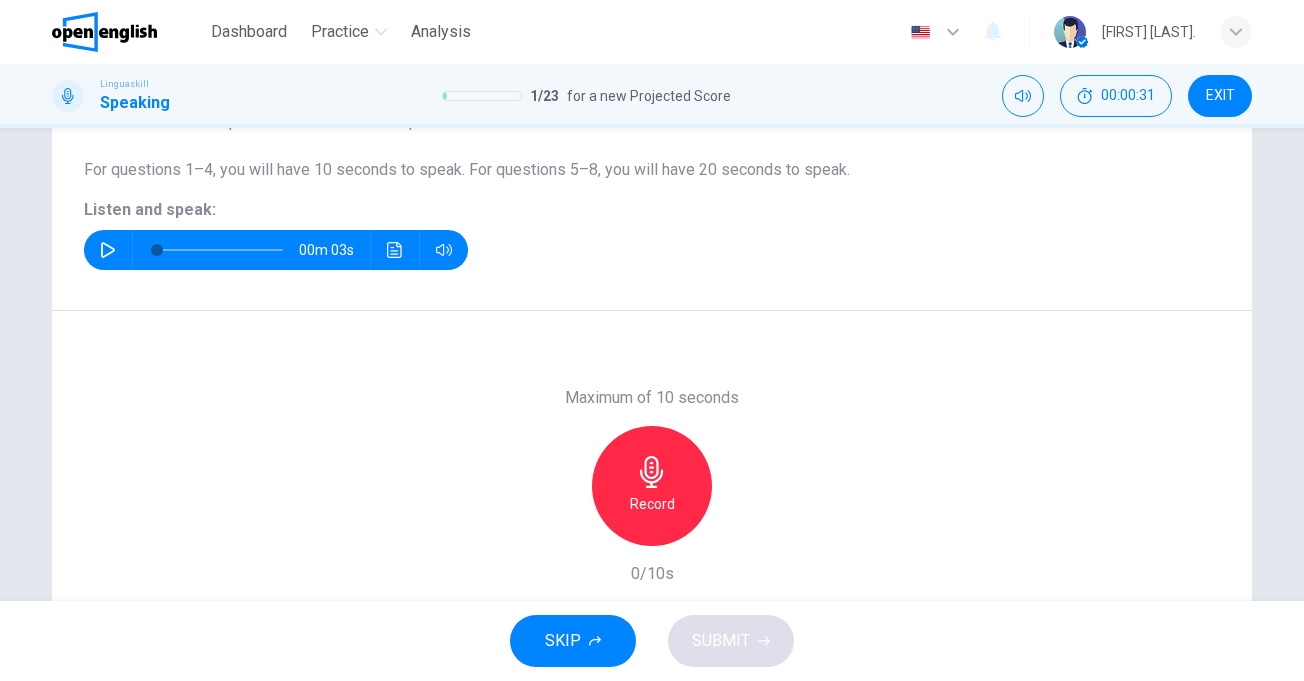 click 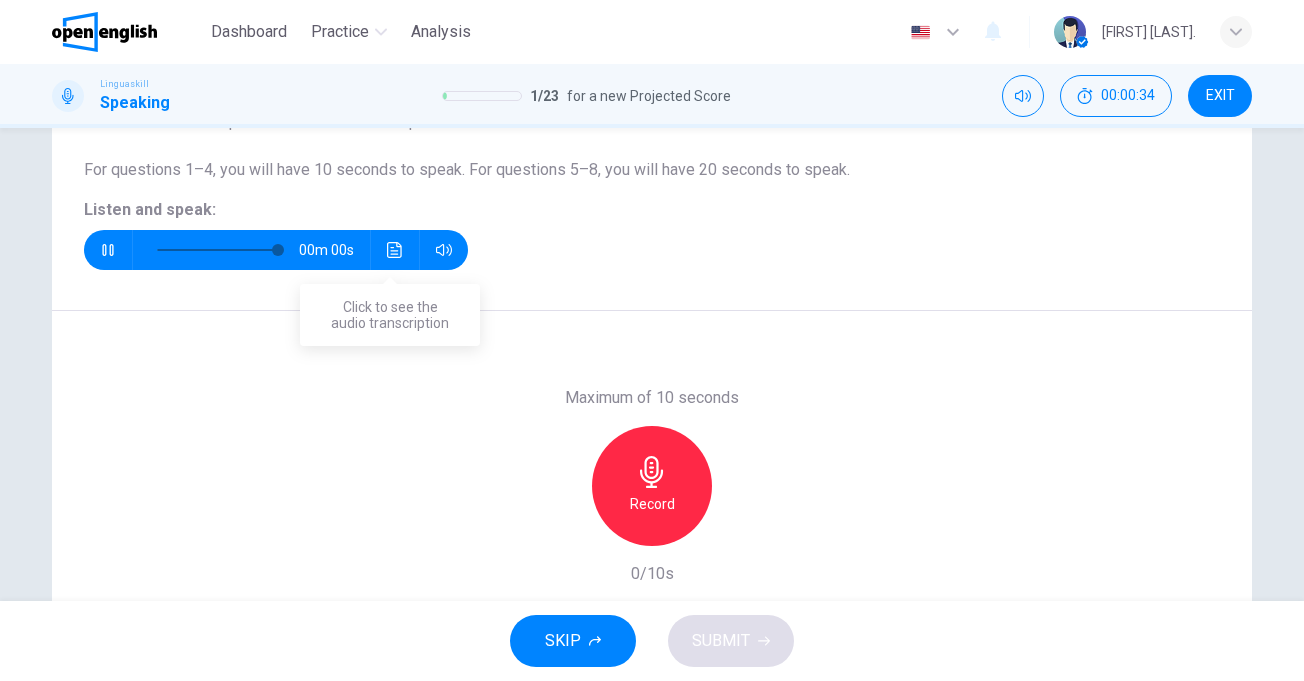 click at bounding box center (395, 250) 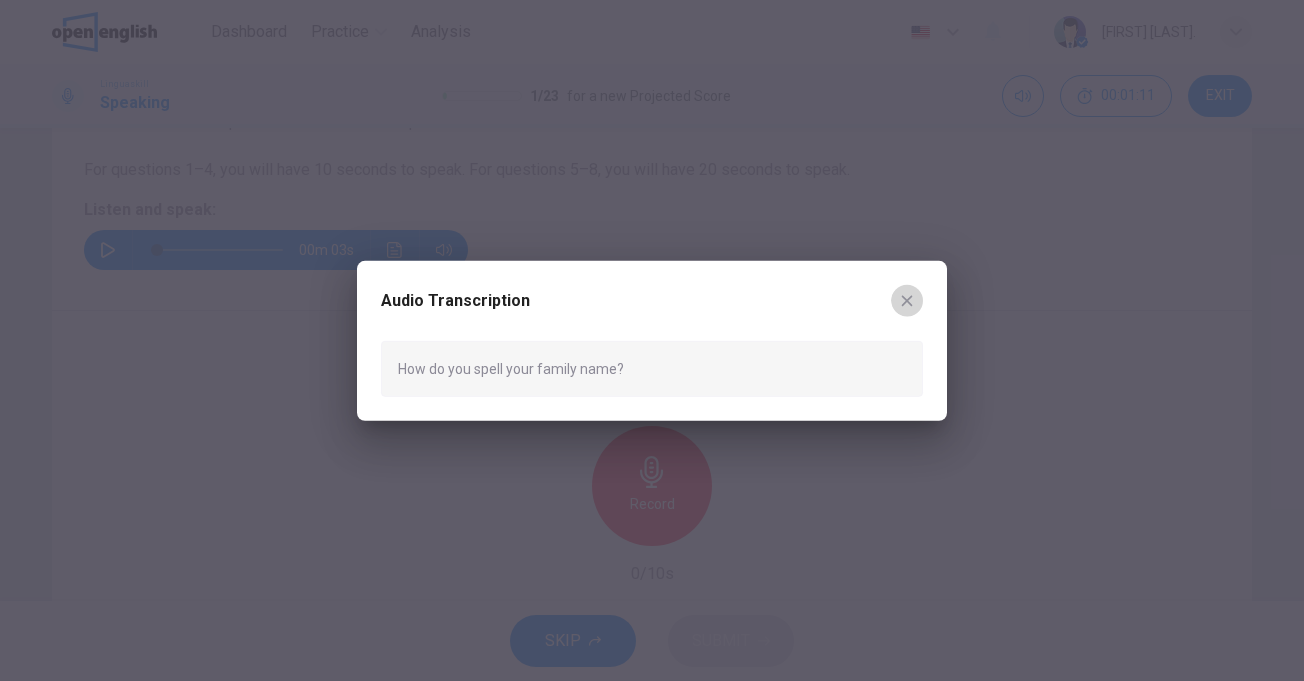 click 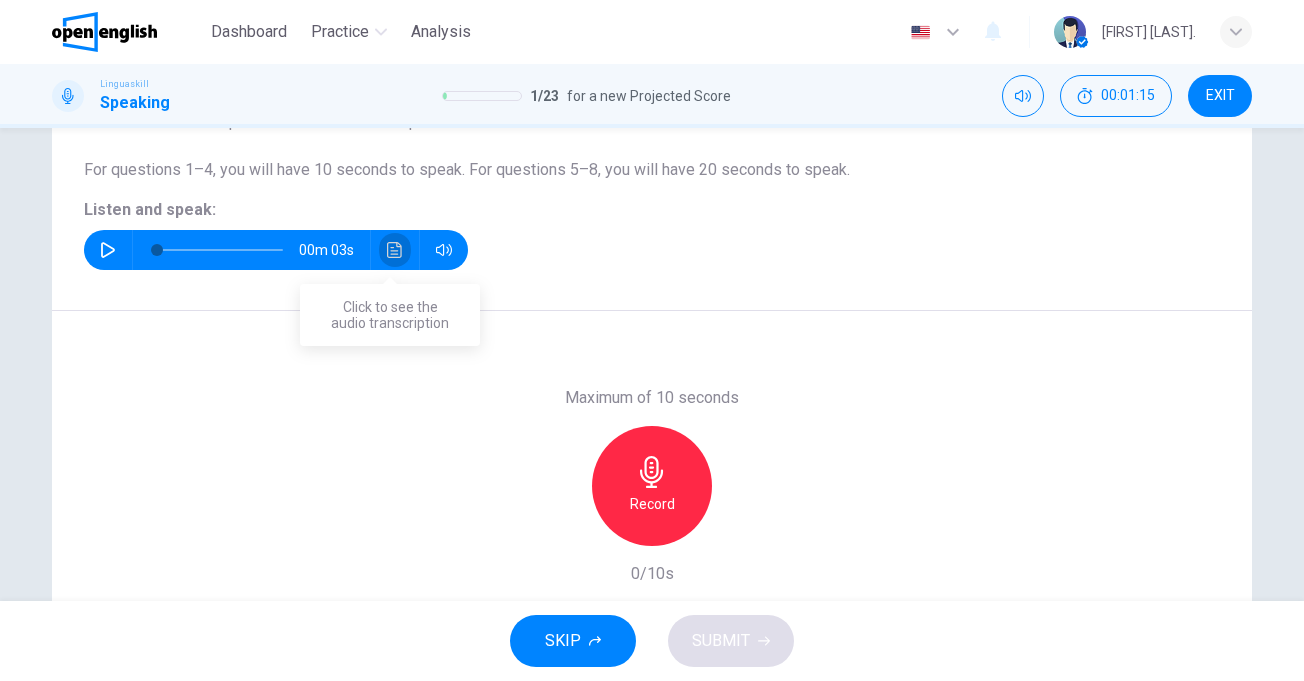 click at bounding box center (395, 250) 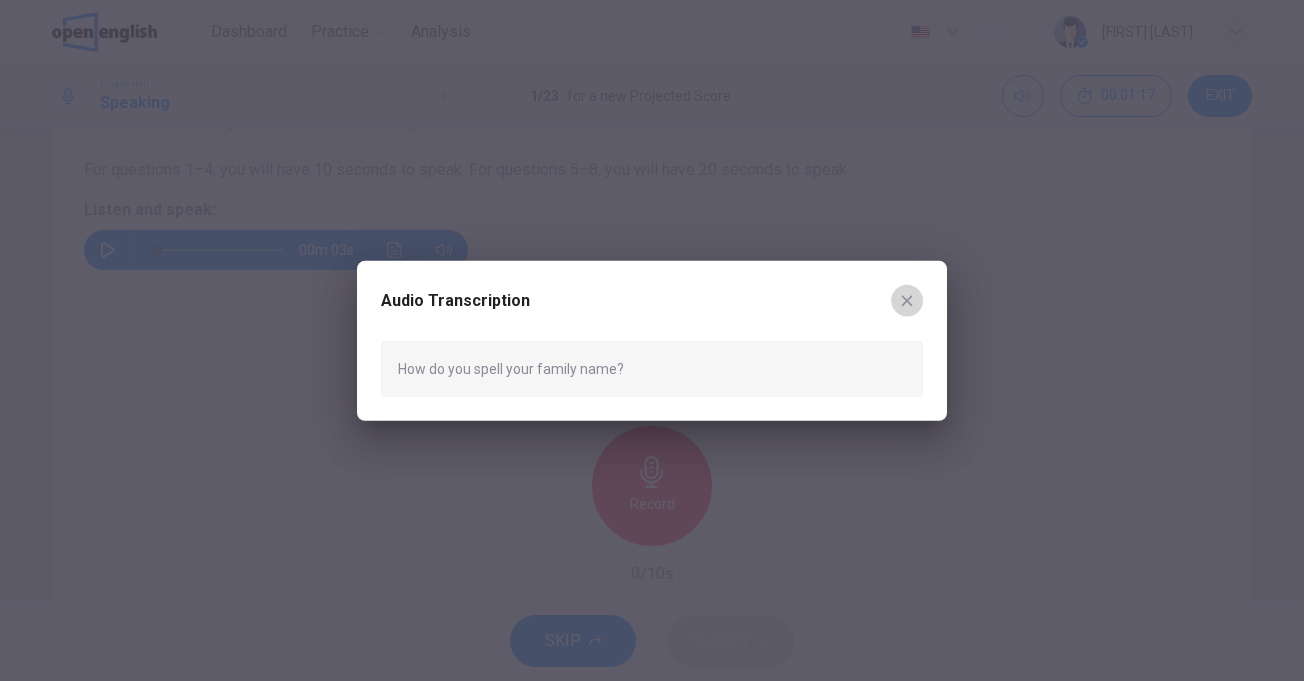 drag, startPoint x: 916, startPoint y: 295, endPoint x: 718, endPoint y: 283, distance: 198.3633 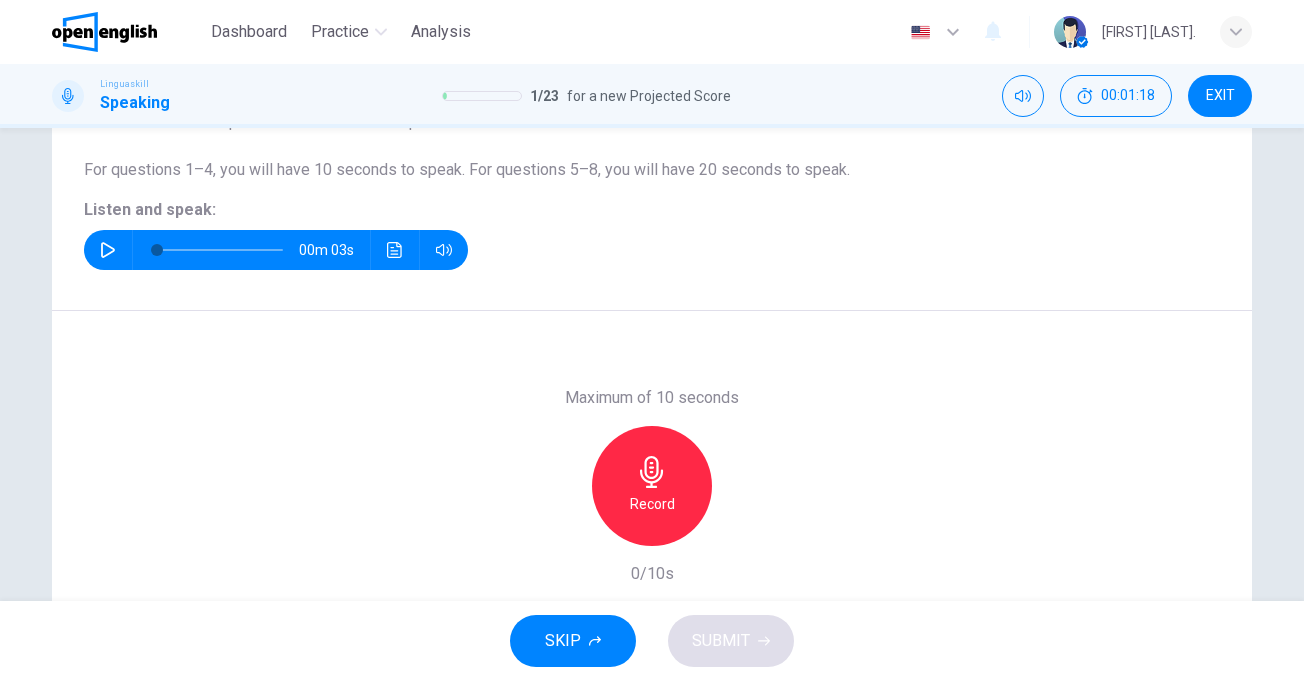 click at bounding box center [108, 250] 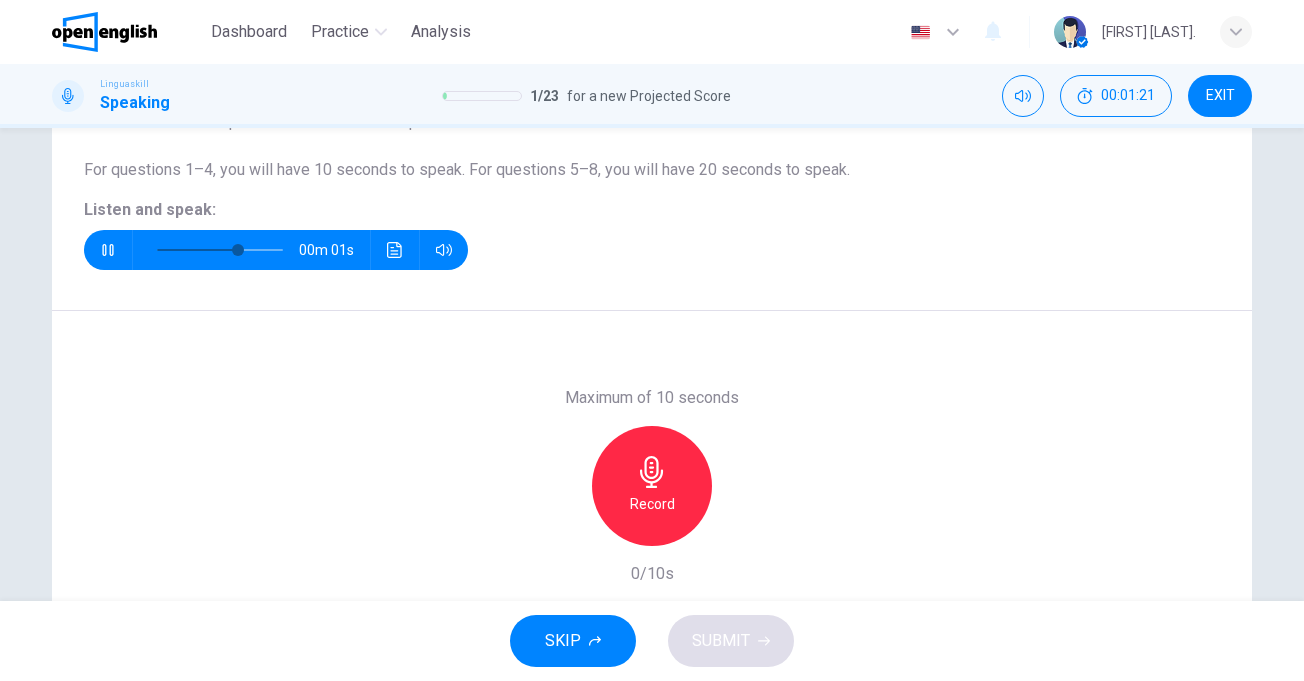 type on "*" 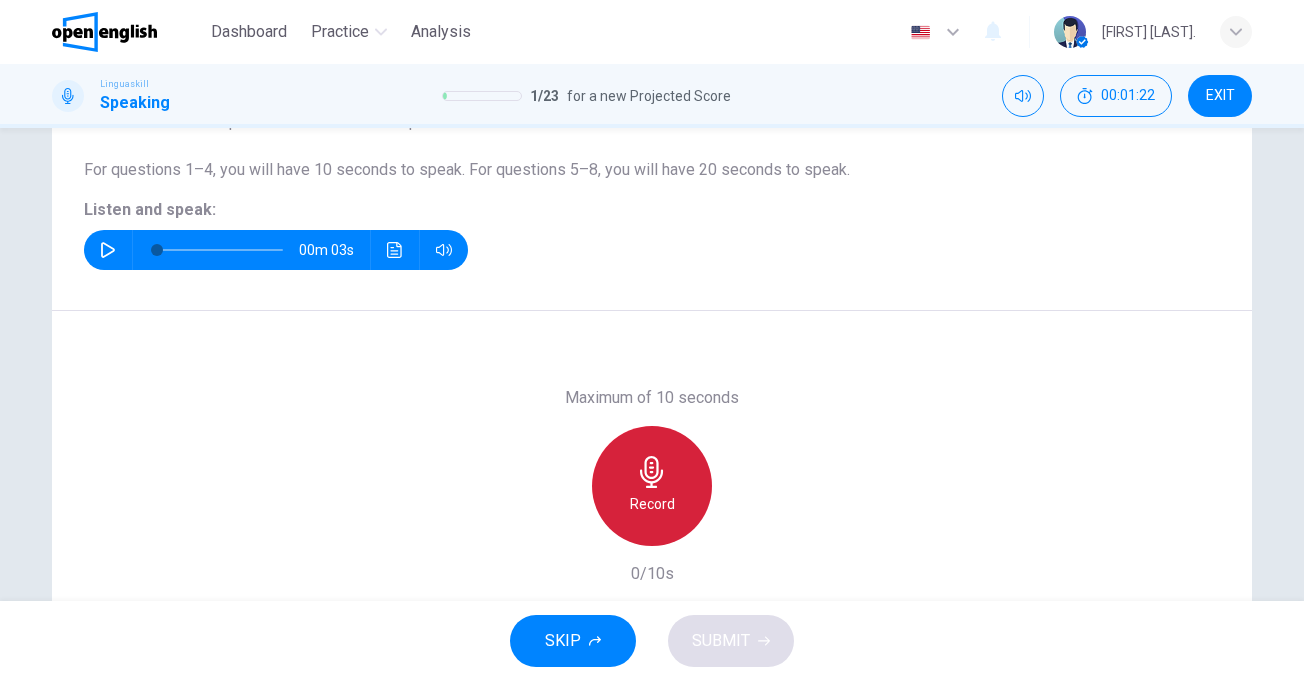 click 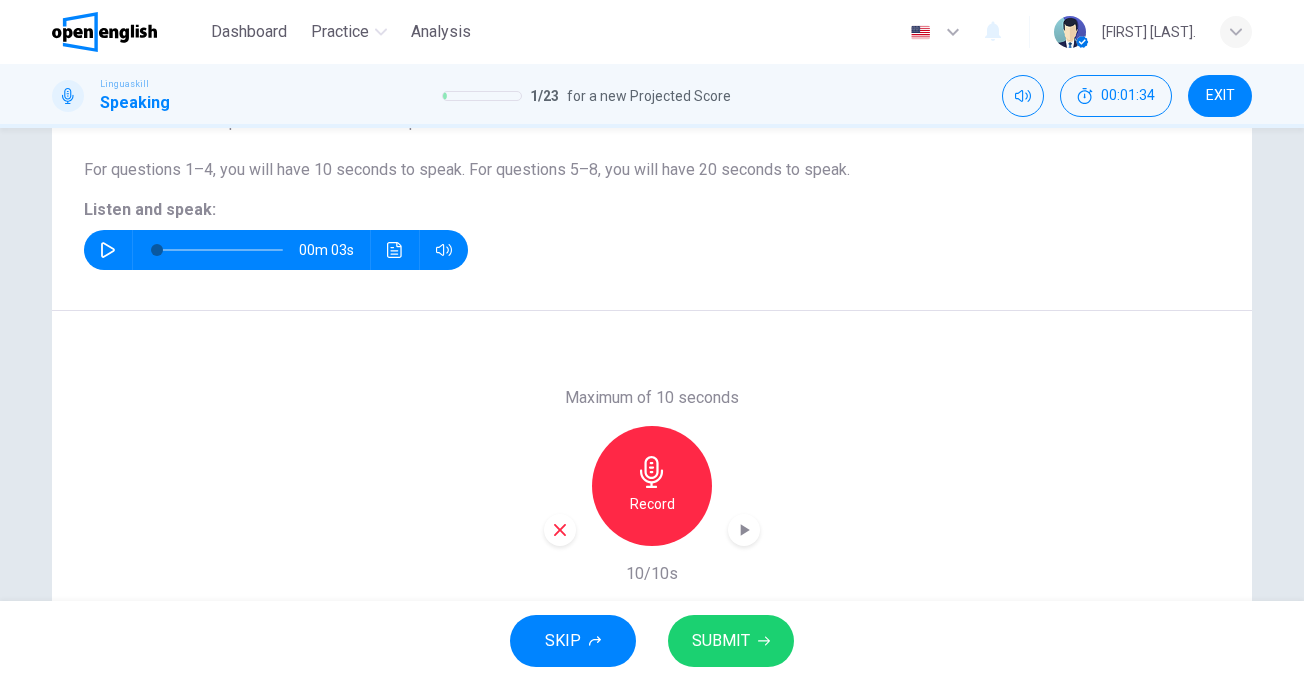 click 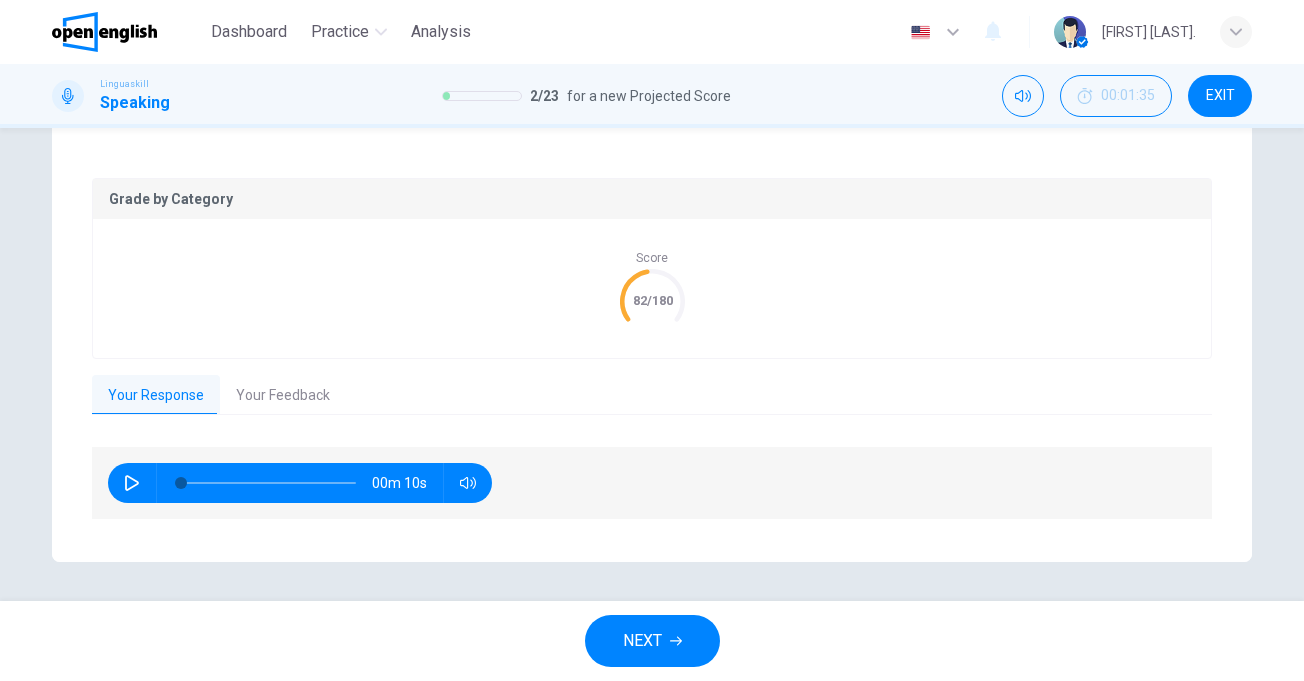 scroll, scrollTop: 375, scrollLeft: 0, axis: vertical 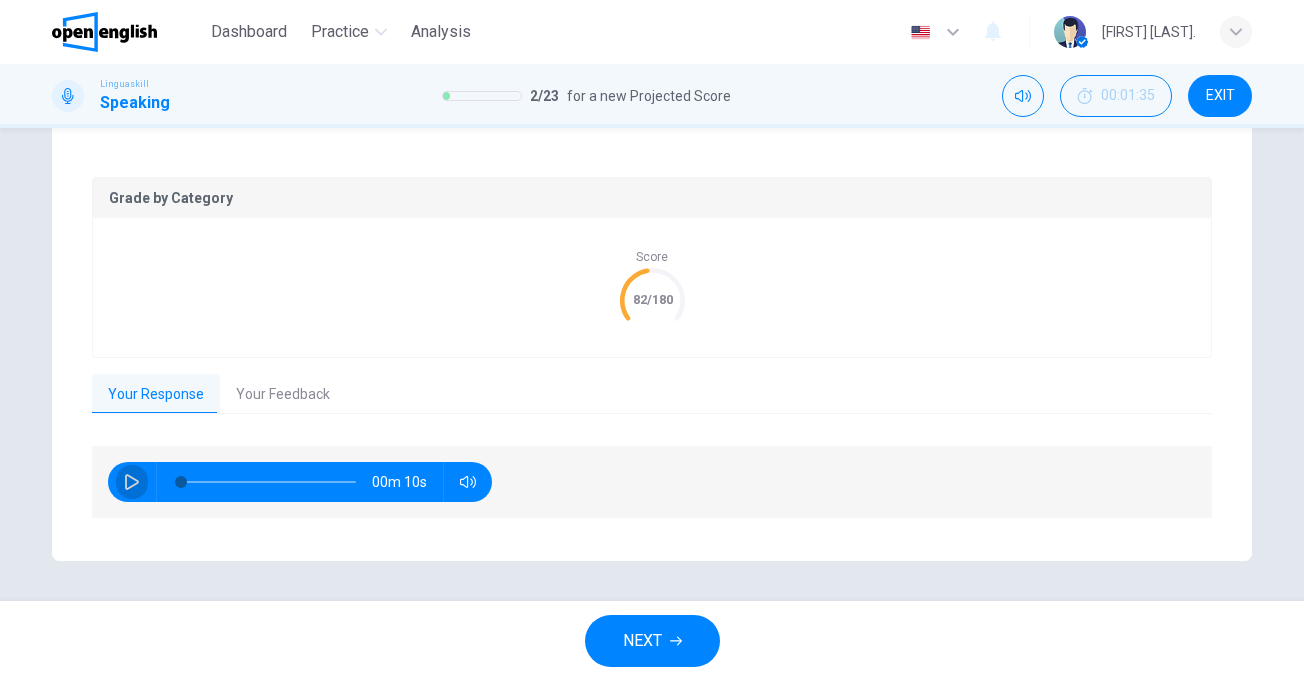 click at bounding box center [132, 482] 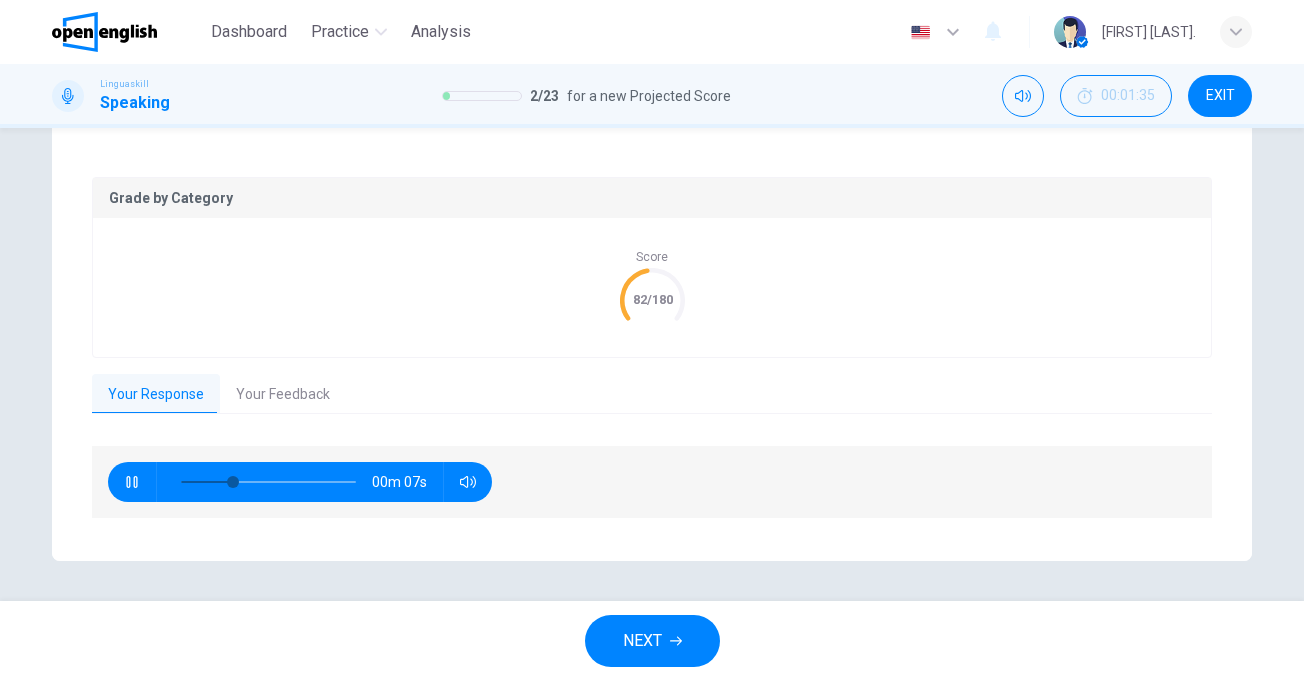 type on "**" 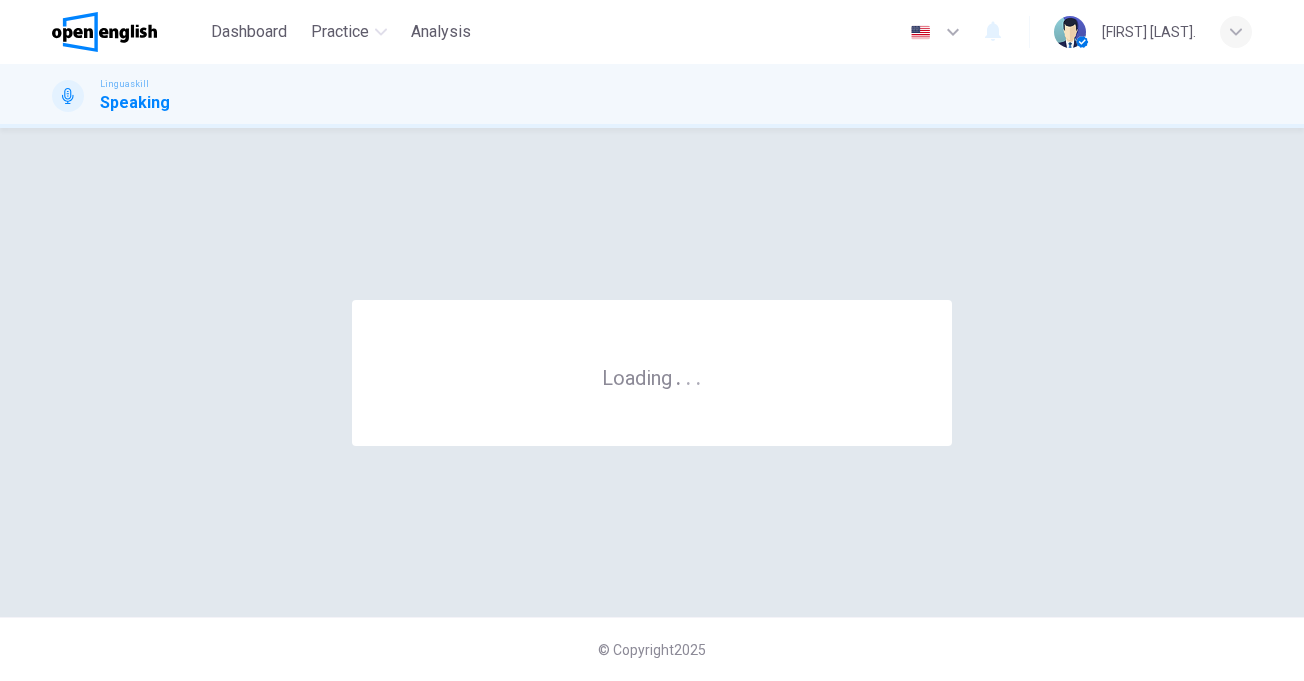 scroll, scrollTop: 0, scrollLeft: 0, axis: both 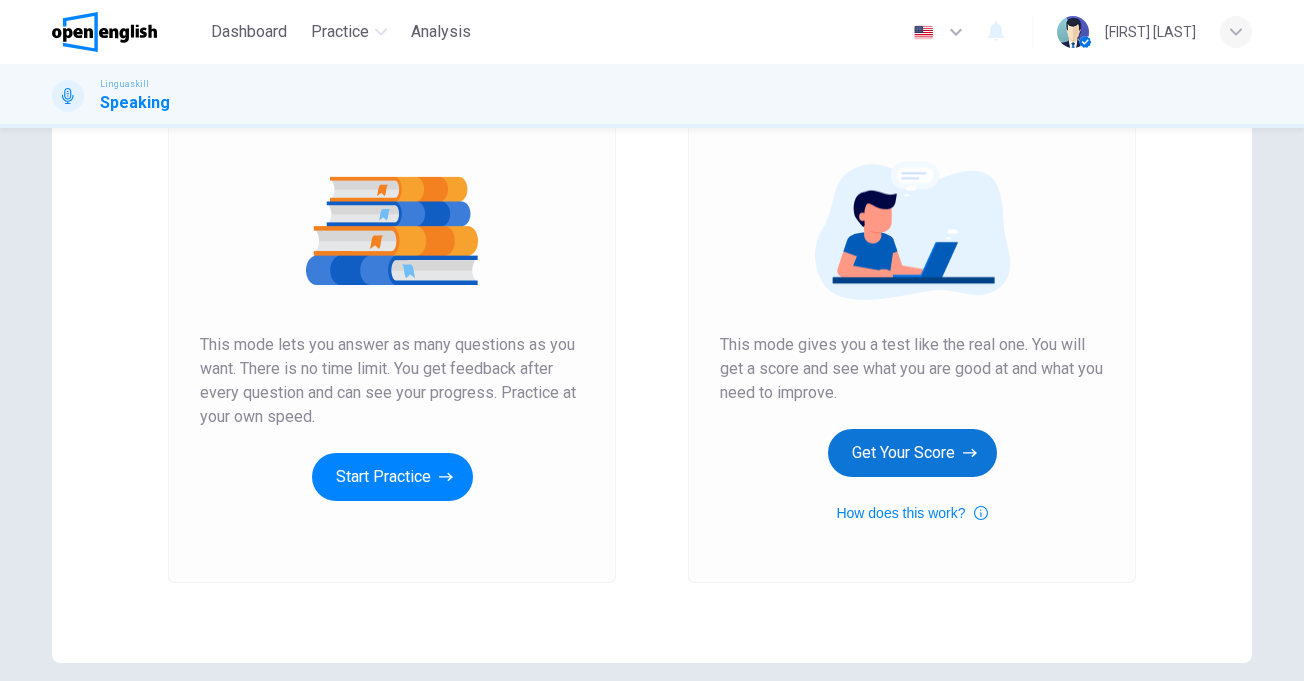 click on "Get Your Score" at bounding box center (912, 453) 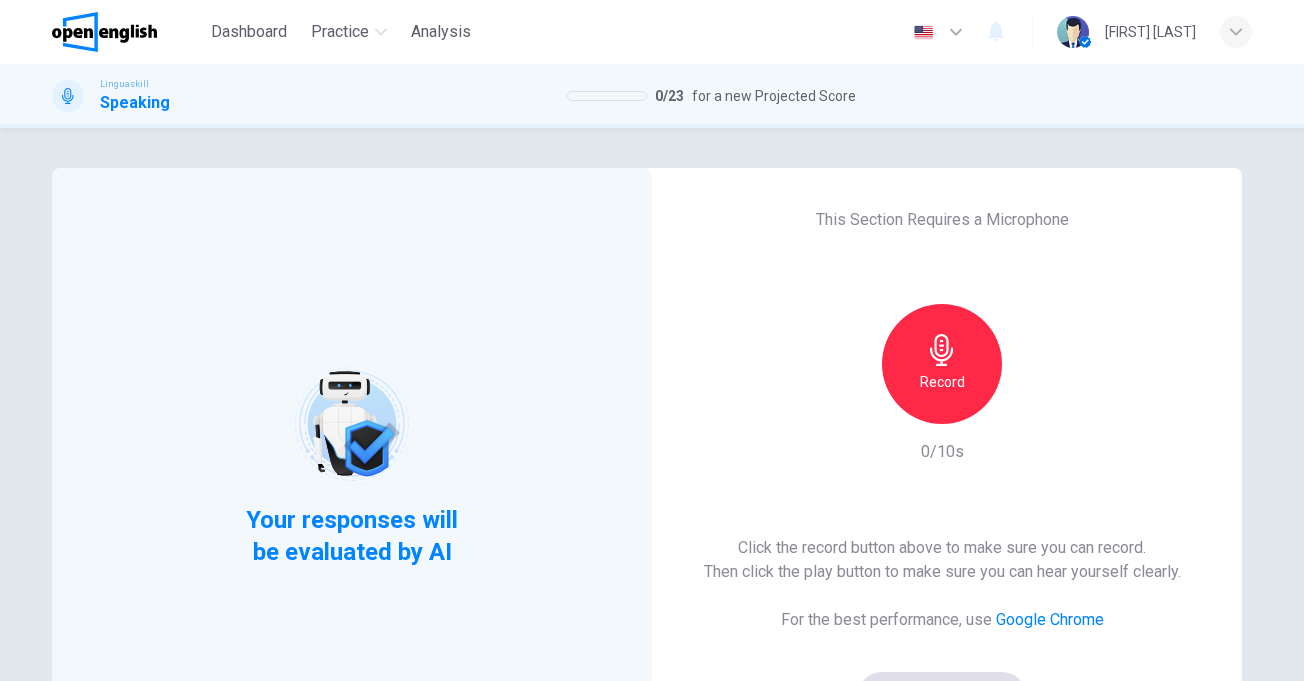 click 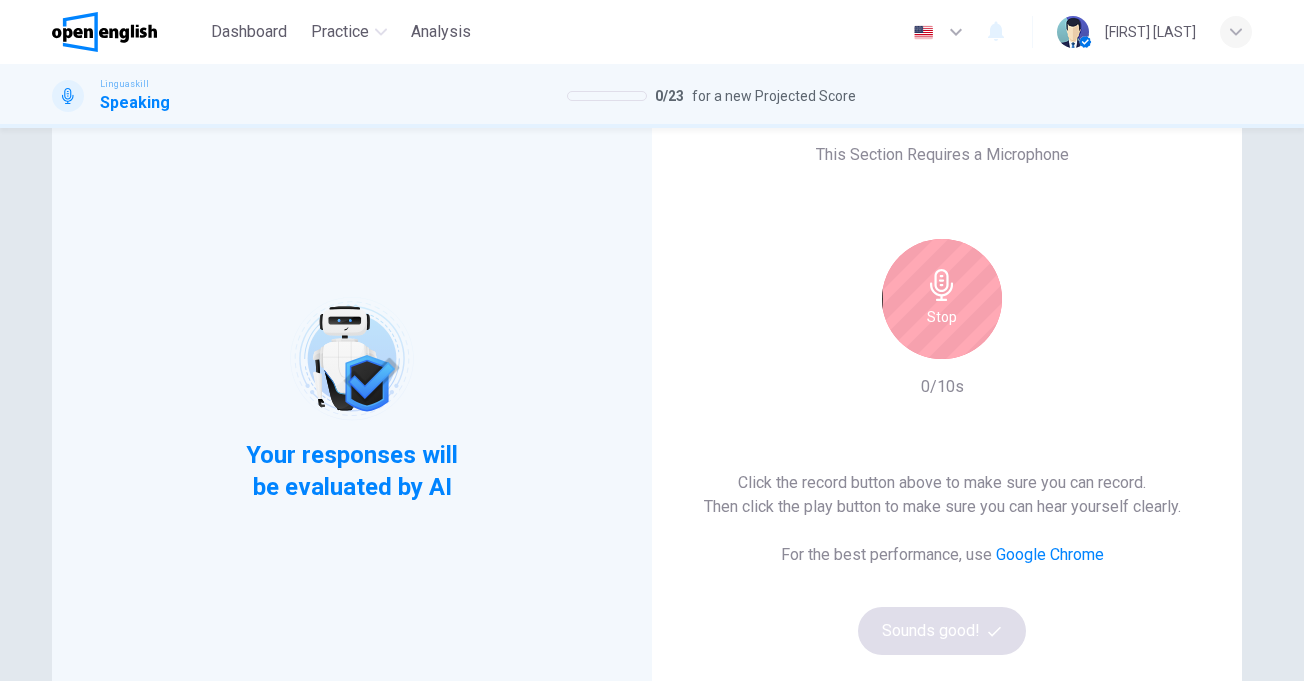 scroll, scrollTop: 100, scrollLeft: 0, axis: vertical 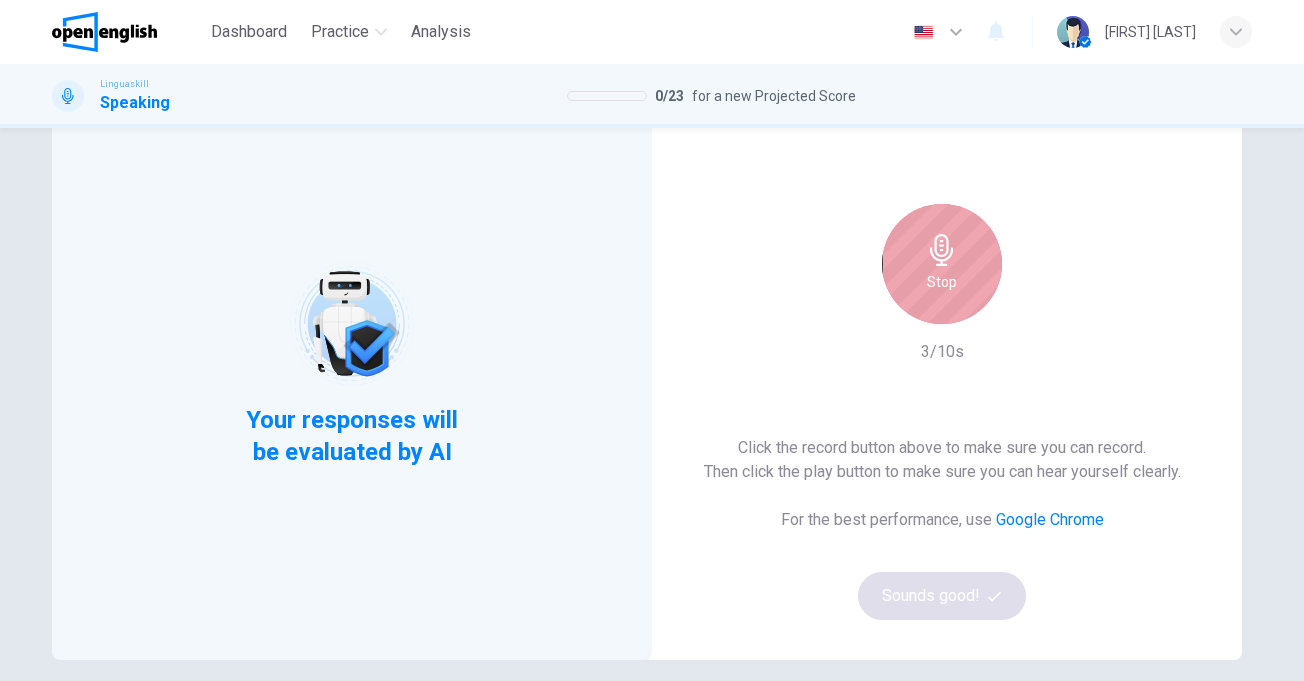 click on "Stop" at bounding box center (942, 264) 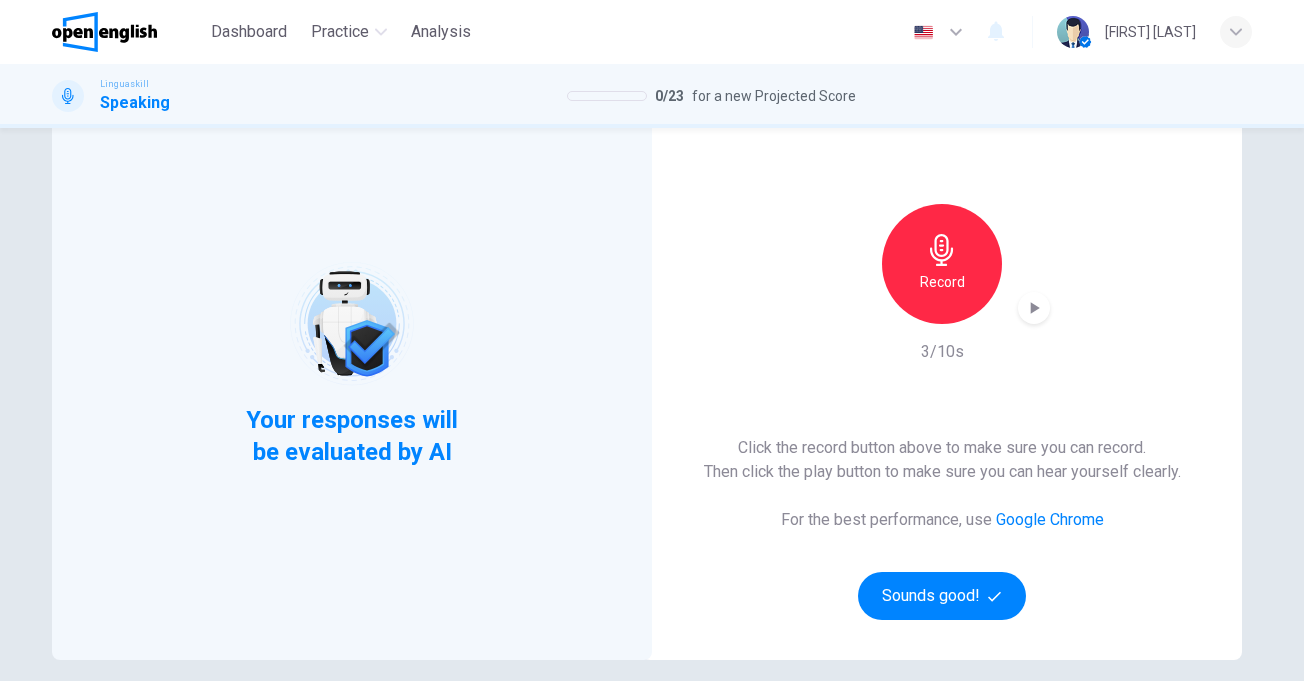 click 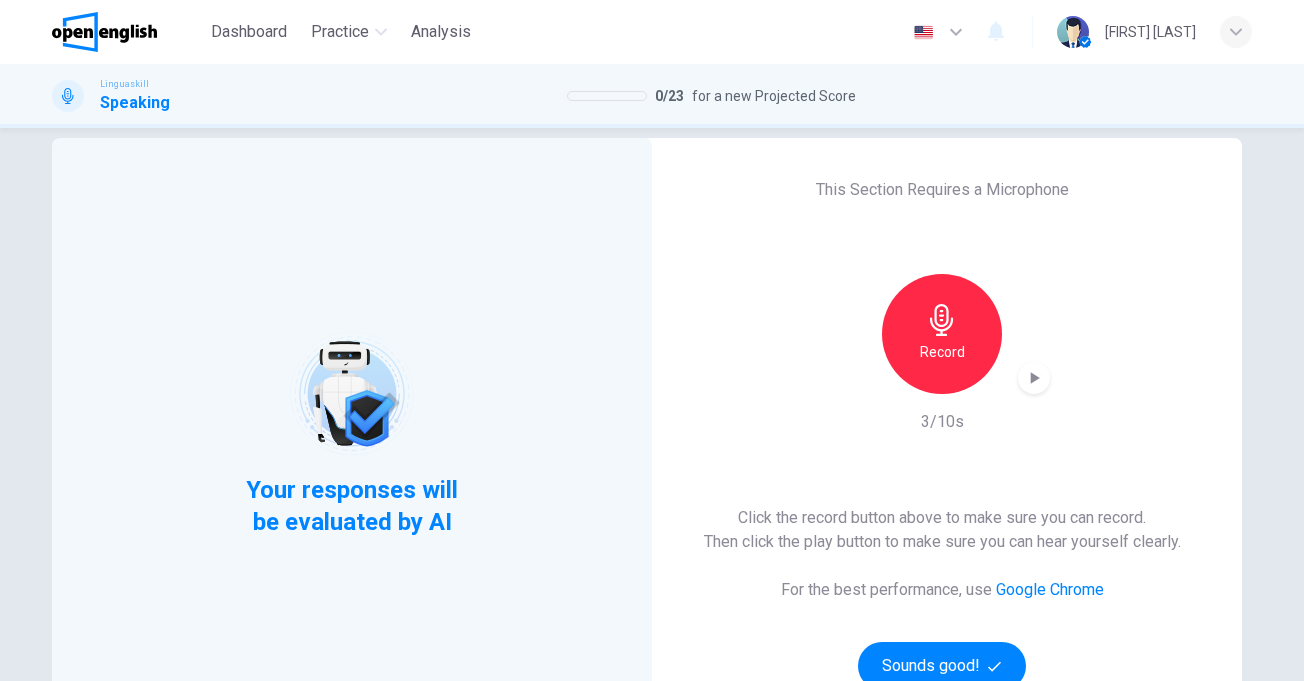 scroll, scrollTop: 0, scrollLeft: 0, axis: both 